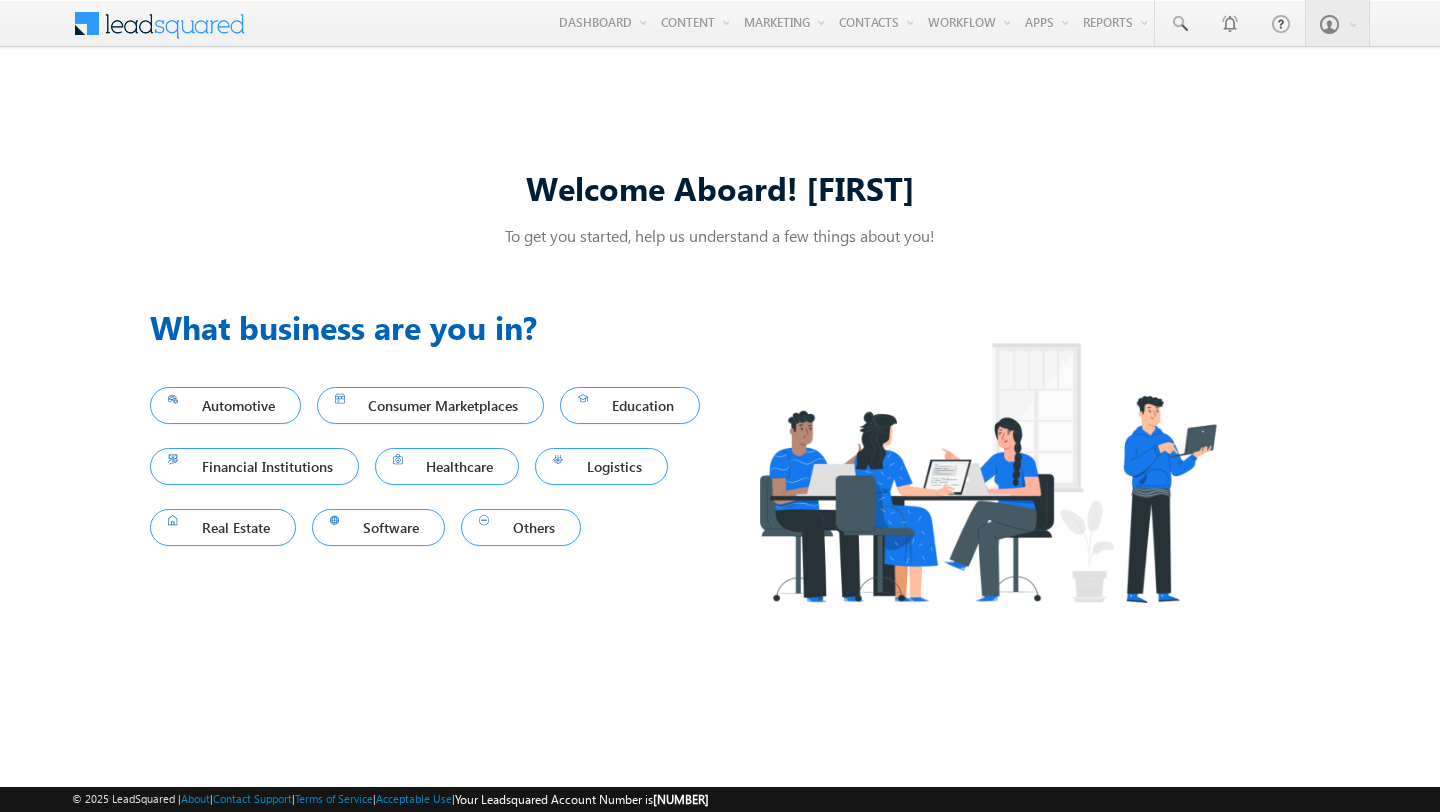 scroll, scrollTop: 0, scrollLeft: 0, axis: both 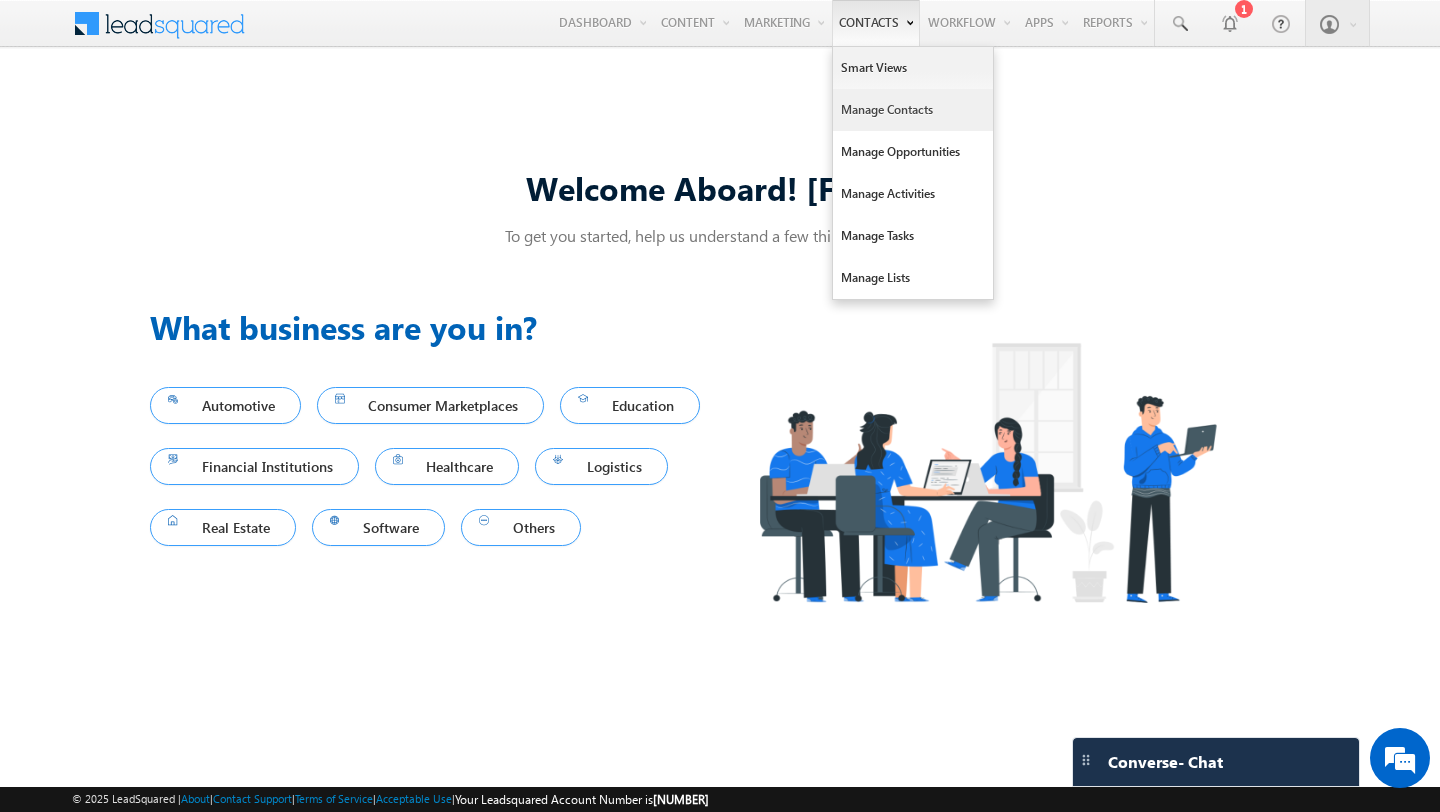 click on "Manage Contacts" at bounding box center (913, 110) 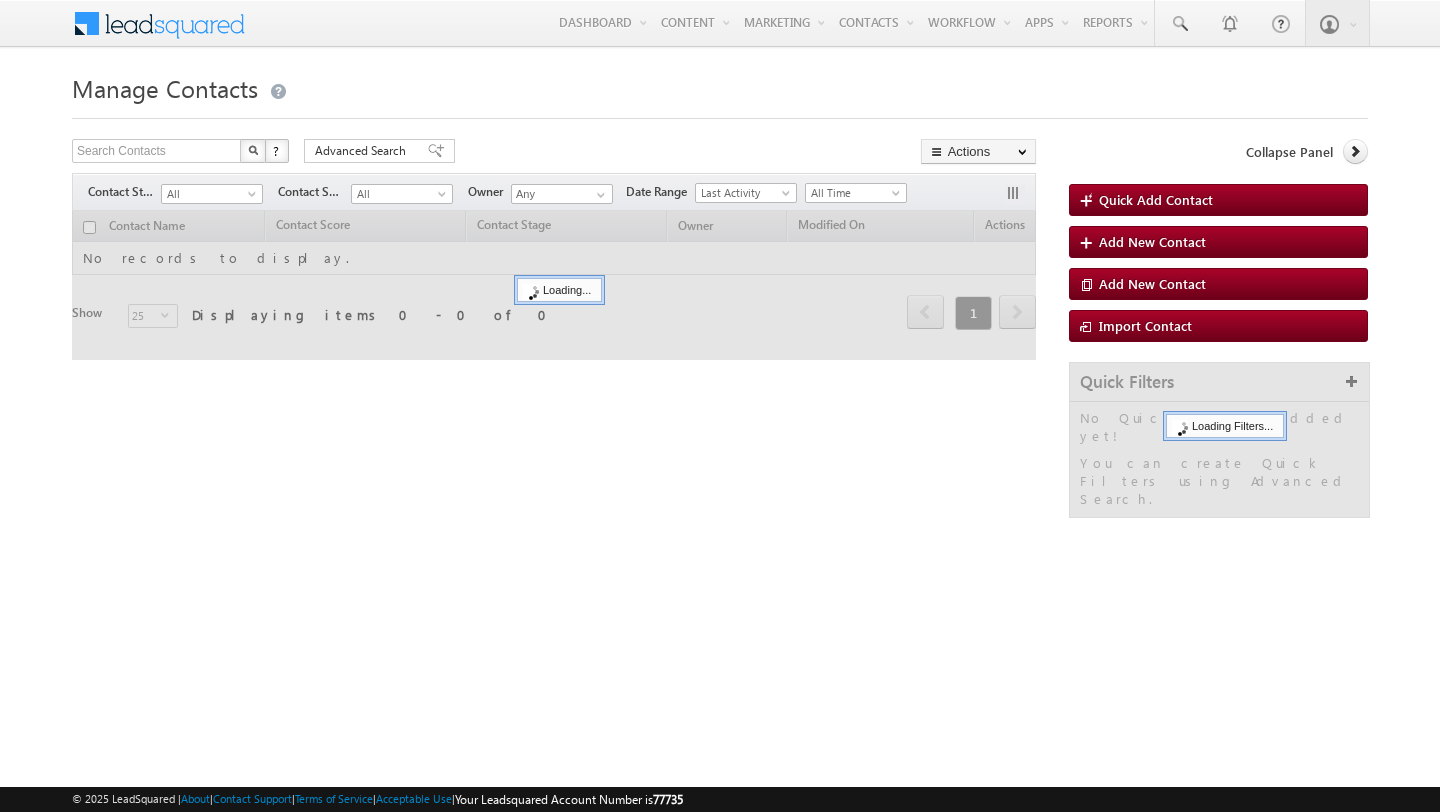 scroll, scrollTop: 0, scrollLeft: 0, axis: both 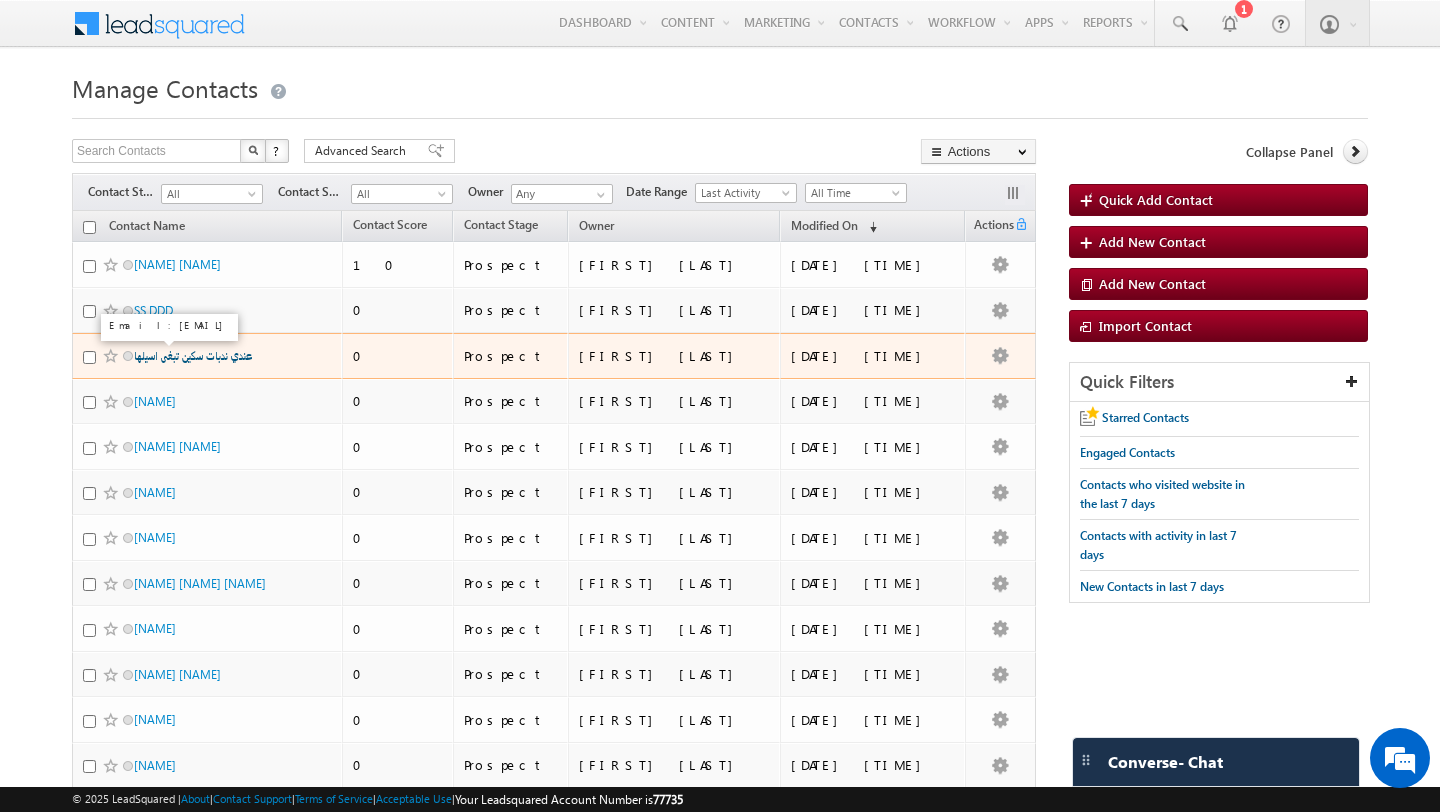 click on "عندي ندبات سكين تبغى اسيلها" at bounding box center [193, 355] 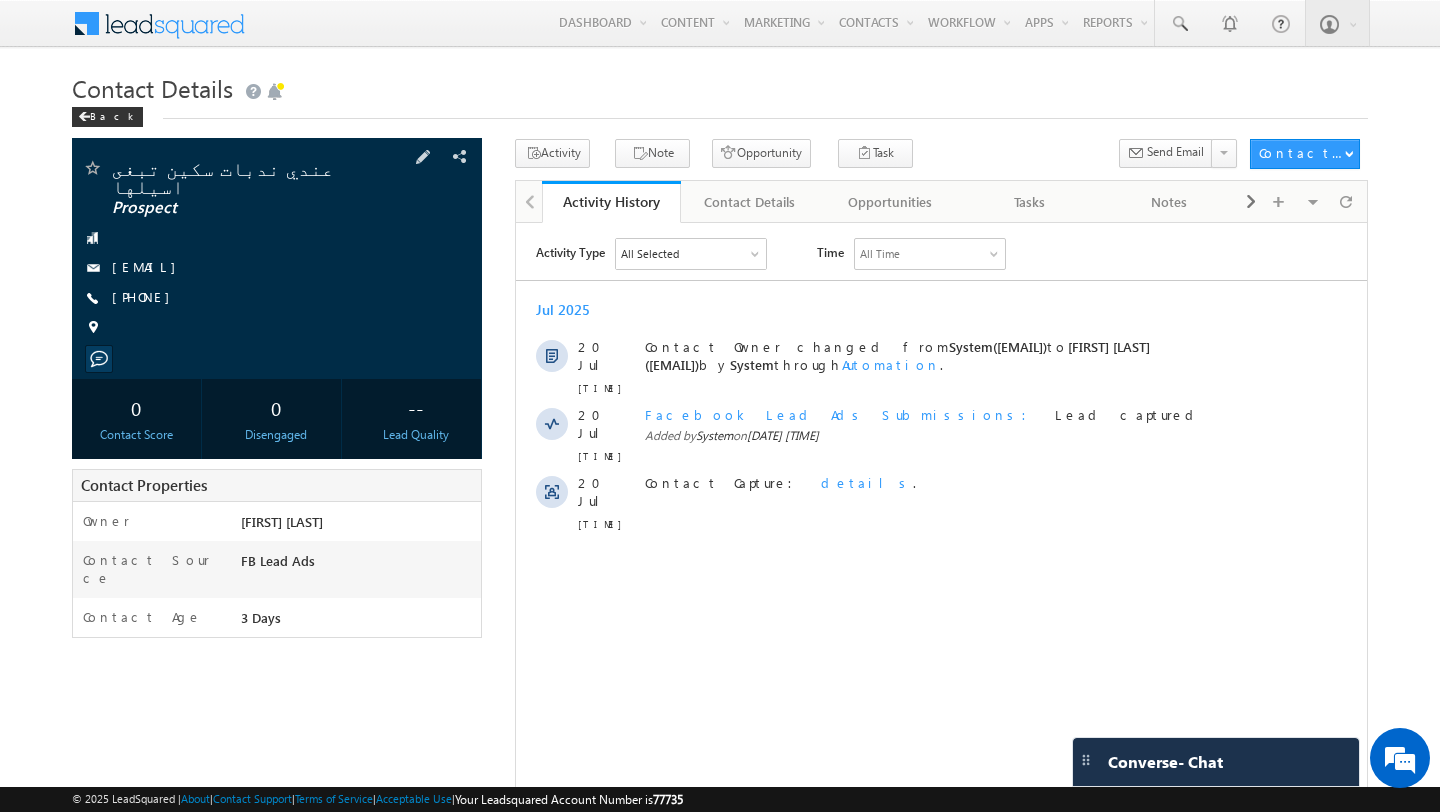 scroll, scrollTop: 0, scrollLeft: 0, axis: both 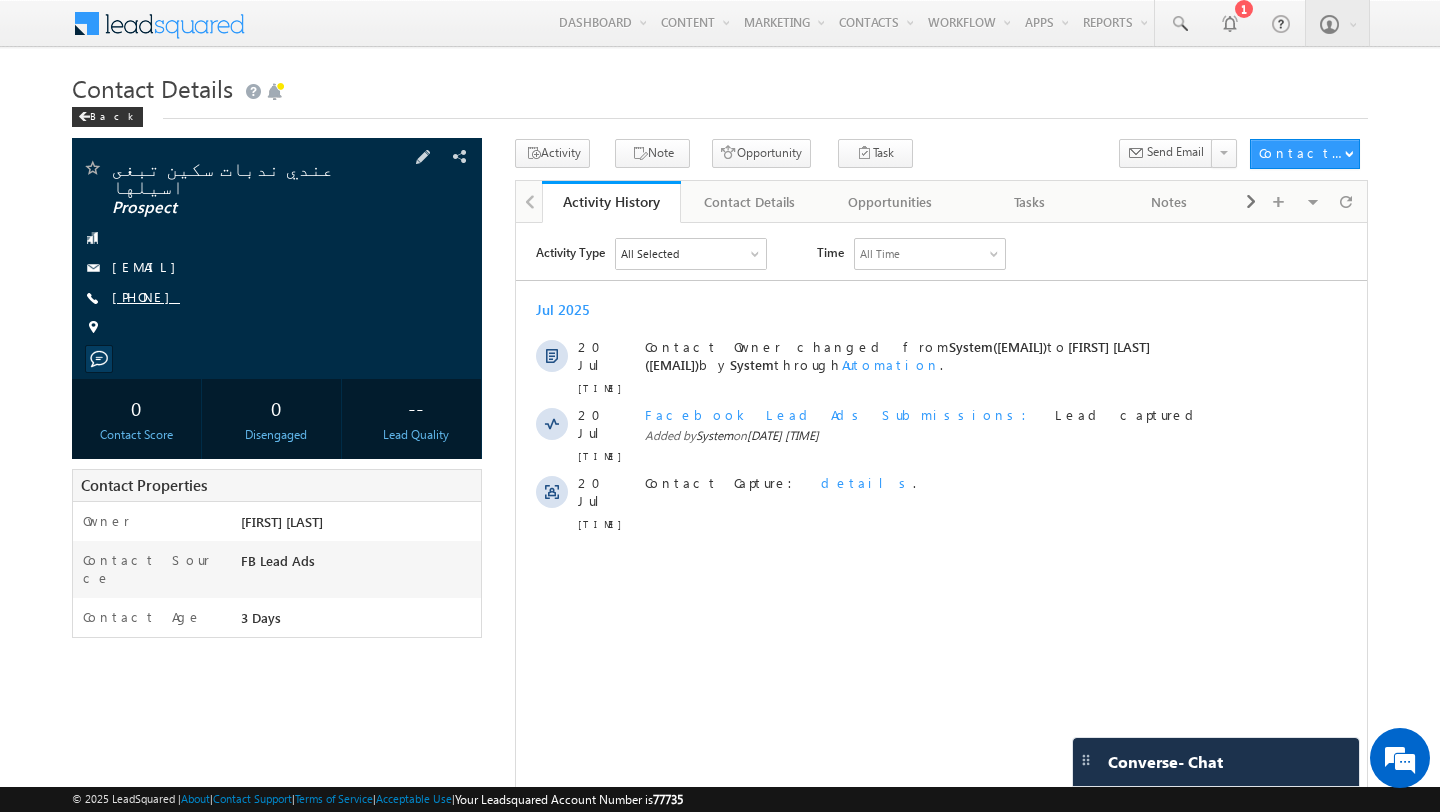 click on "+91-٠٥٠٥٤٤١٨٧٢" at bounding box center (146, 296) 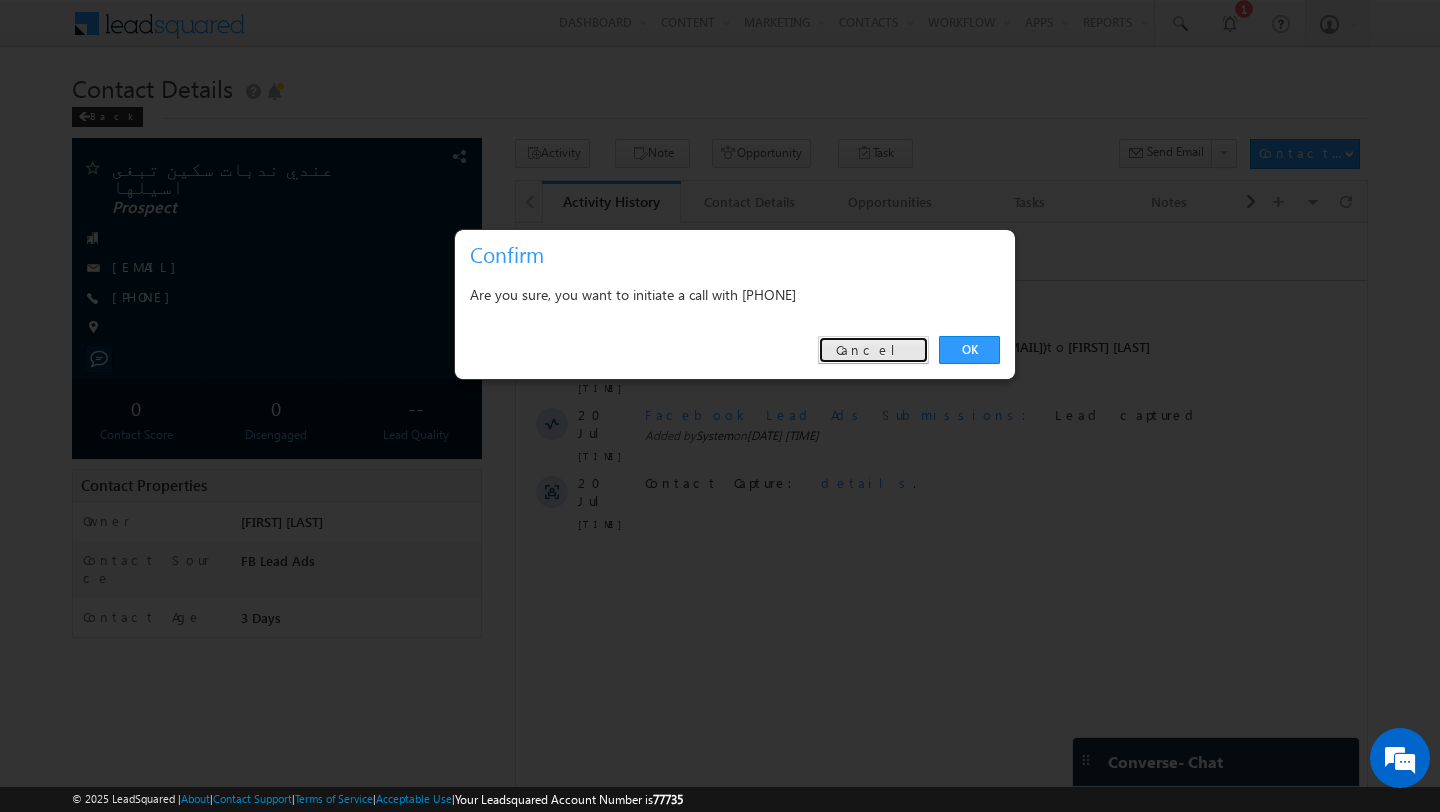 drag, startPoint x: 877, startPoint y: 344, endPoint x: 139, endPoint y: 101, distance: 776.9768 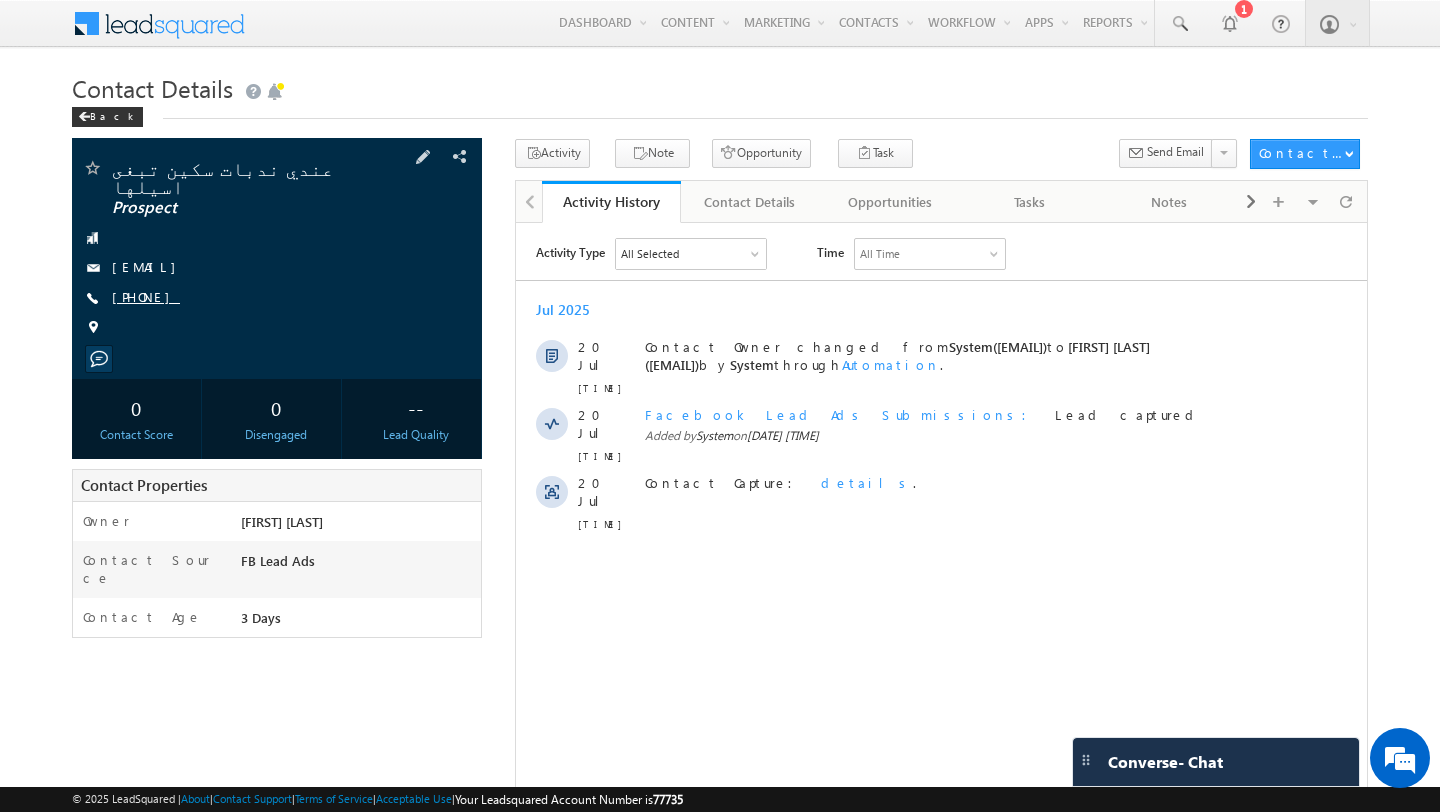 scroll, scrollTop: 0, scrollLeft: 0, axis: both 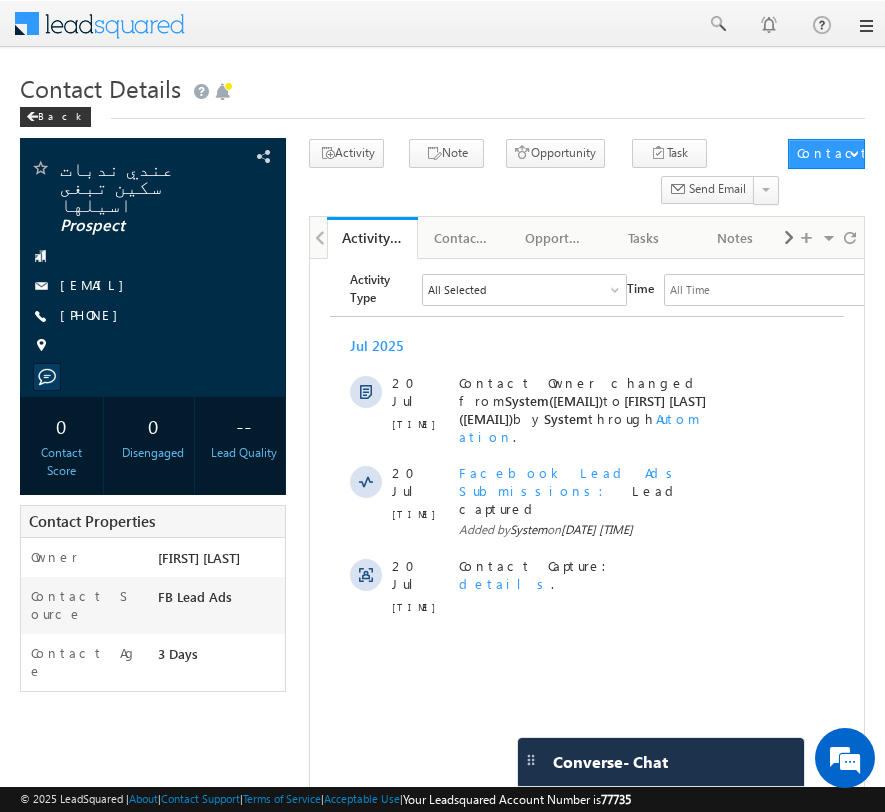 click on "Menu
Dheeraj Pahuja
pahuj a3317 @gmai l.com" at bounding box center (442, 534) 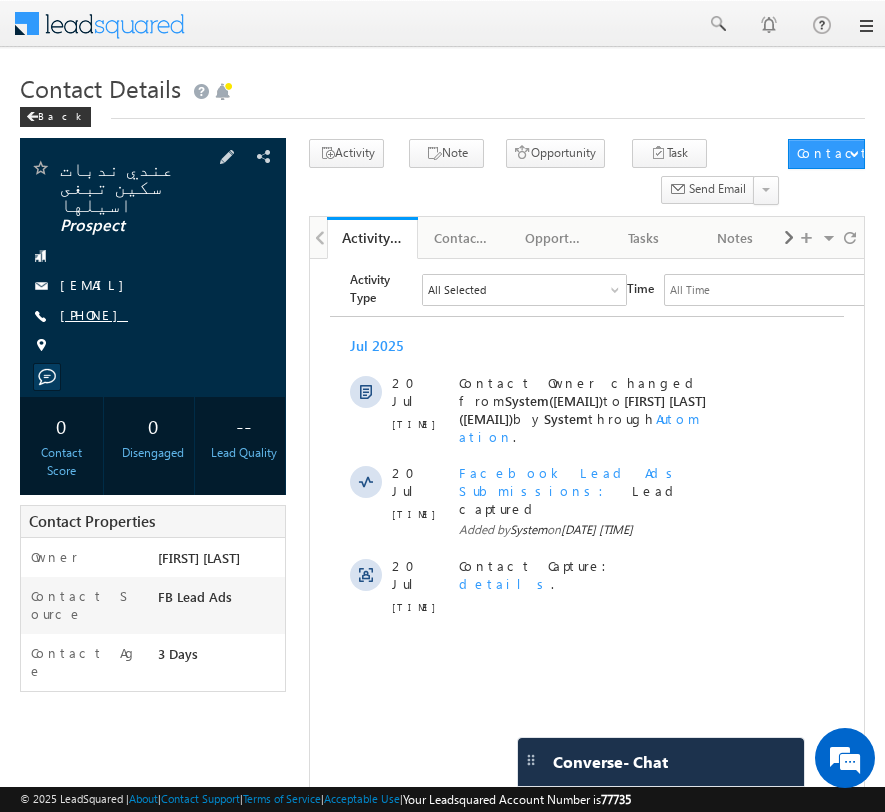 click on "+91-٠٥٠٥٤٤١٨٧٢" at bounding box center (94, 314) 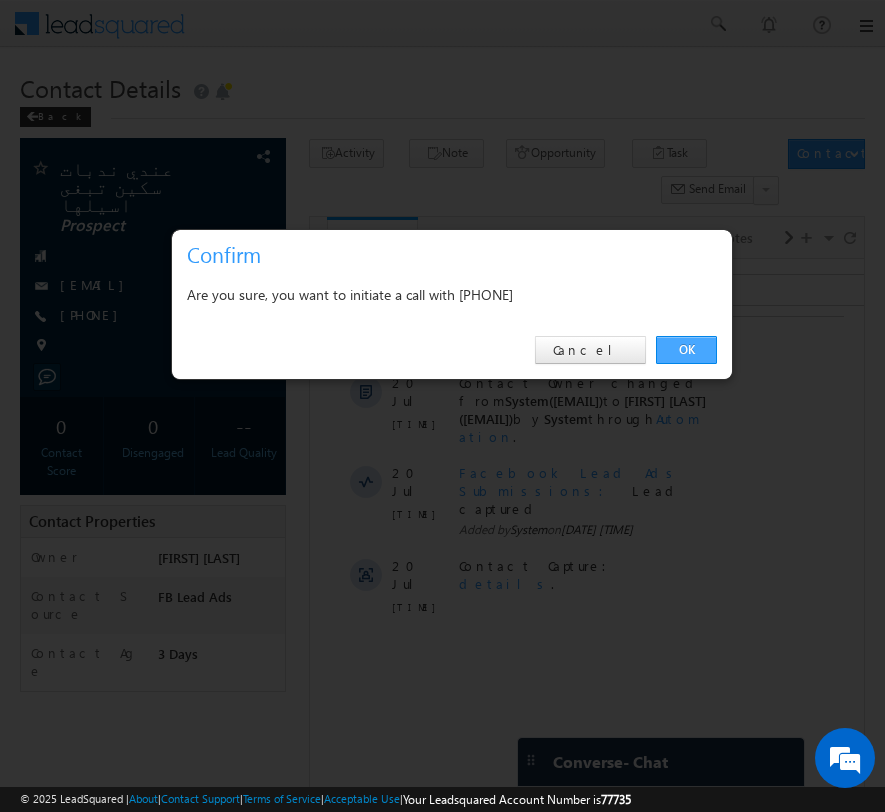 click on "OK" at bounding box center (686, 350) 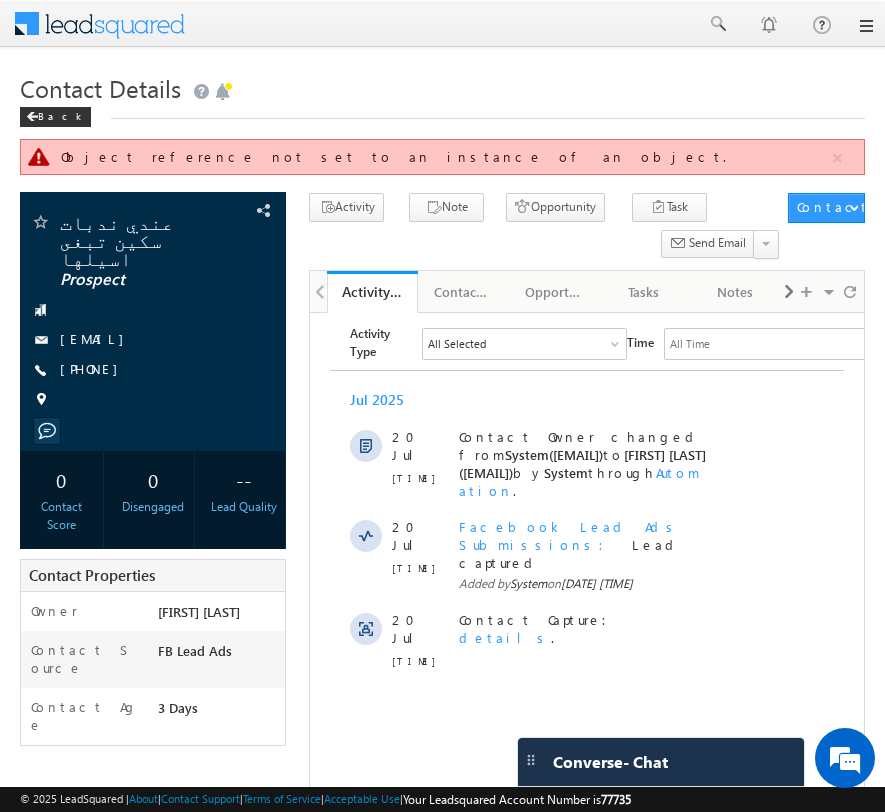 click on "Back" at bounding box center [442, 112] 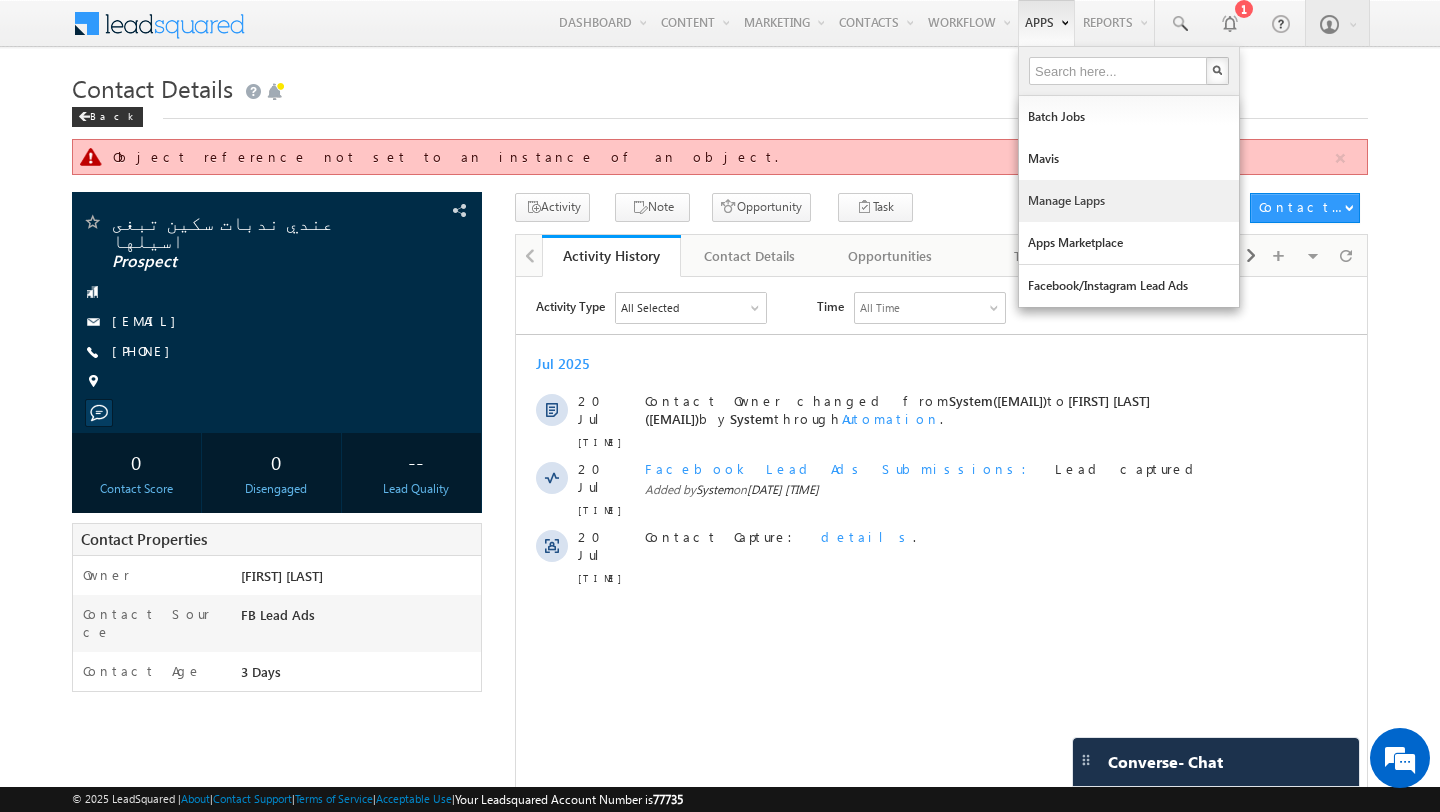 click on "Manage Lapps" at bounding box center [1129, 201] 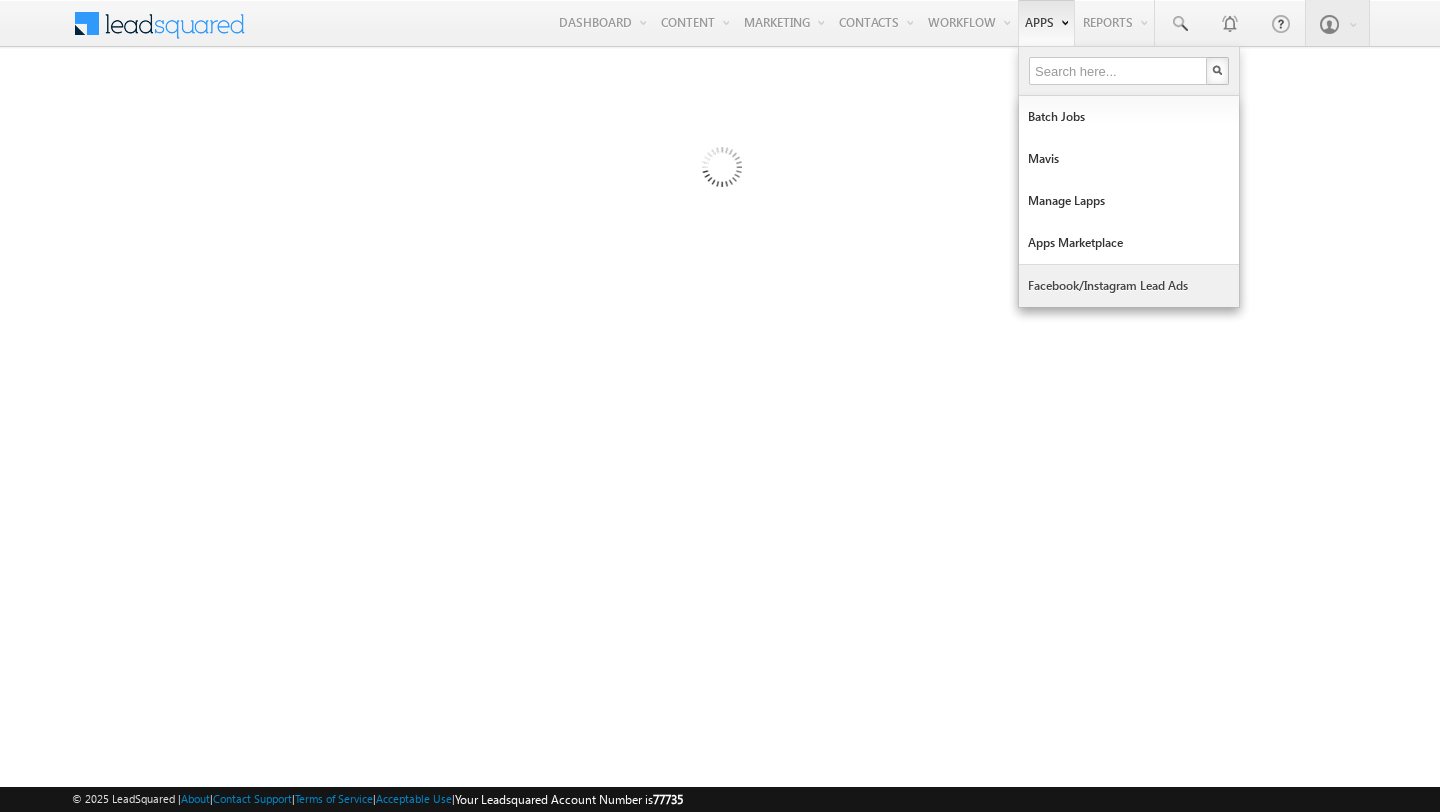 scroll, scrollTop: 0, scrollLeft: 0, axis: both 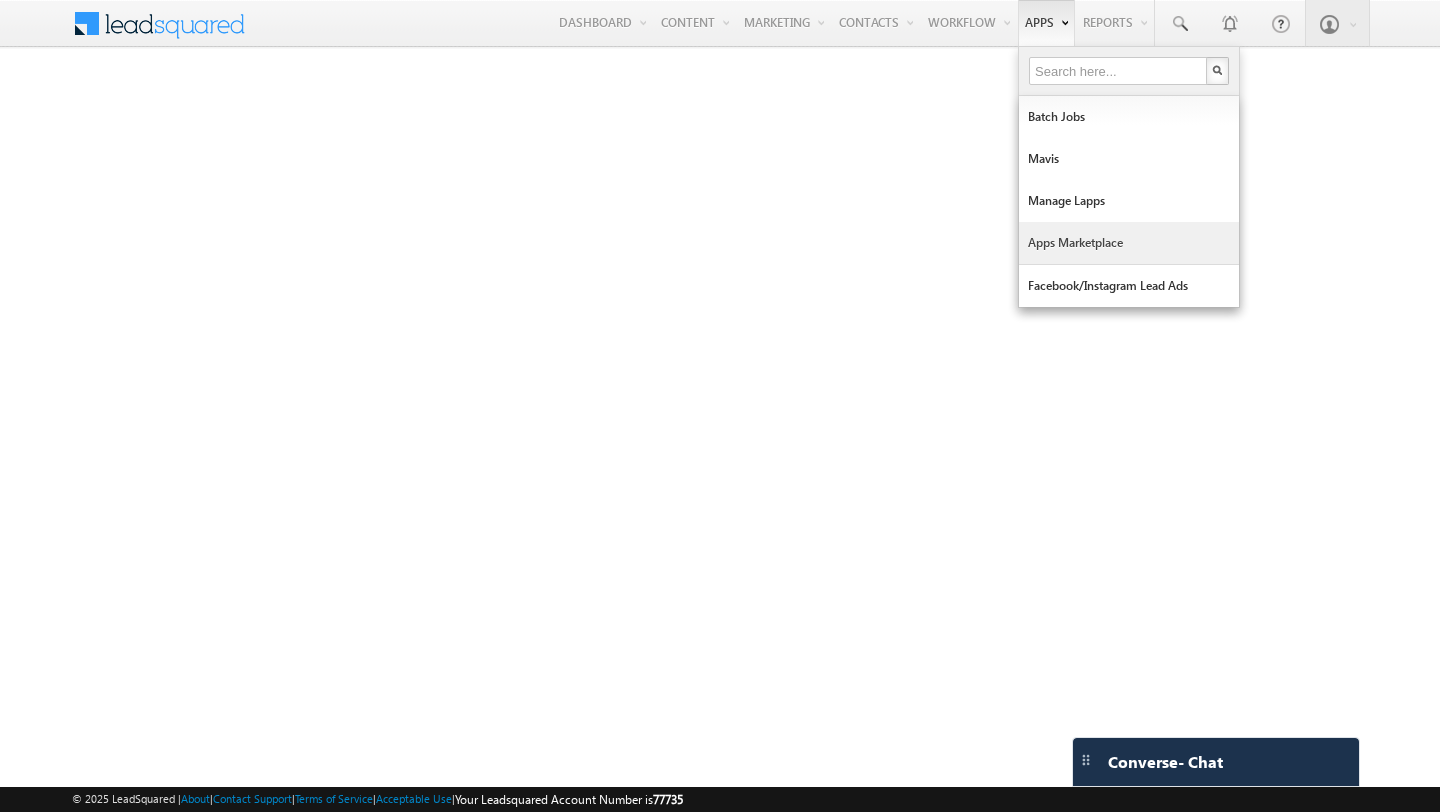 click on "Apps Marketplace" at bounding box center [1129, 243] 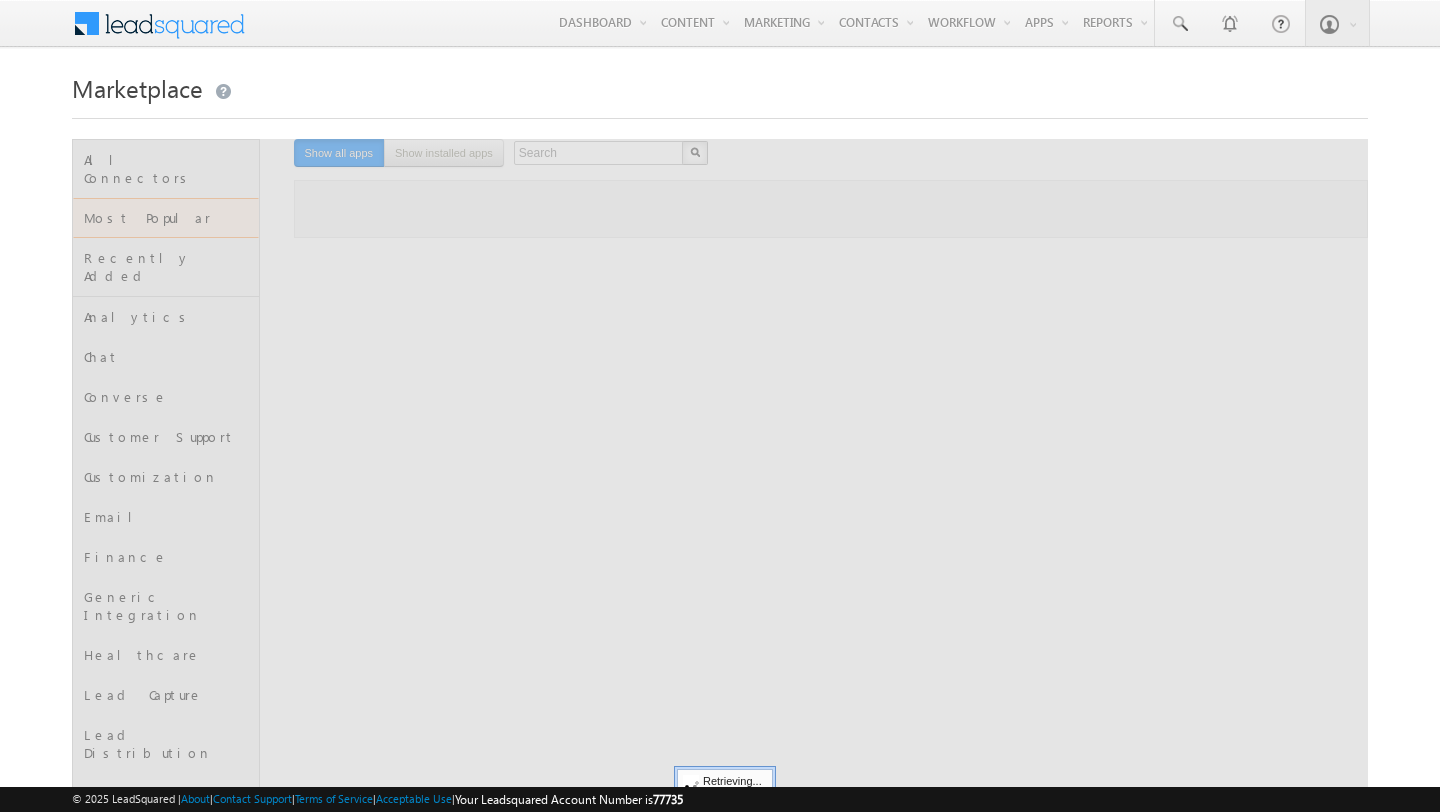 scroll, scrollTop: 0, scrollLeft: 0, axis: both 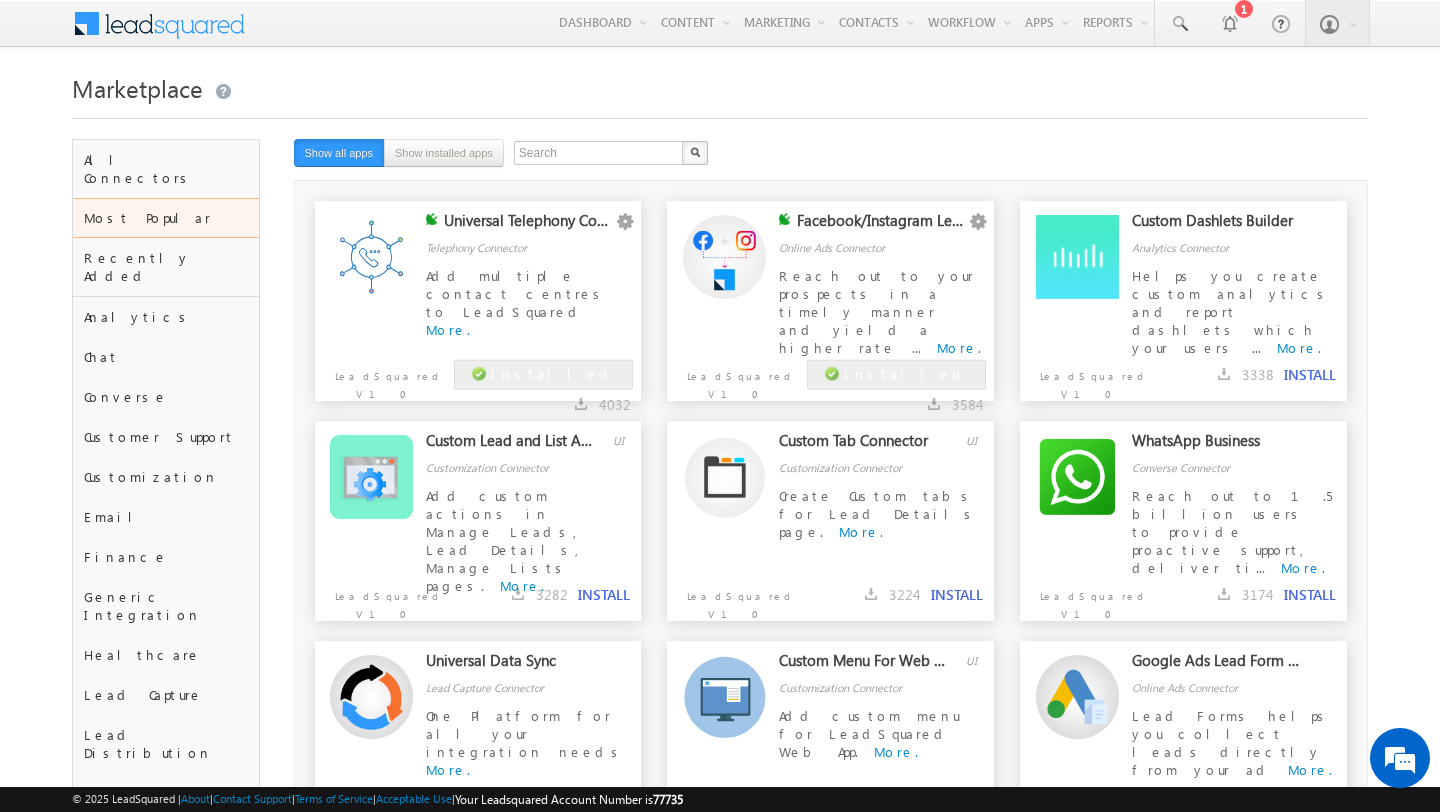 click on "Universal Telephony Connector" at bounding box center (529, 225) 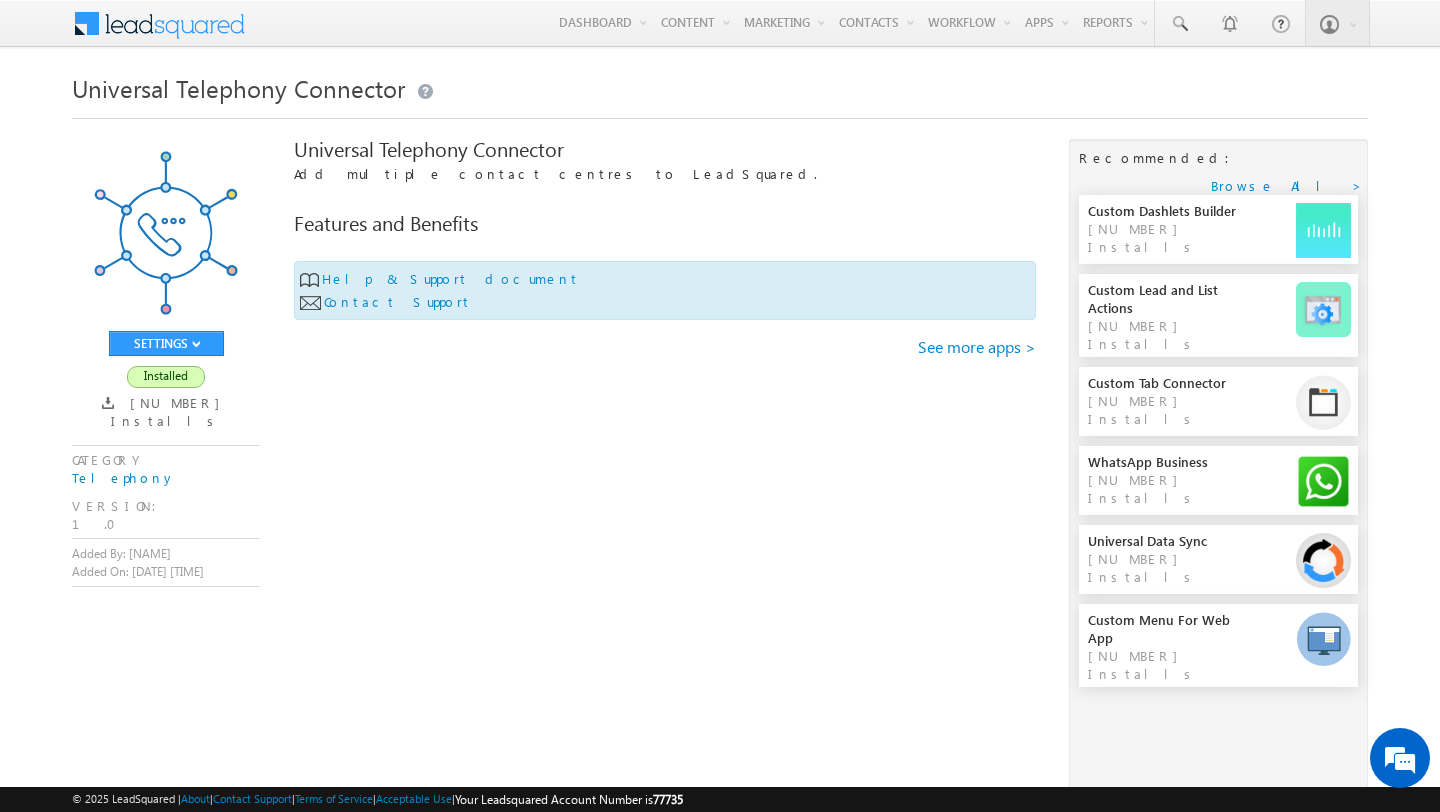 scroll, scrollTop: 0, scrollLeft: 0, axis: both 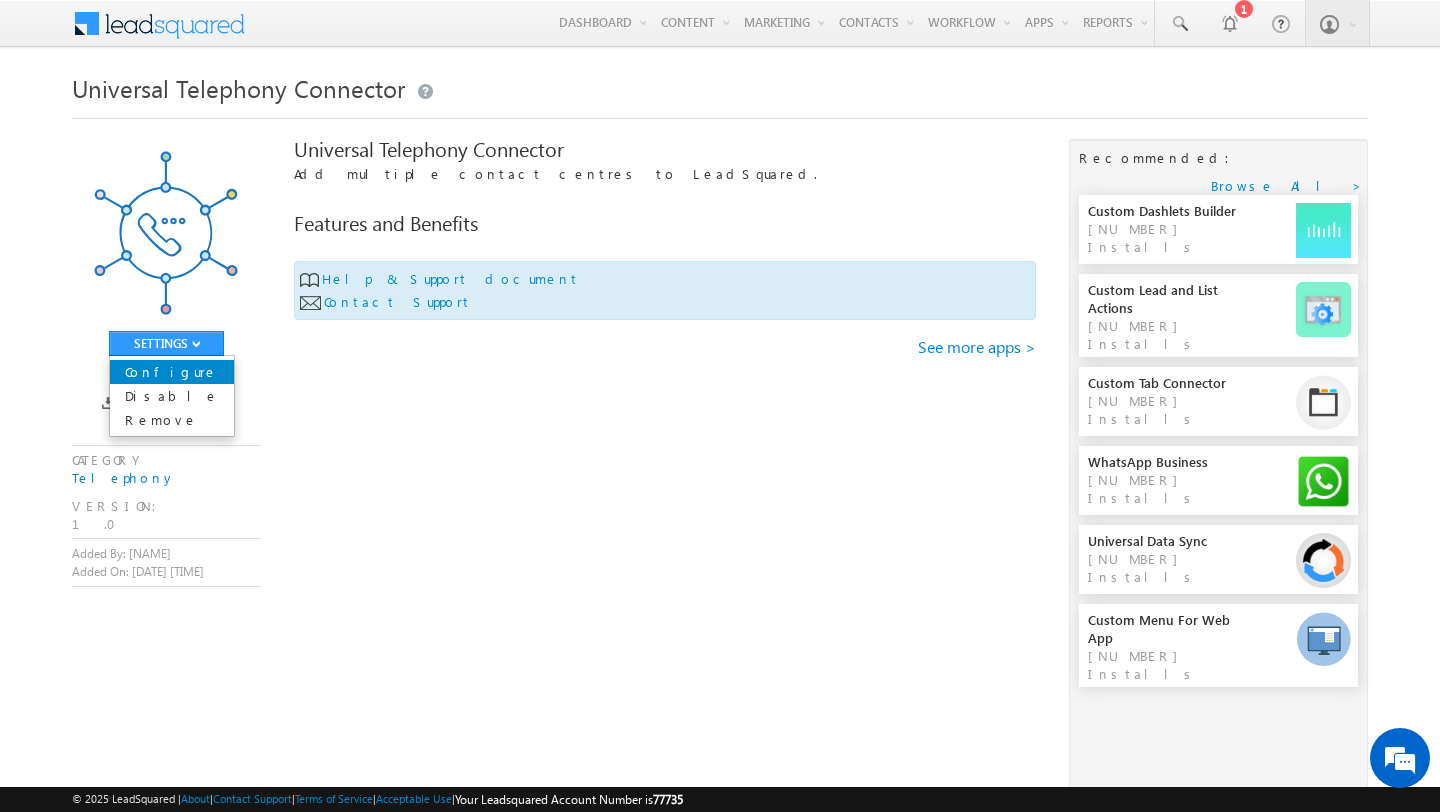 click on "Configure" at bounding box center (172, 372) 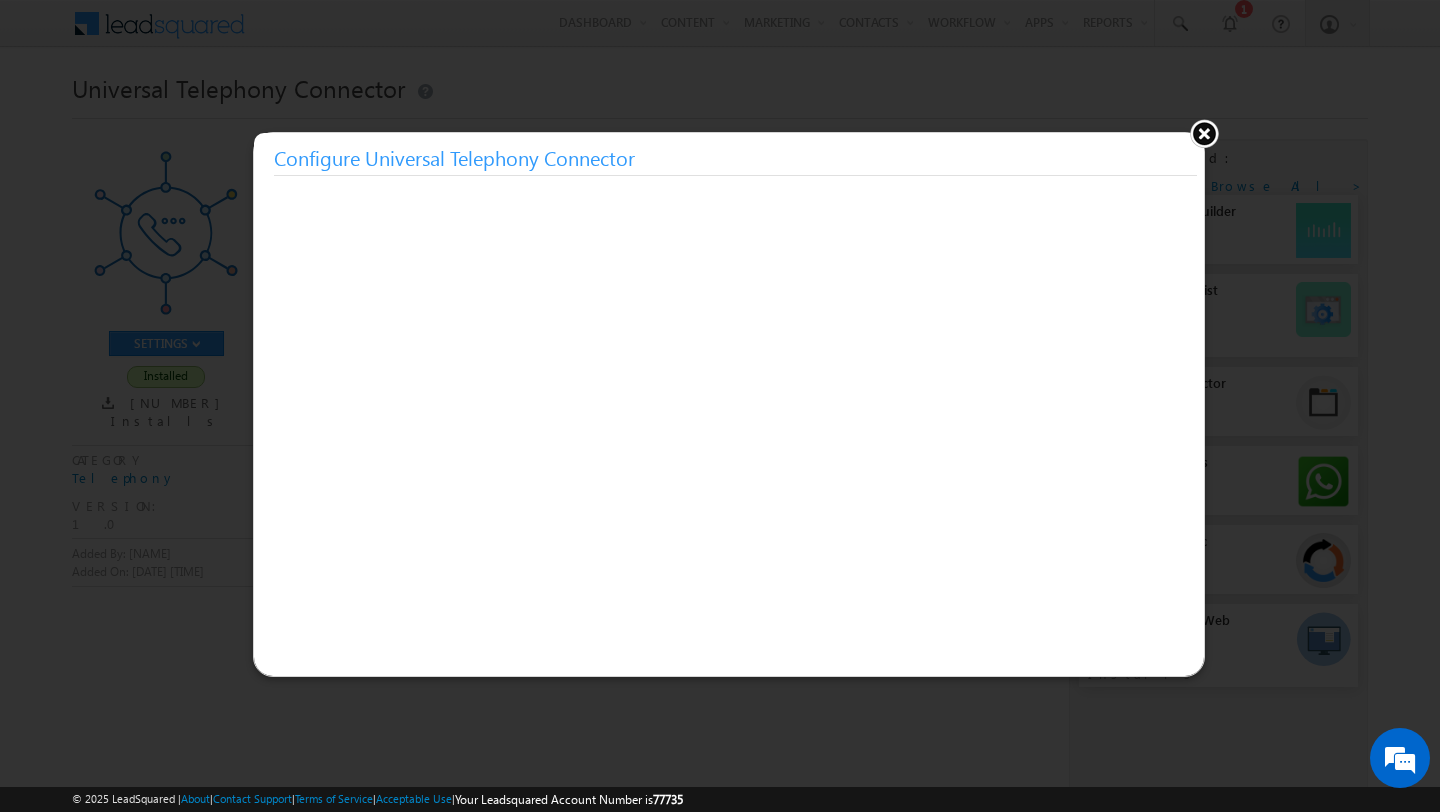 scroll, scrollTop: 0, scrollLeft: 0, axis: both 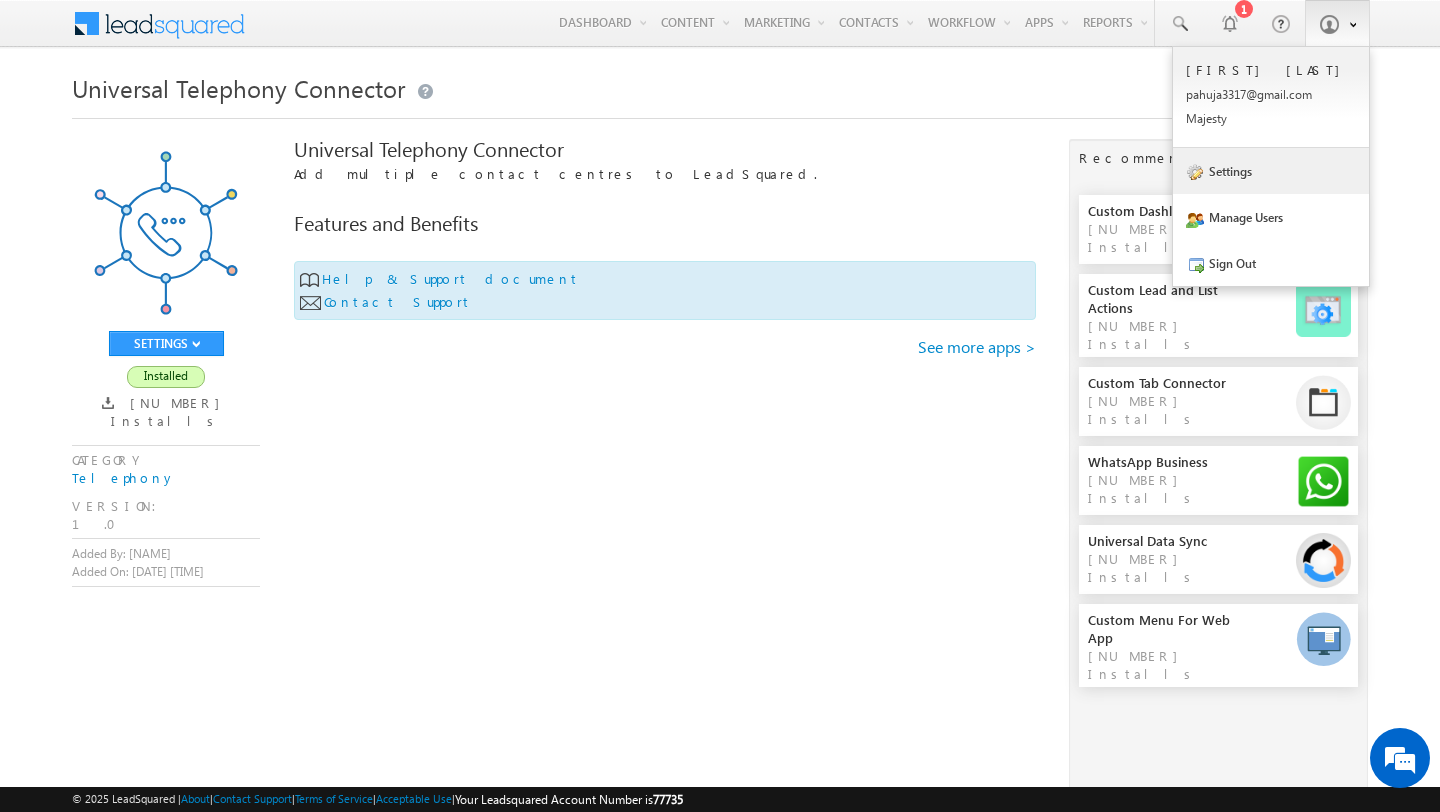 click on "Settings" at bounding box center (1271, 171) 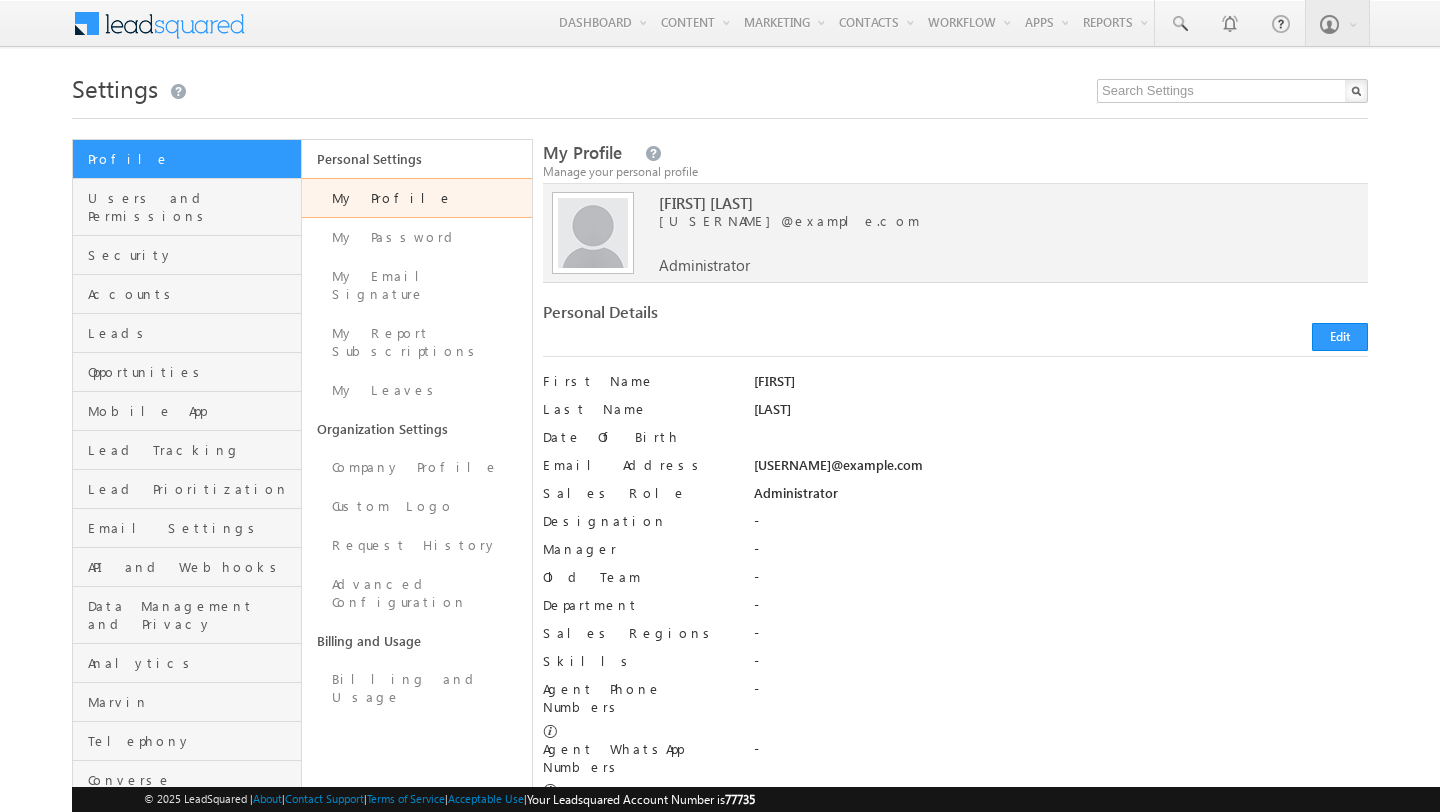 scroll, scrollTop: 0, scrollLeft: 0, axis: both 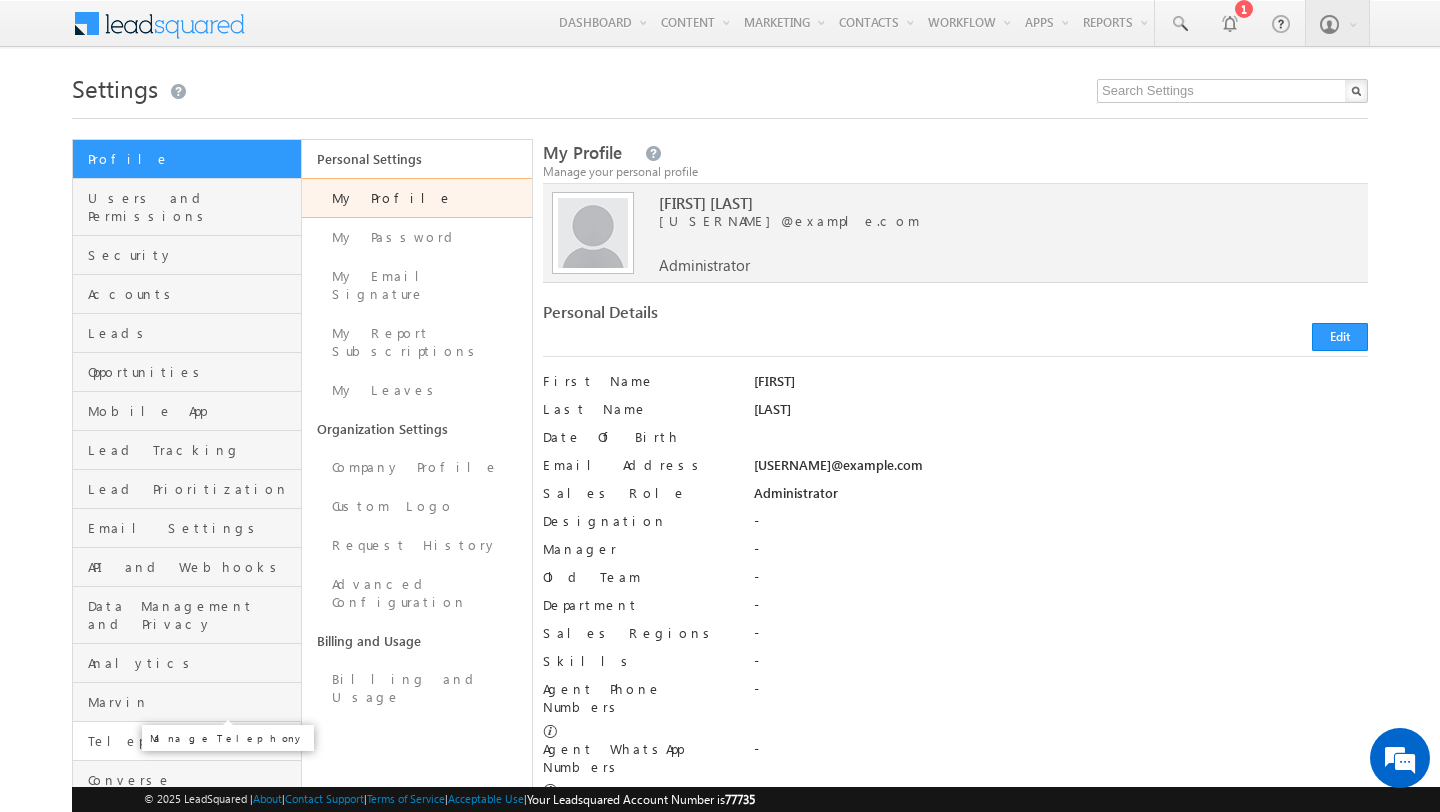 click on "Telephony" at bounding box center (192, 741) 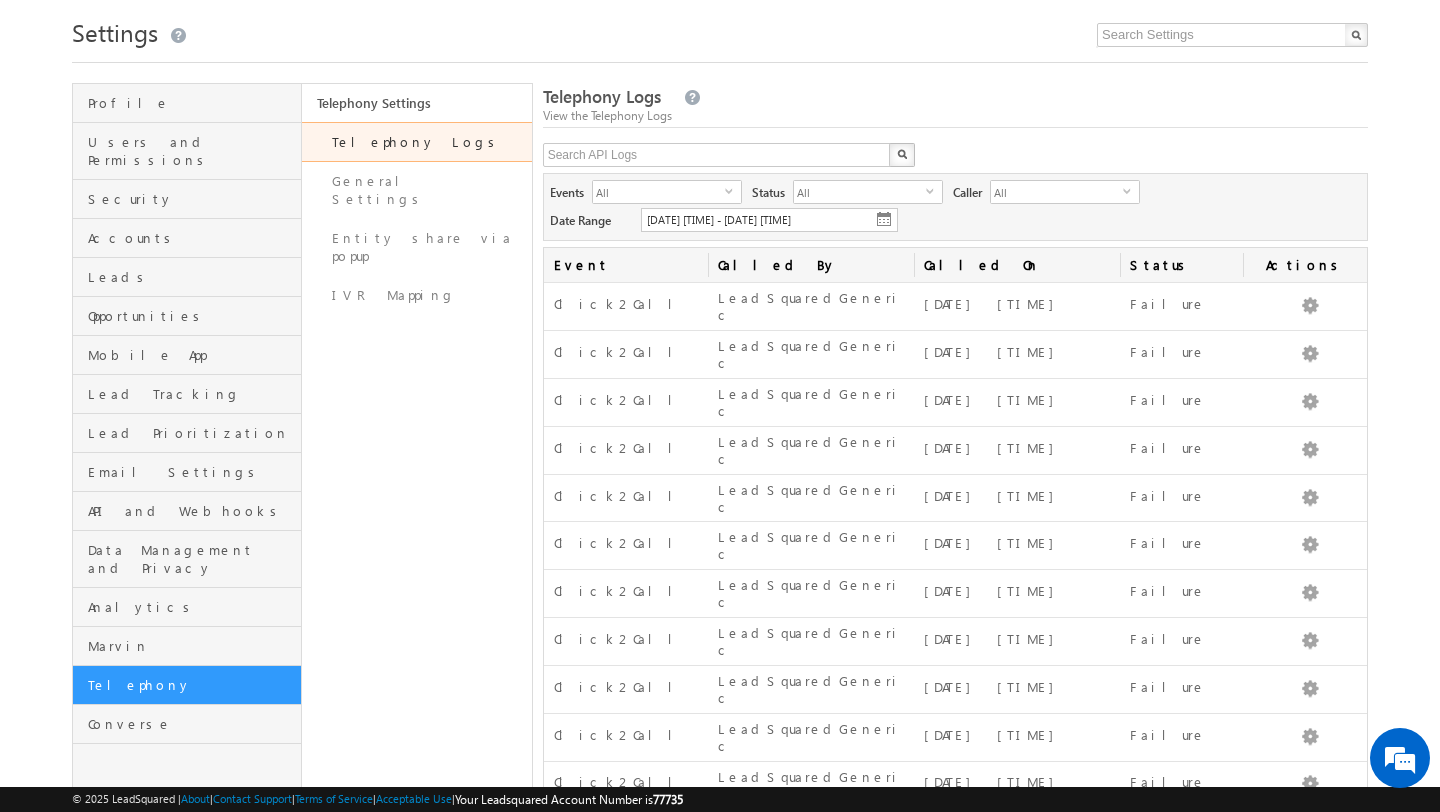 scroll, scrollTop: 34, scrollLeft: 0, axis: vertical 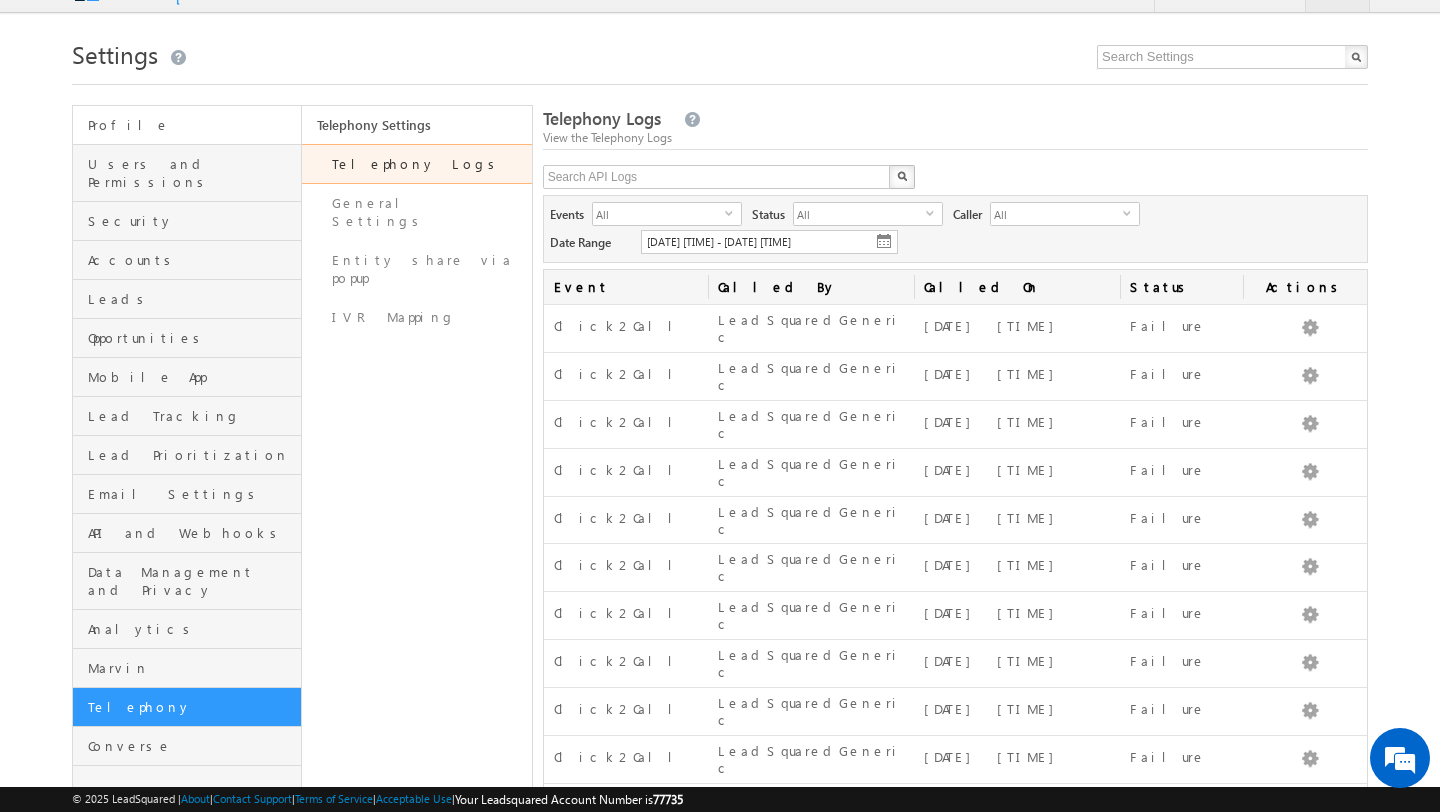 click on "Profile" at bounding box center (192, 125) 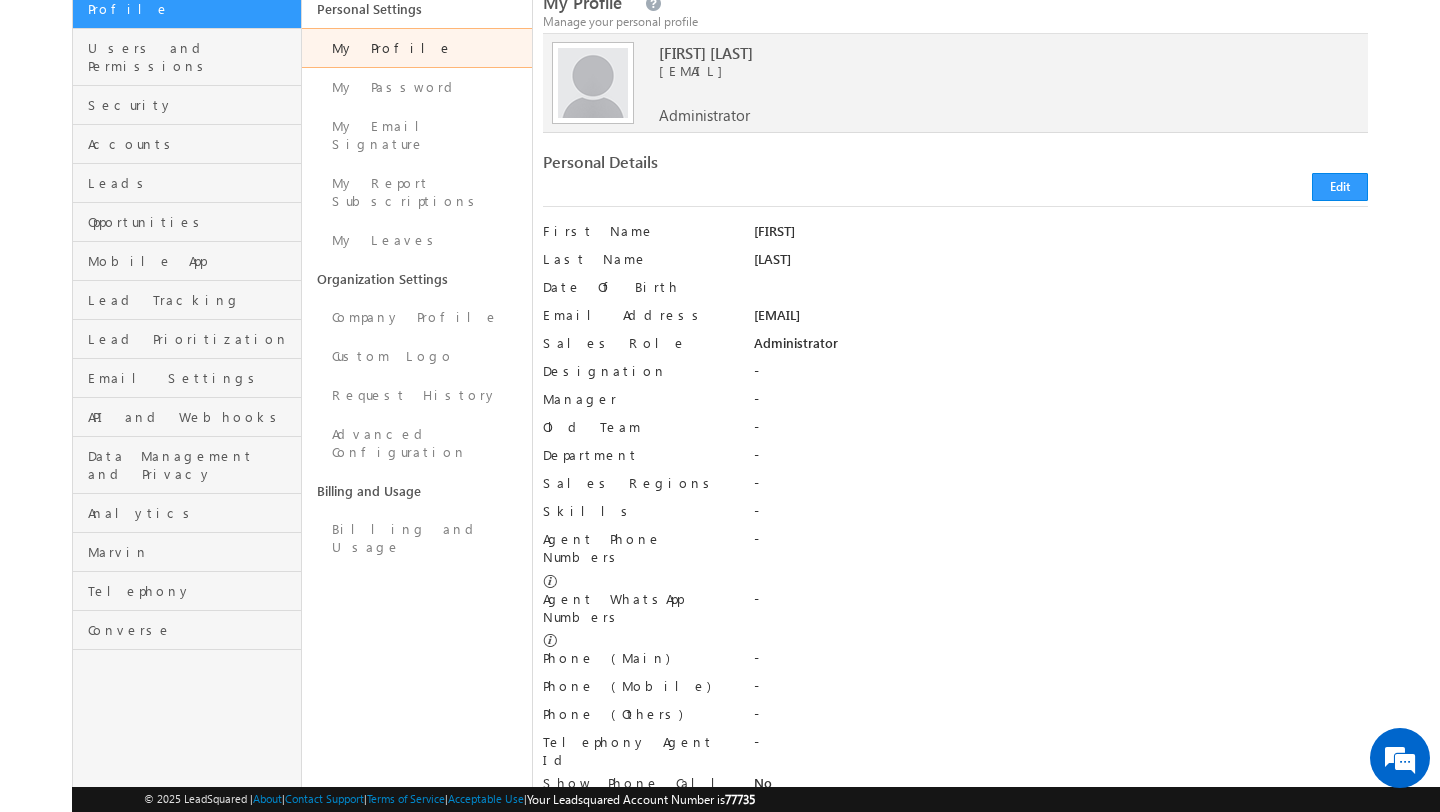 scroll, scrollTop: 137, scrollLeft: 0, axis: vertical 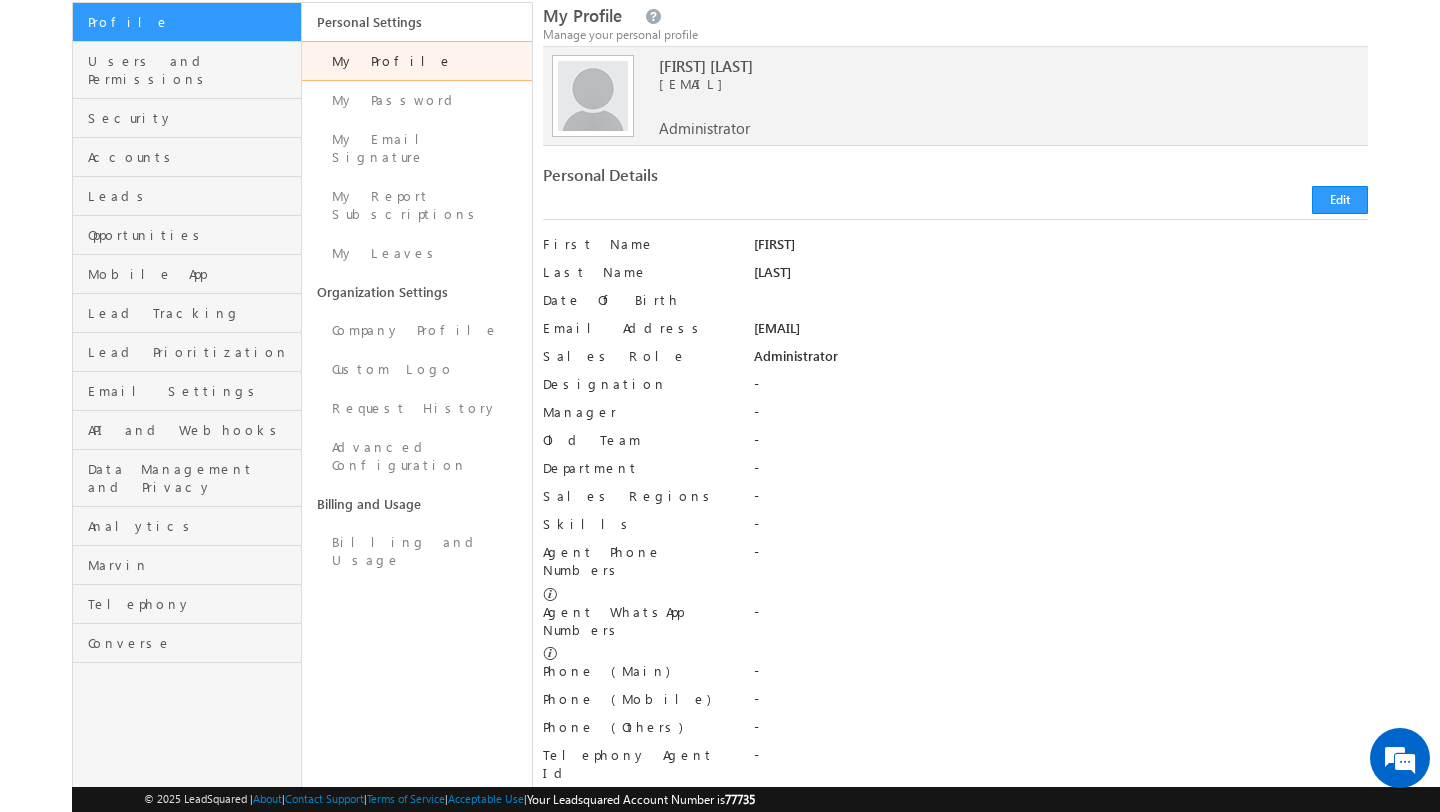 drag, startPoint x: 648, startPoint y: 89, endPoint x: 803, endPoint y: 89, distance: 155 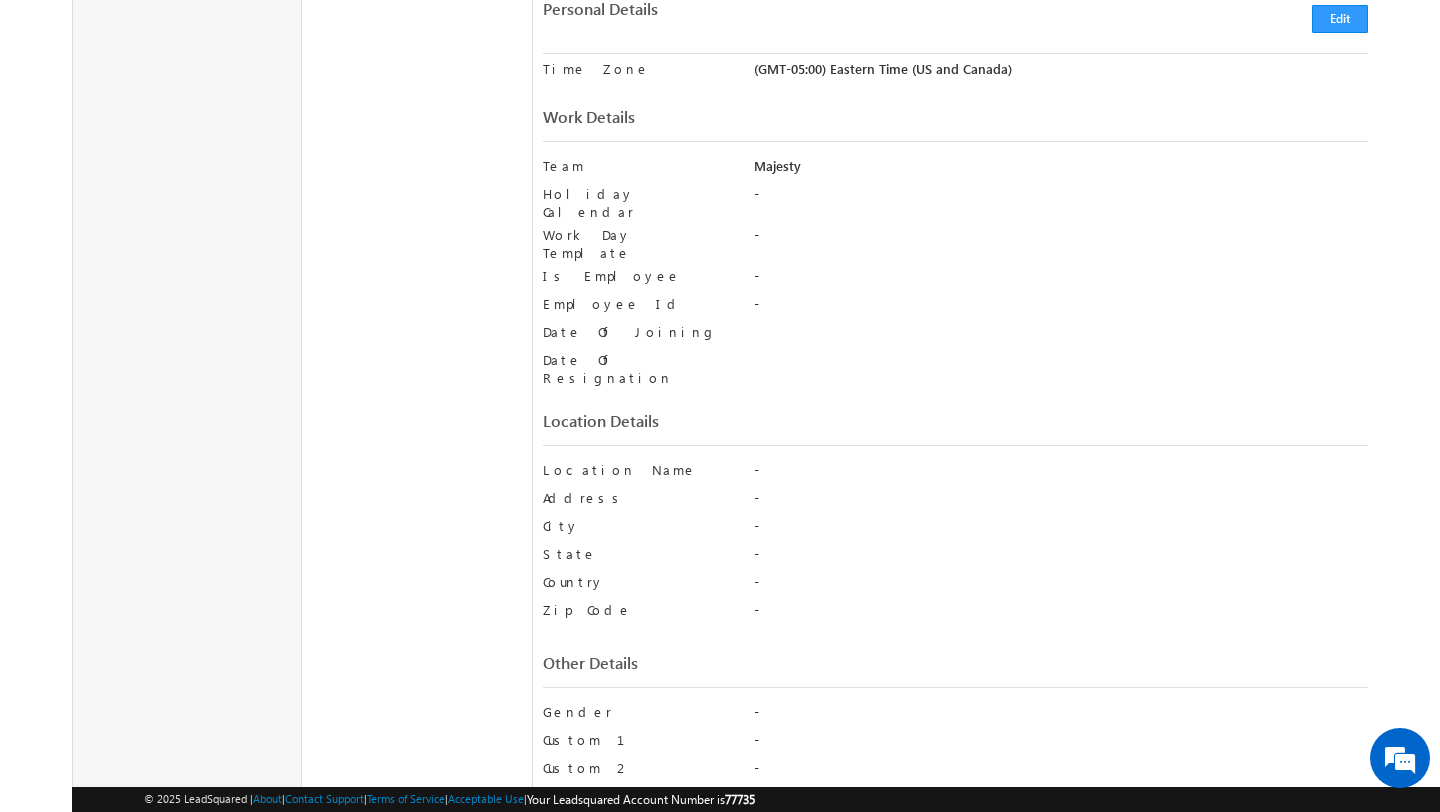 scroll, scrollTop: 0, scrollLeft: 0, axis: both 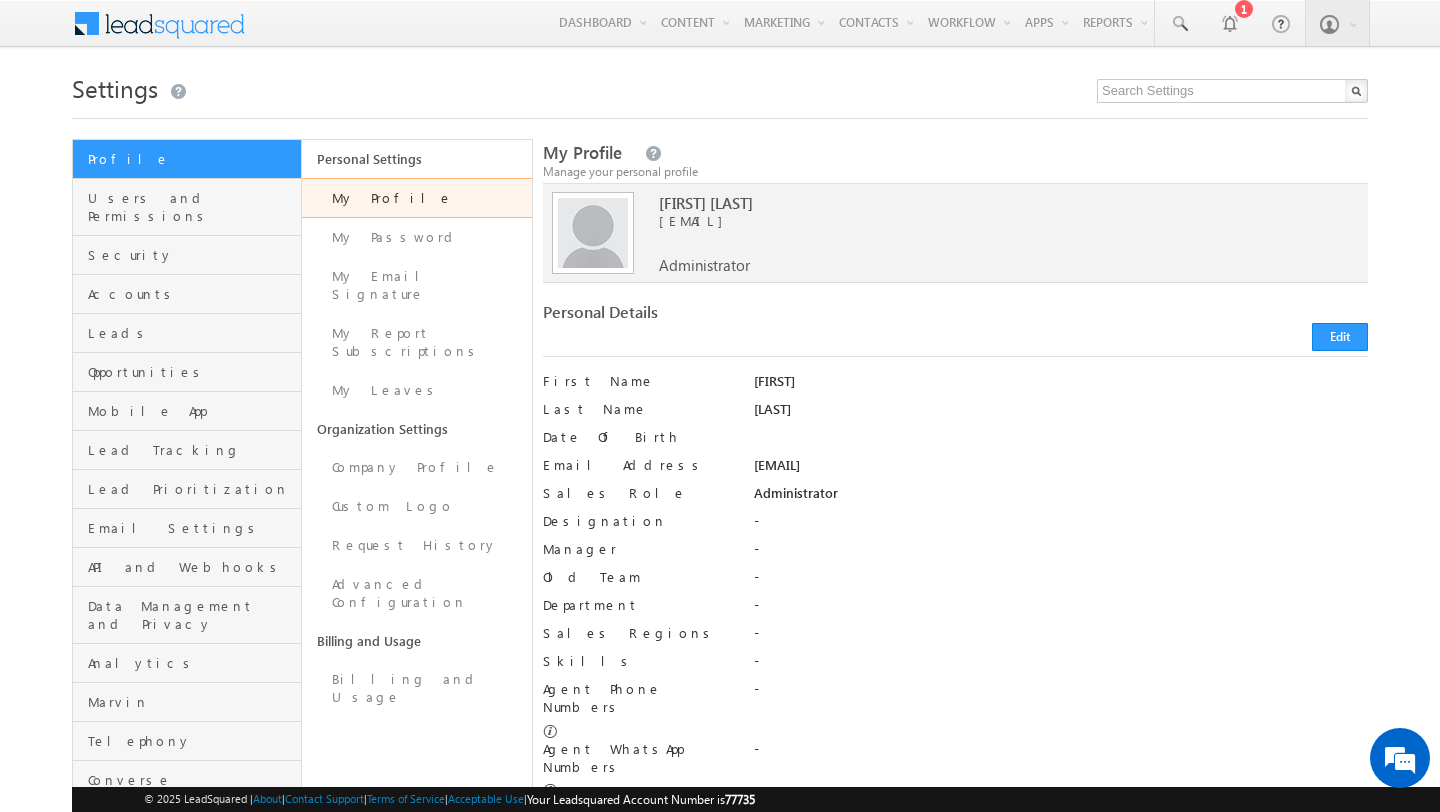 click on "Settings
Profile Users and Permissions Security Accounts Leads Opportunities Mobile App Lead Tracking Lead Prioritization Email Settings API and Webhooks Data Management and Privacy Analytics Marvin Telephony Converse
Personal Settings My Profile My Password My Email Signature My Report Subscriptions My Leaves Organization Settings Company Profile Custom Logo Request History Advanced Configuration Billing and Usage Billing and Usage
My Profile
Manage your personal profile" at bounding box center [720, 1026] 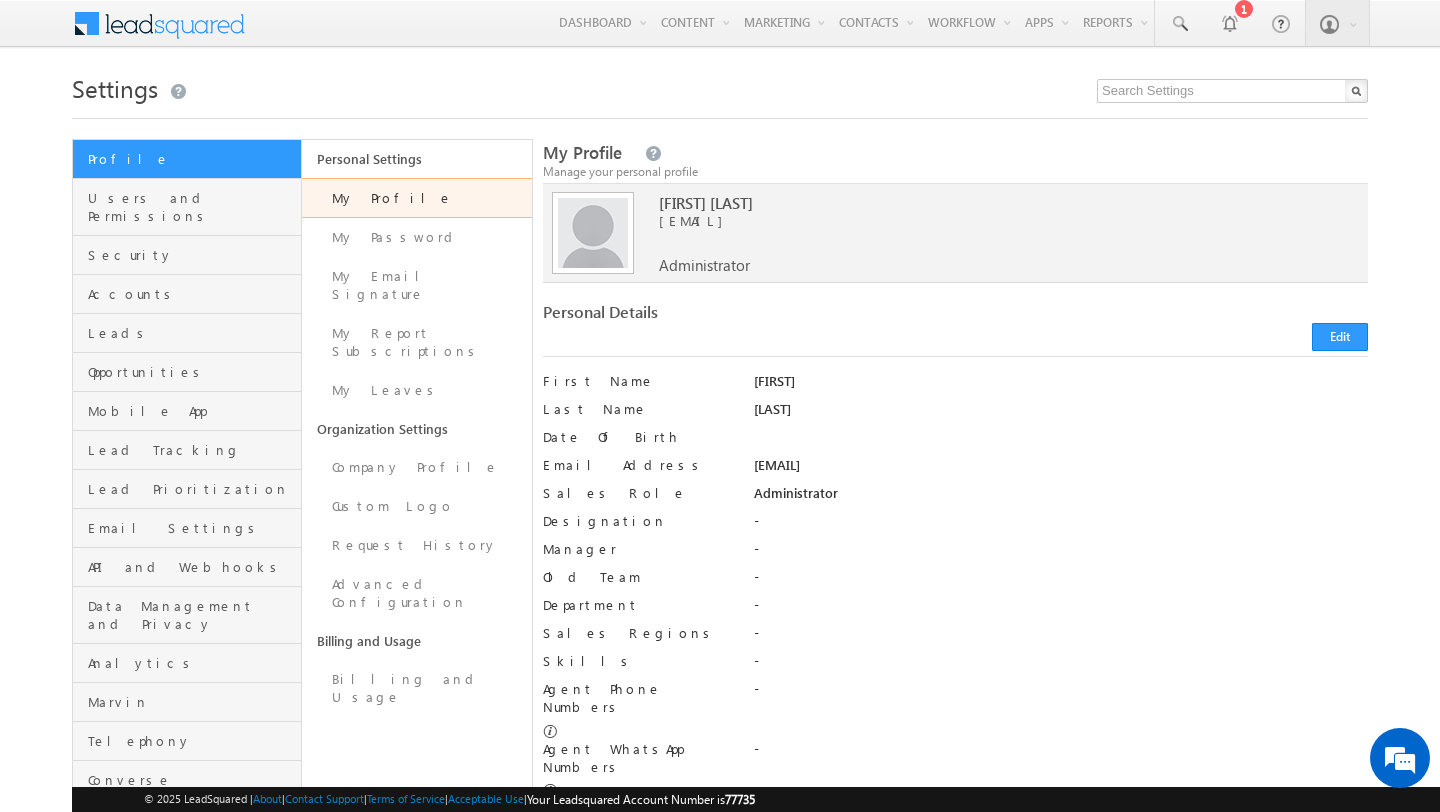 click at bounding box center [720, 112] 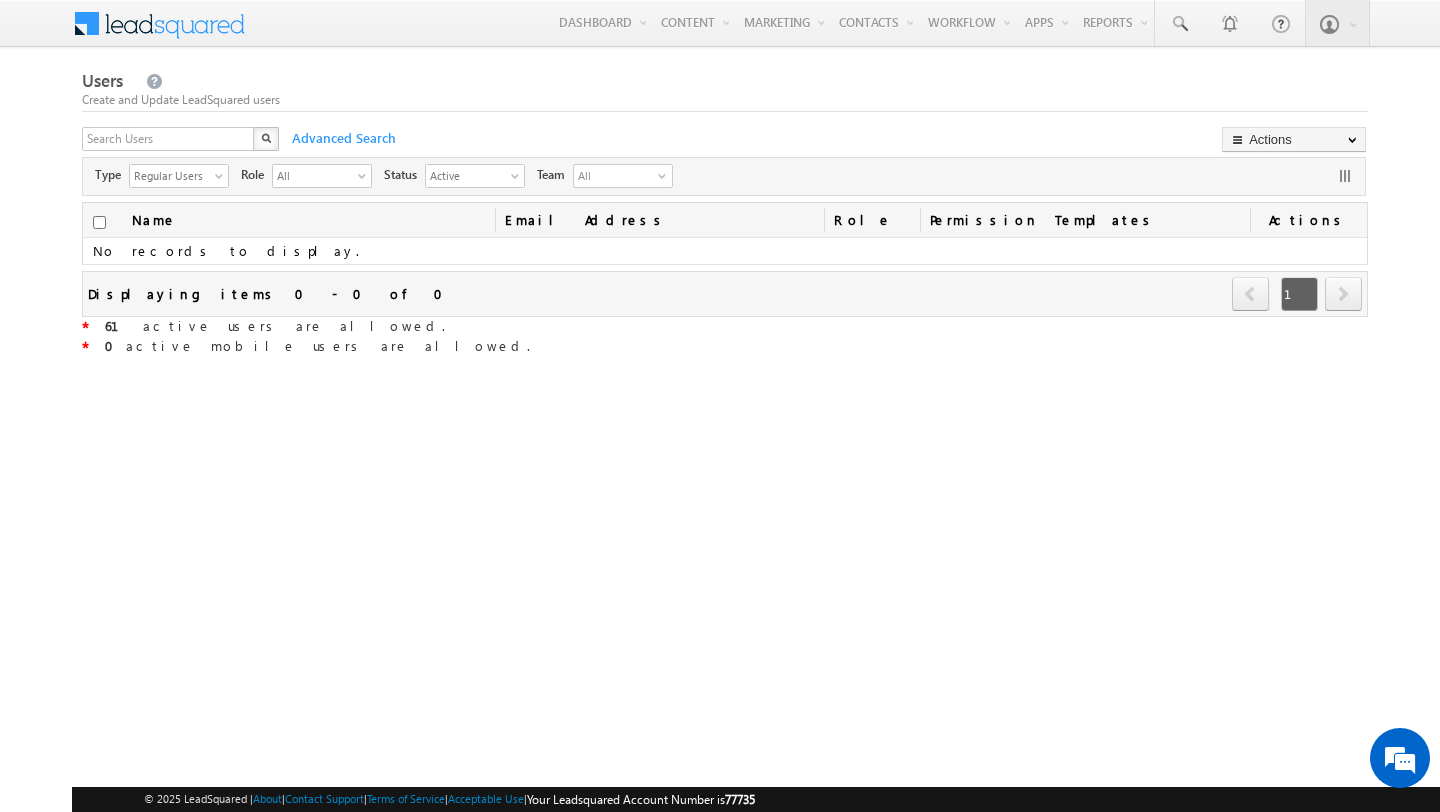 scroll, scrollTop: 0, scrollLeft: 0, axis: both 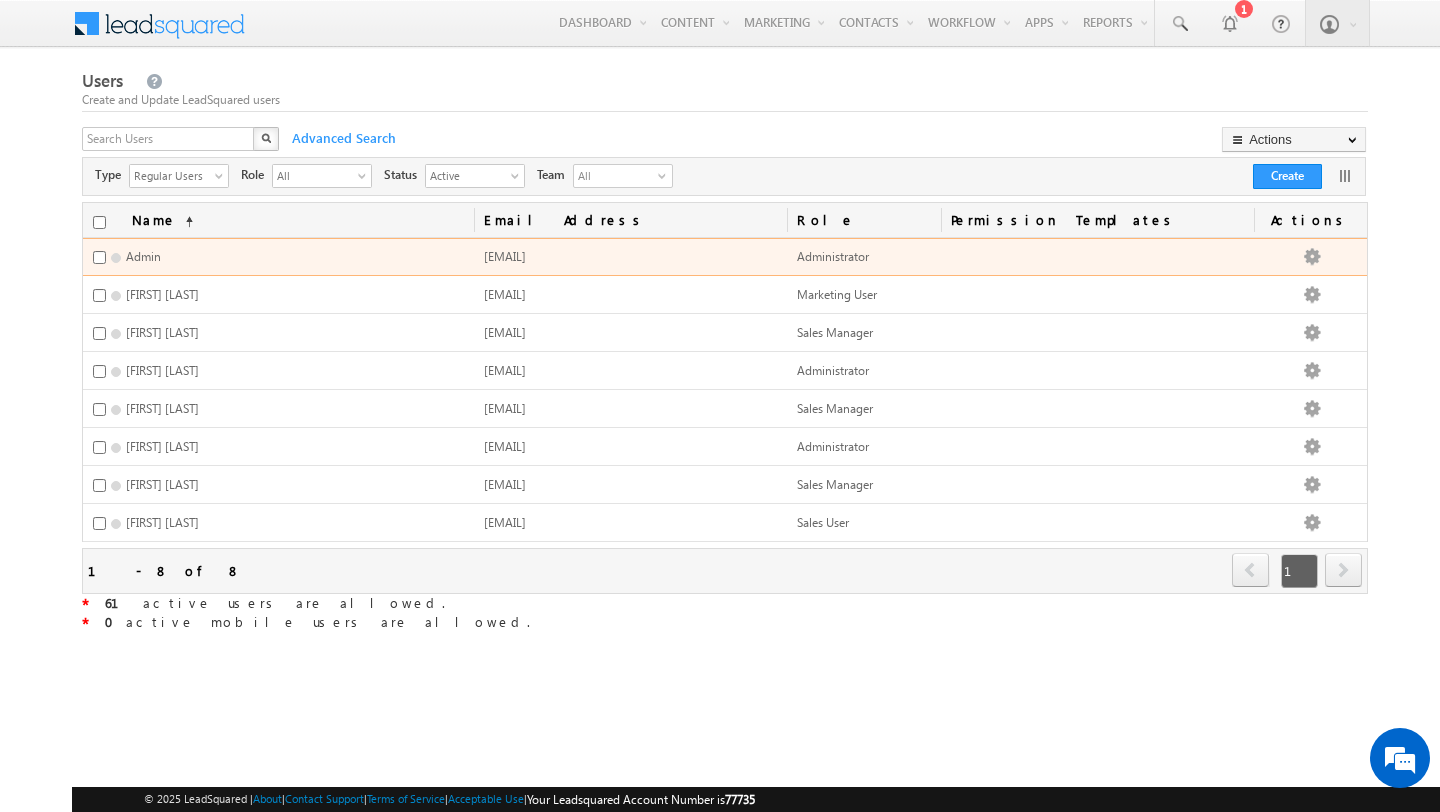 click on "[EMAIL]" at bounding box center [505, 256] 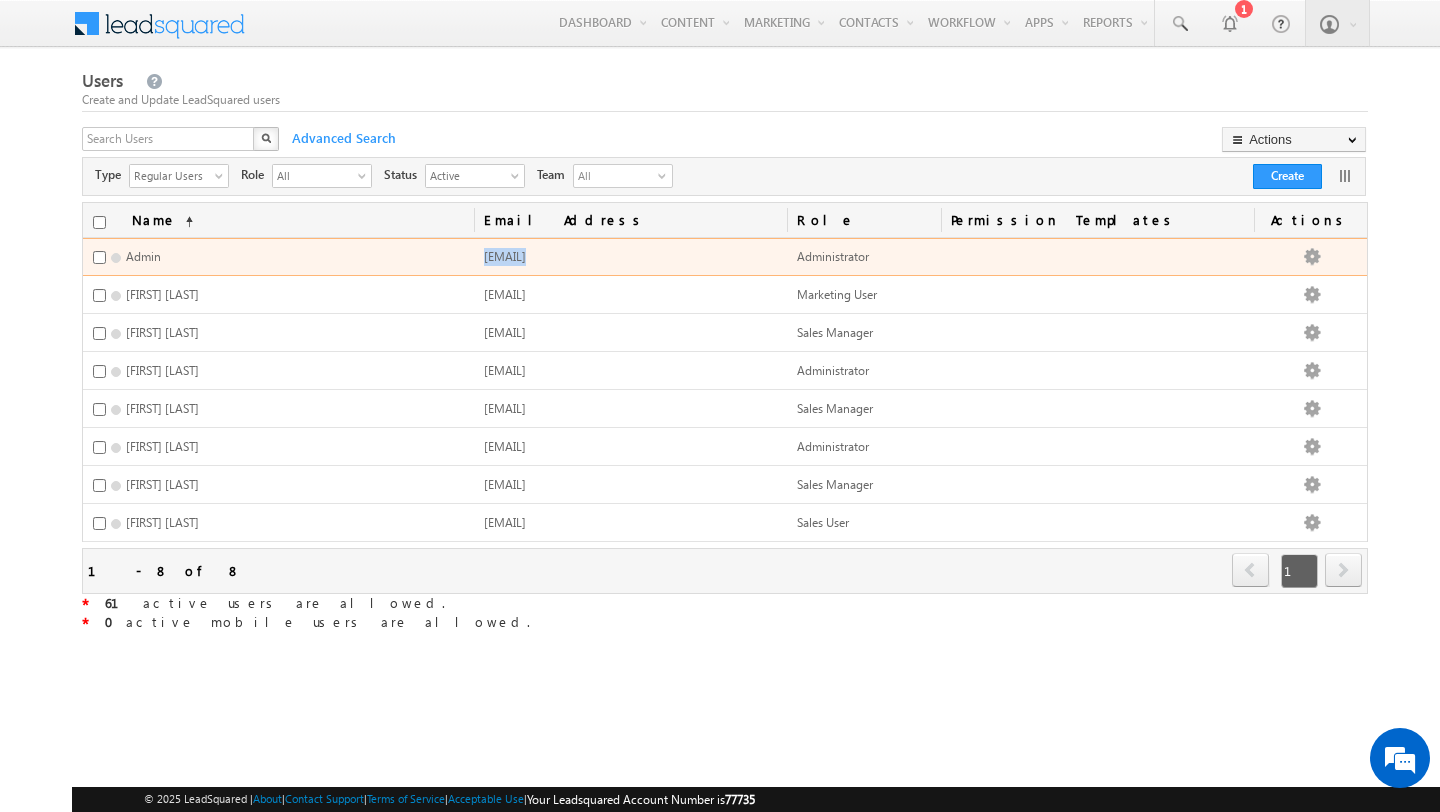 click on "saeed@majestyhospital.com" at bounding box center [505, 256] 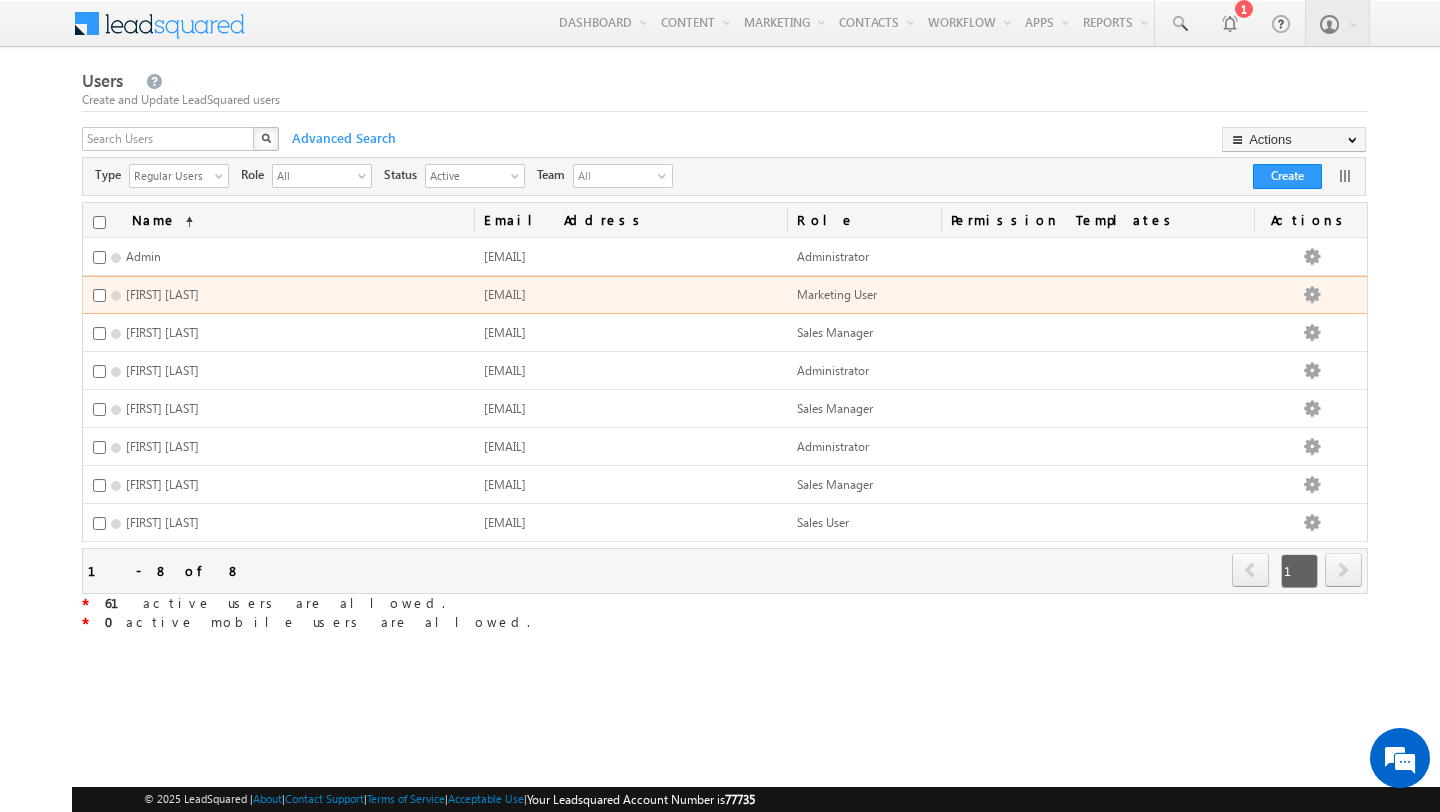 scroll, scrollTop: 0, scrollLeft: 0, axis: both 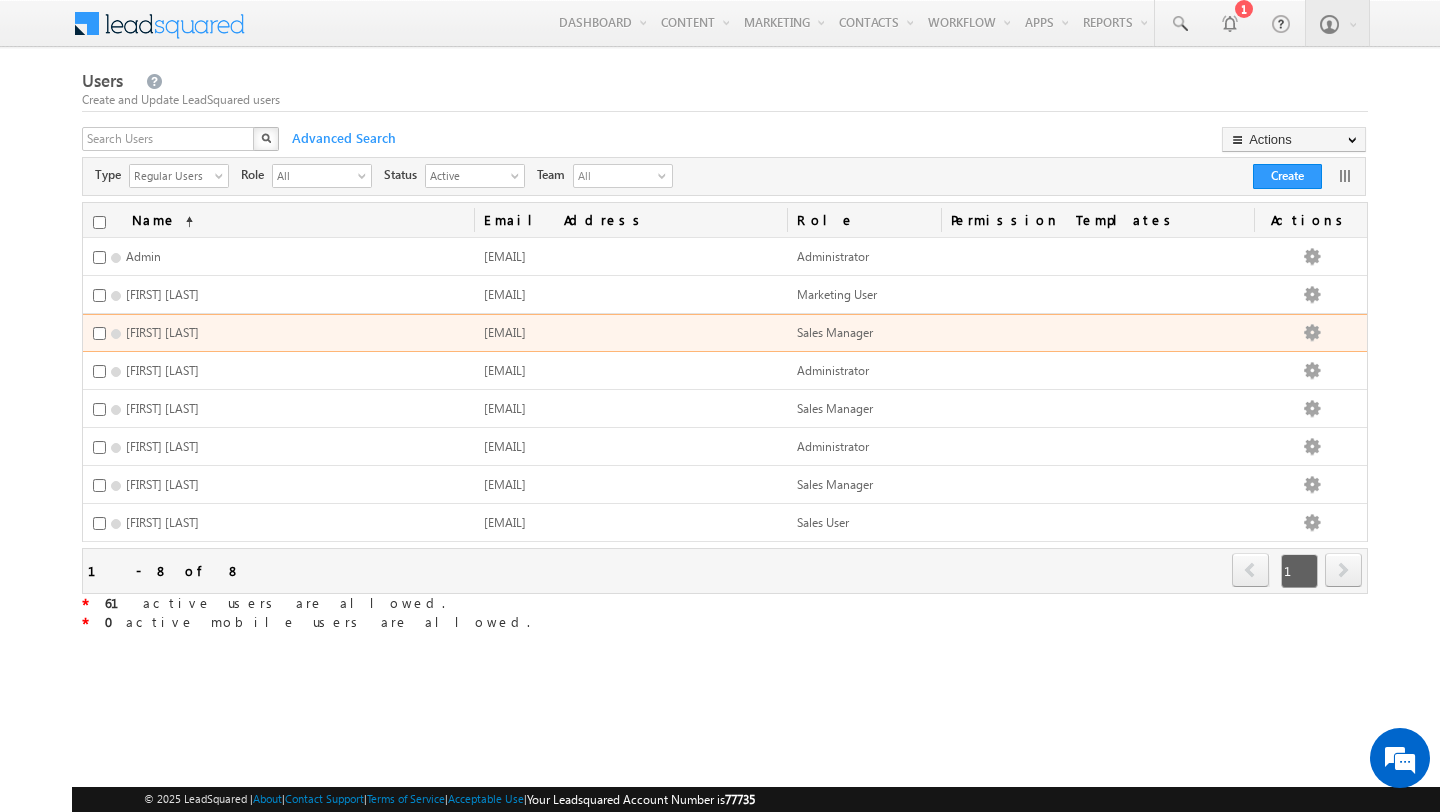 click on "a.alshammari@majestyhospital.com" at bounding box center (505, 332) 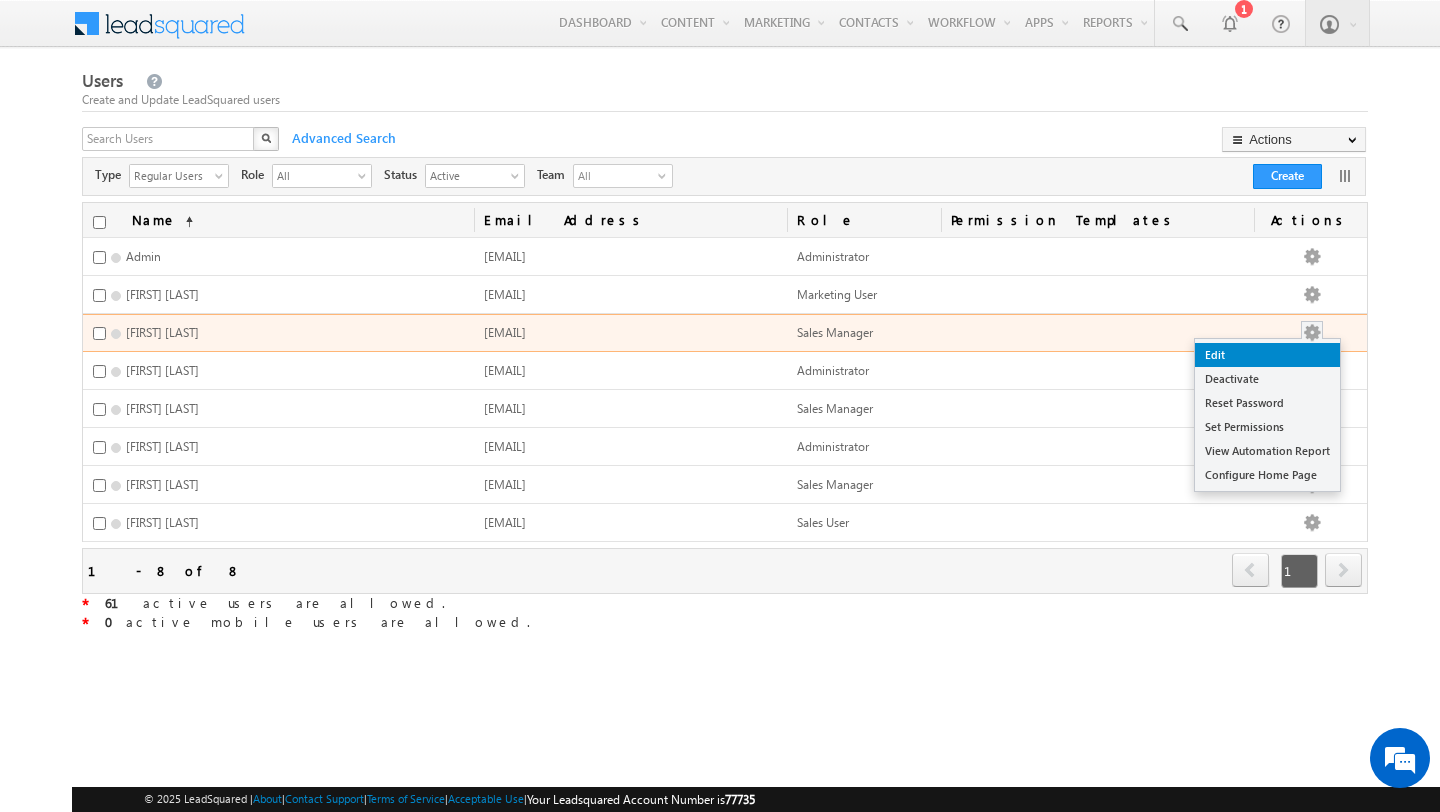 click on "Edit" at bounding box center (1267, 355) 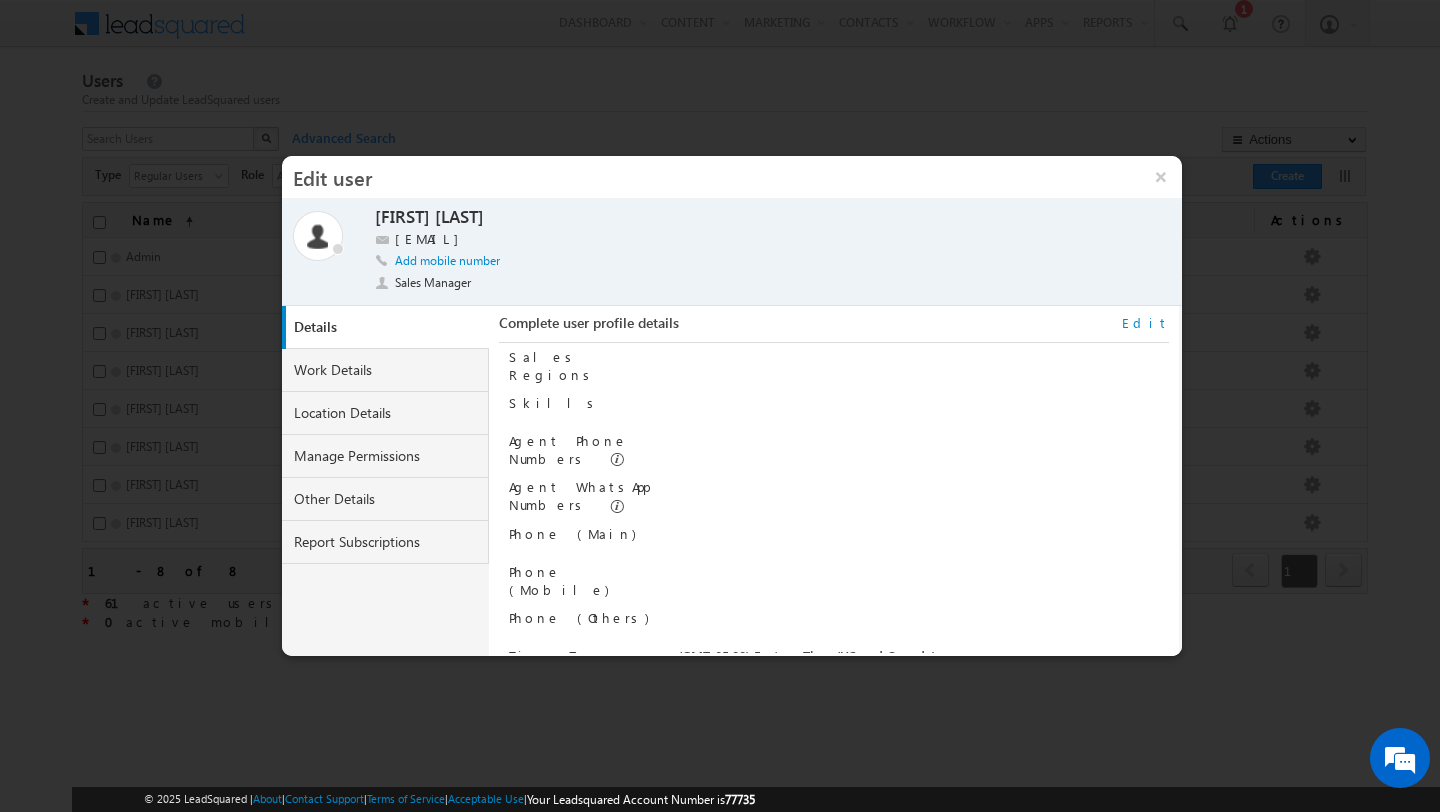 scroll, scrollTop: 0, scrollLeft: 0, axis: both 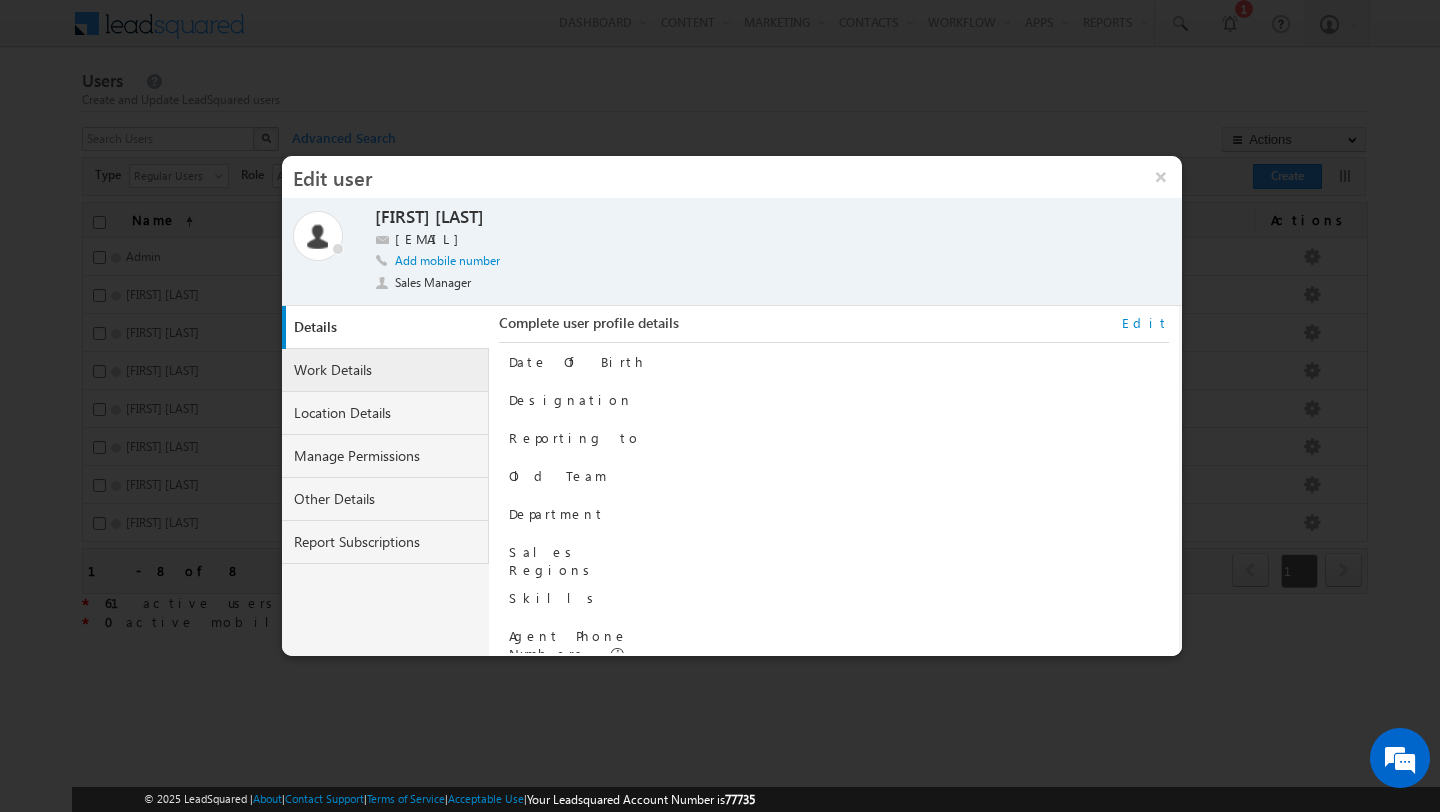 click on "Work Details" at bounding box center (386, 370) 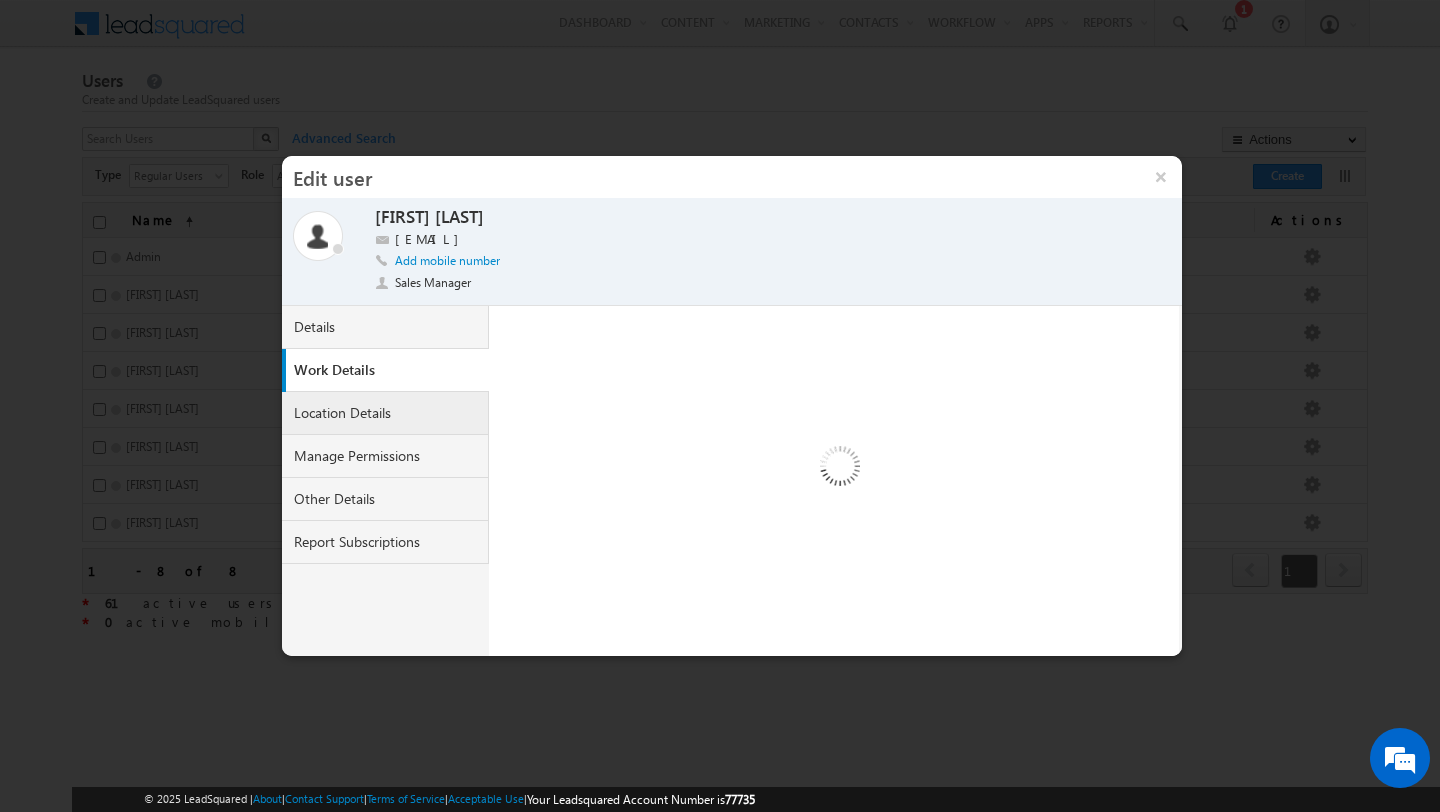 click on "Location Details" at bounding box center [386, 413] 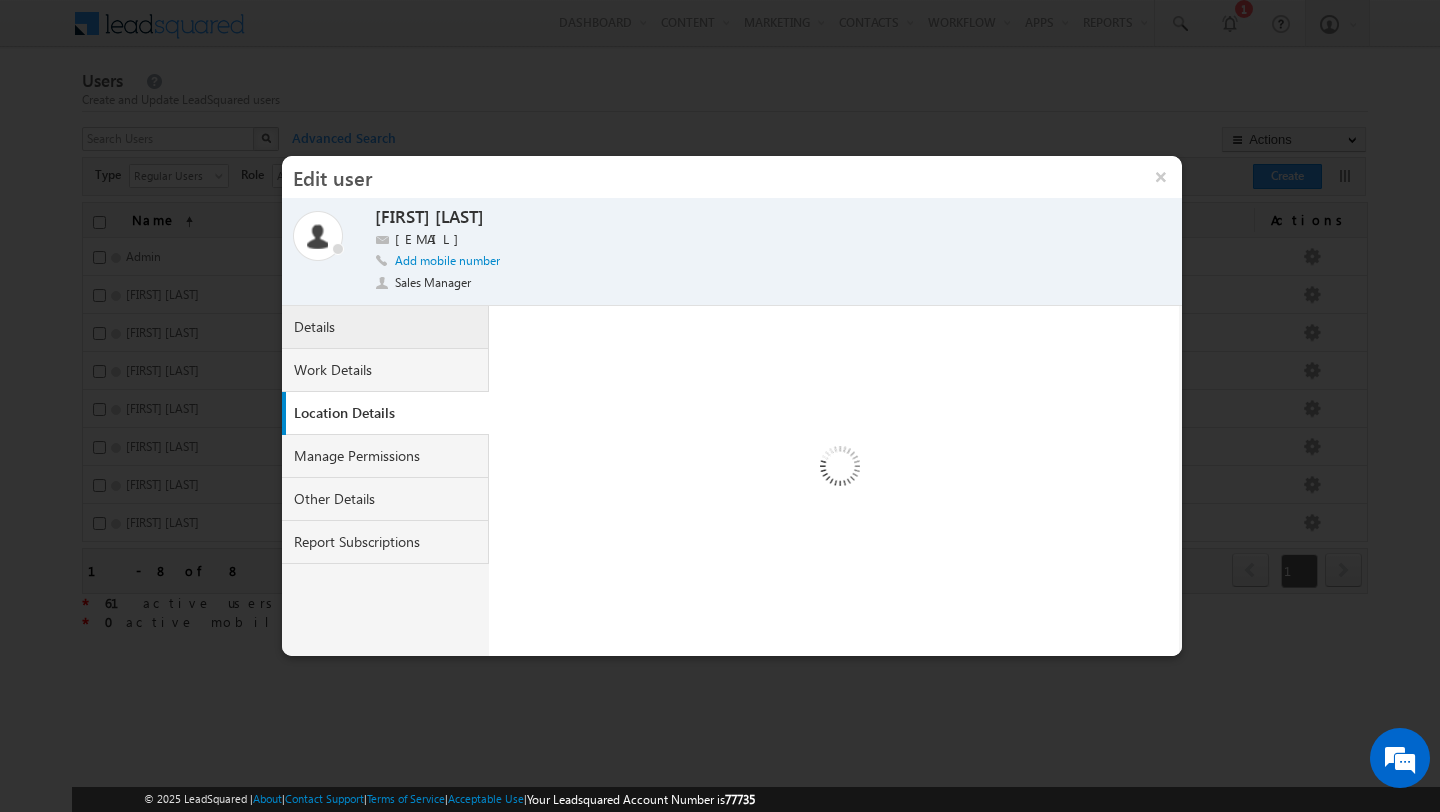 click on "Details" at bounding box center [386, 327] 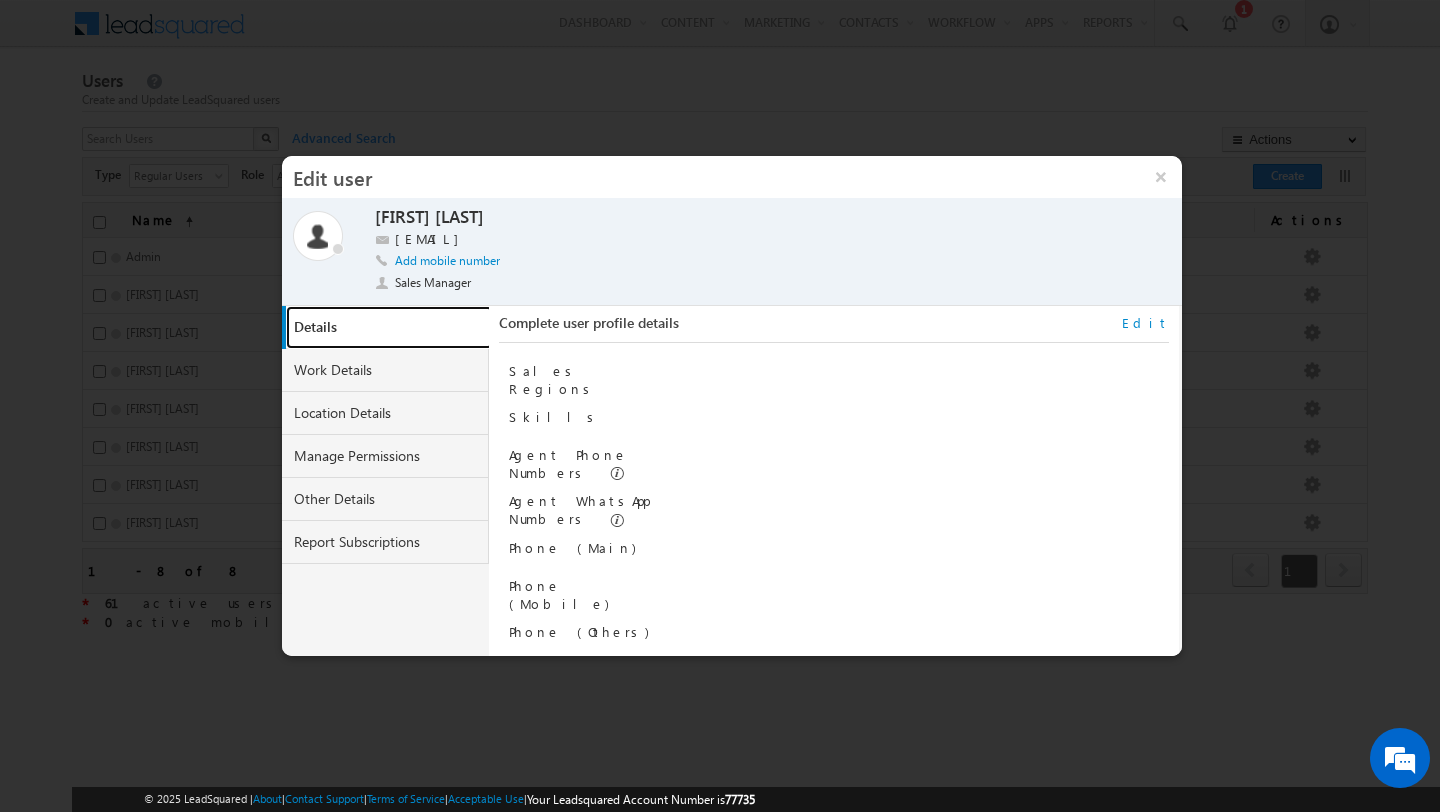 scroll, scrollTop: 248, scrollLeft: 0, axis: vertical 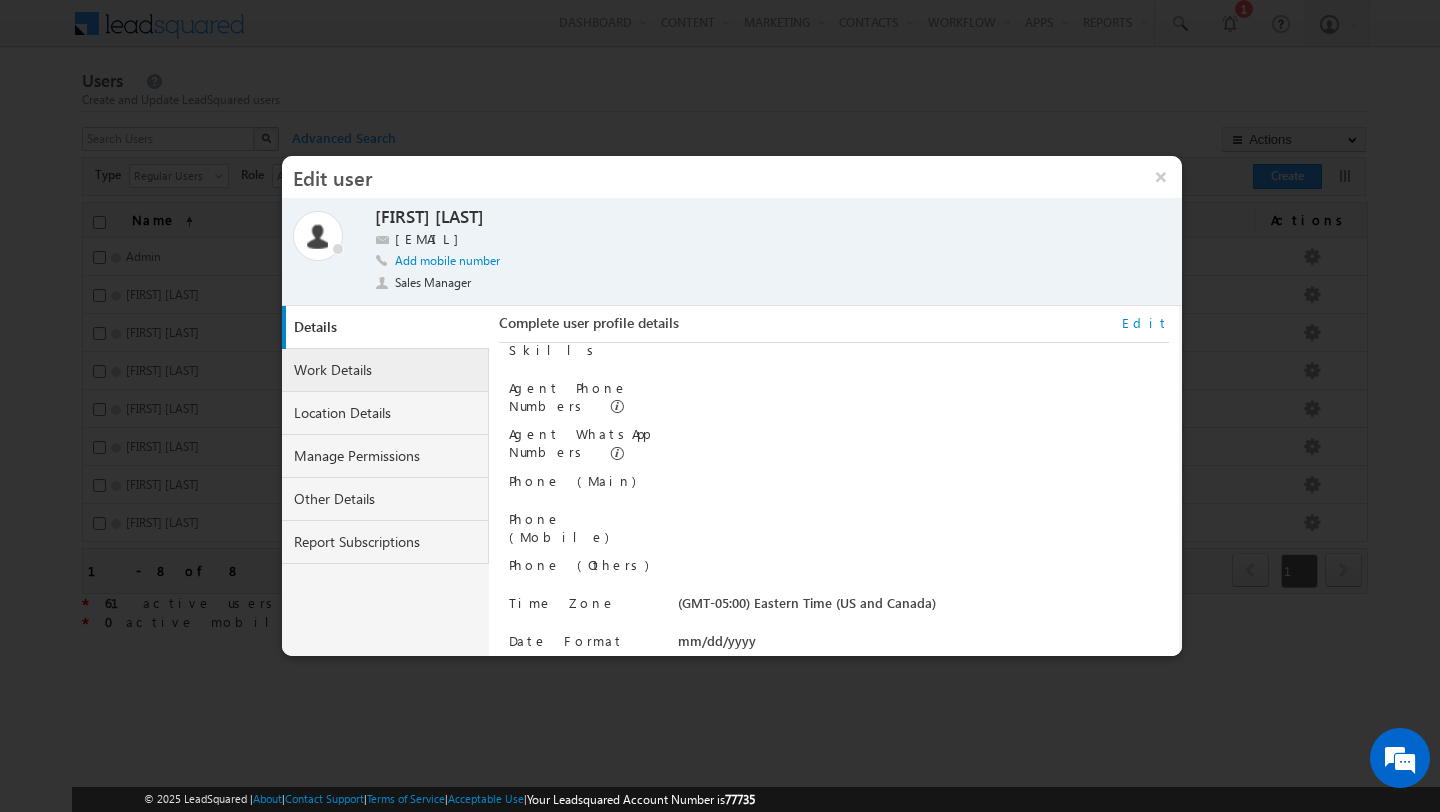click on "Work Details" at bounding box center (386, 370) 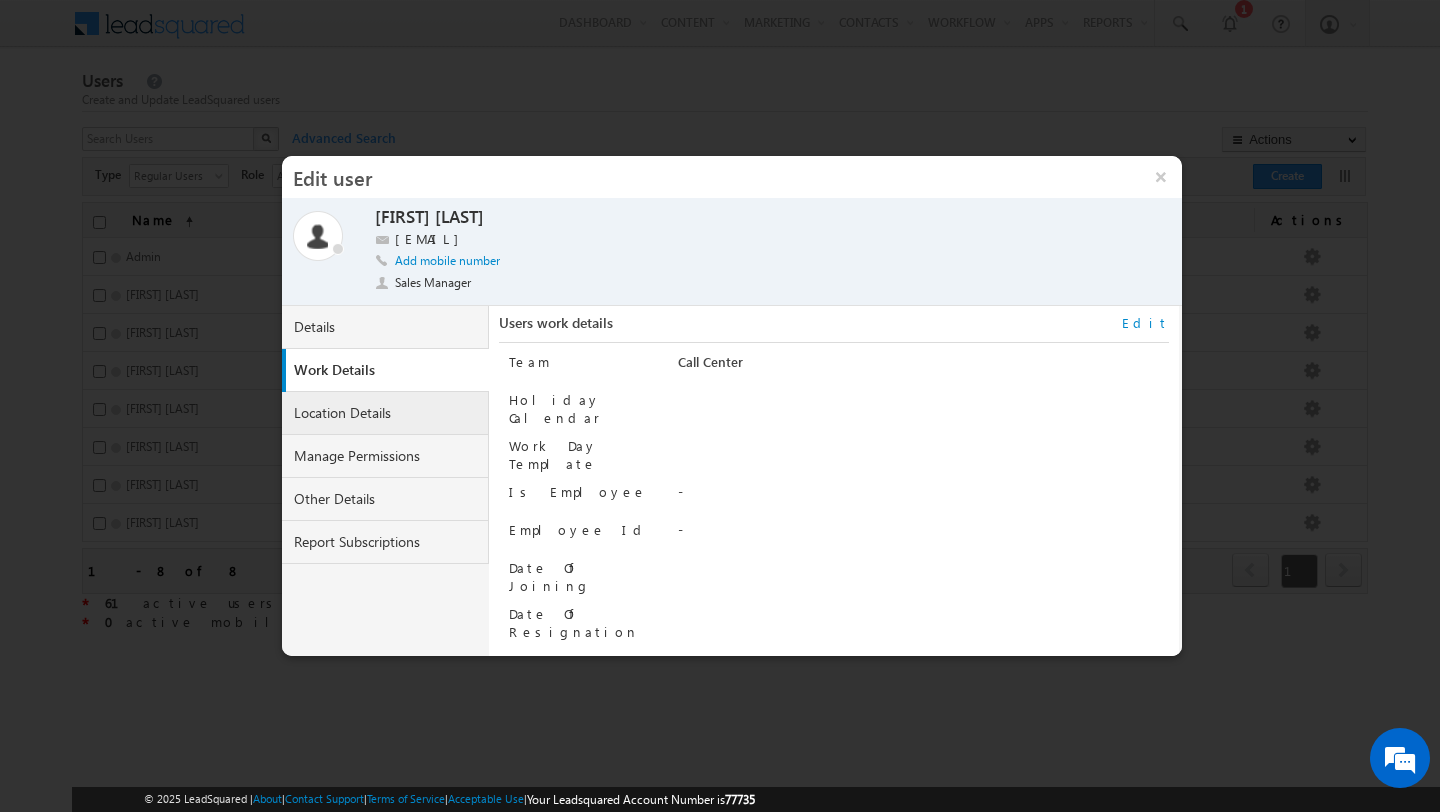 click on "Location Details" at bounding box center (386, 413) 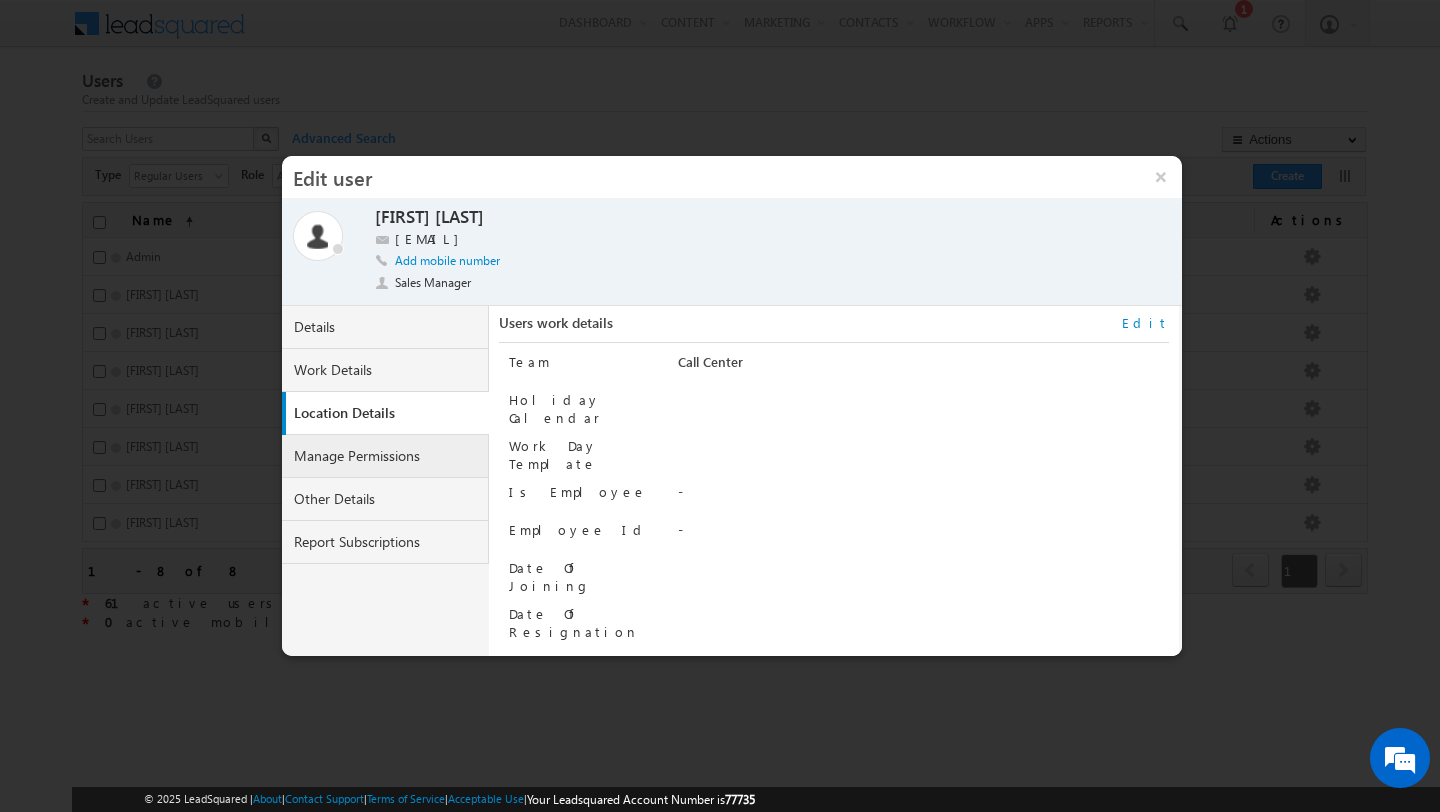 click on "Manage Permissions" at bounding box center [386, 456] 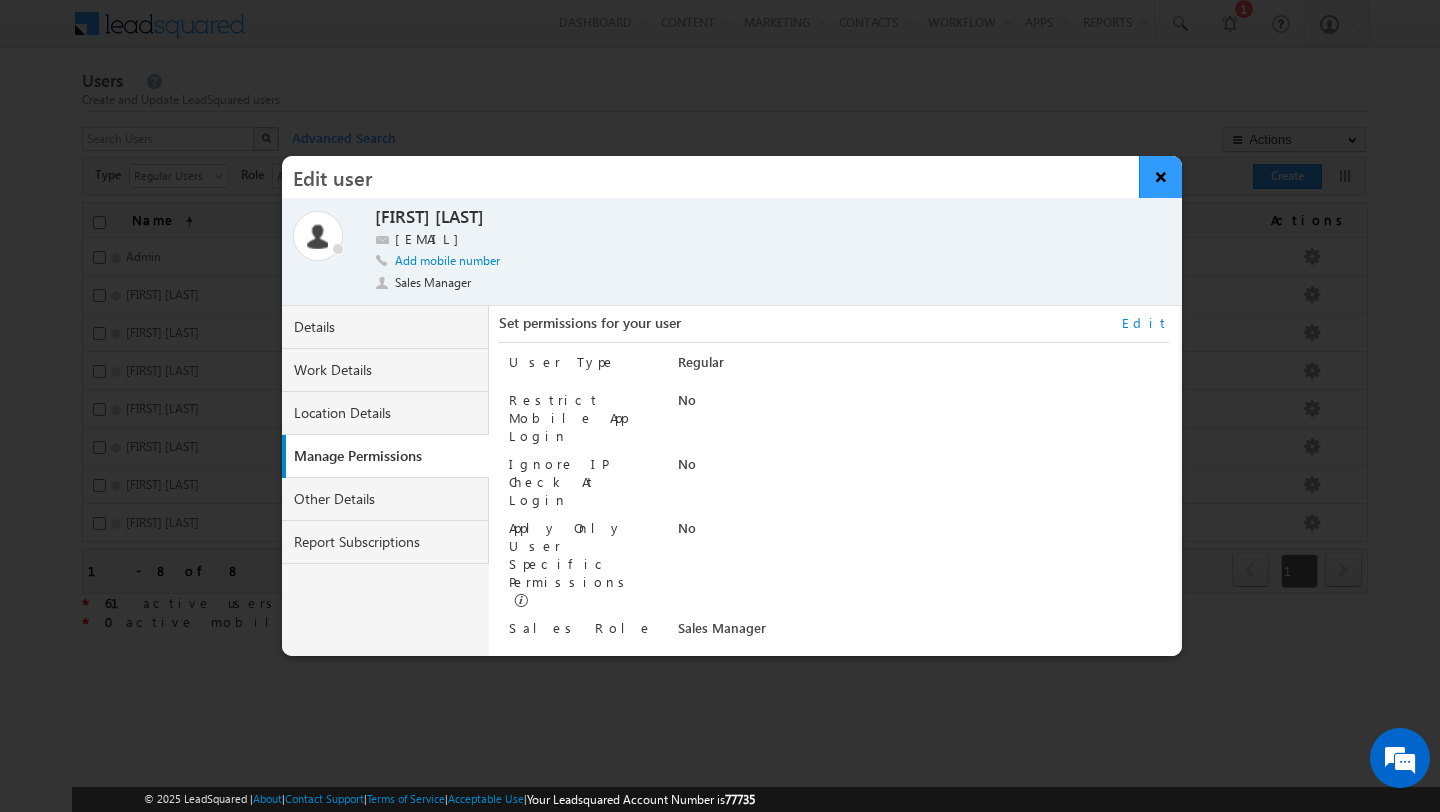 click on "×" at bounding box center [1160, 177] 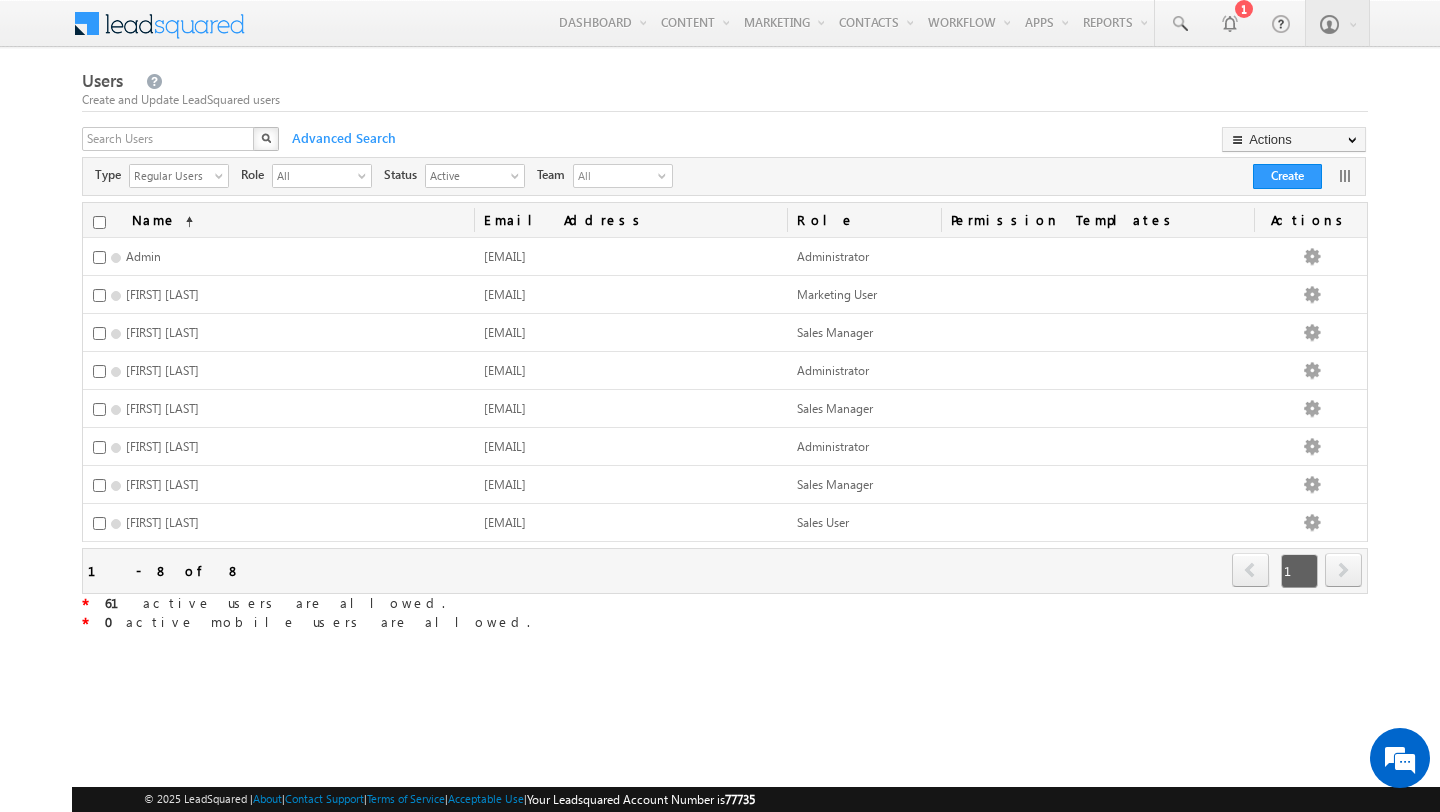 click on "Menu
Dheeraj Pahuja
pahuj a3317 @gmai" at bounding box center (720, 374) 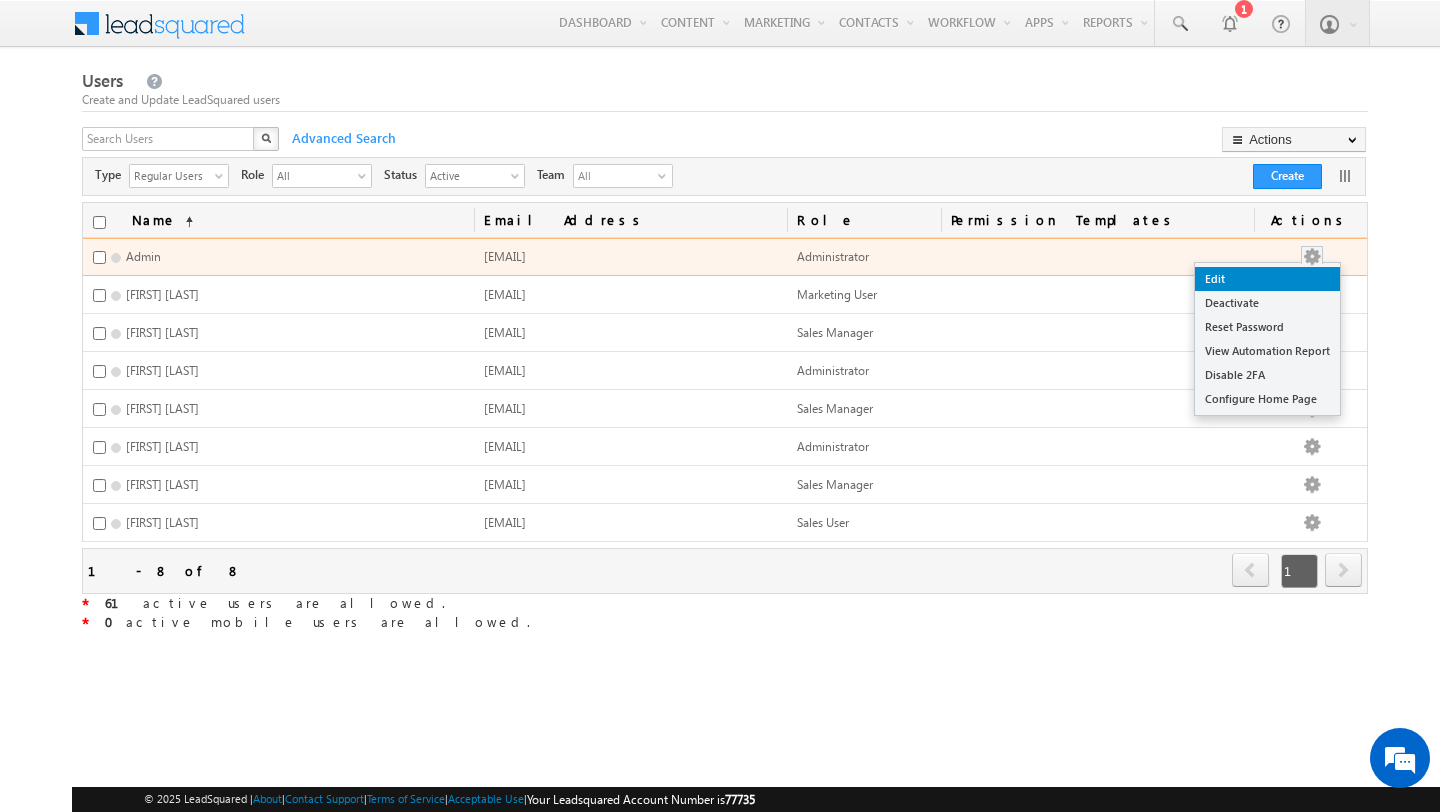 click on "Edit" at bounding box center (1267, 279) 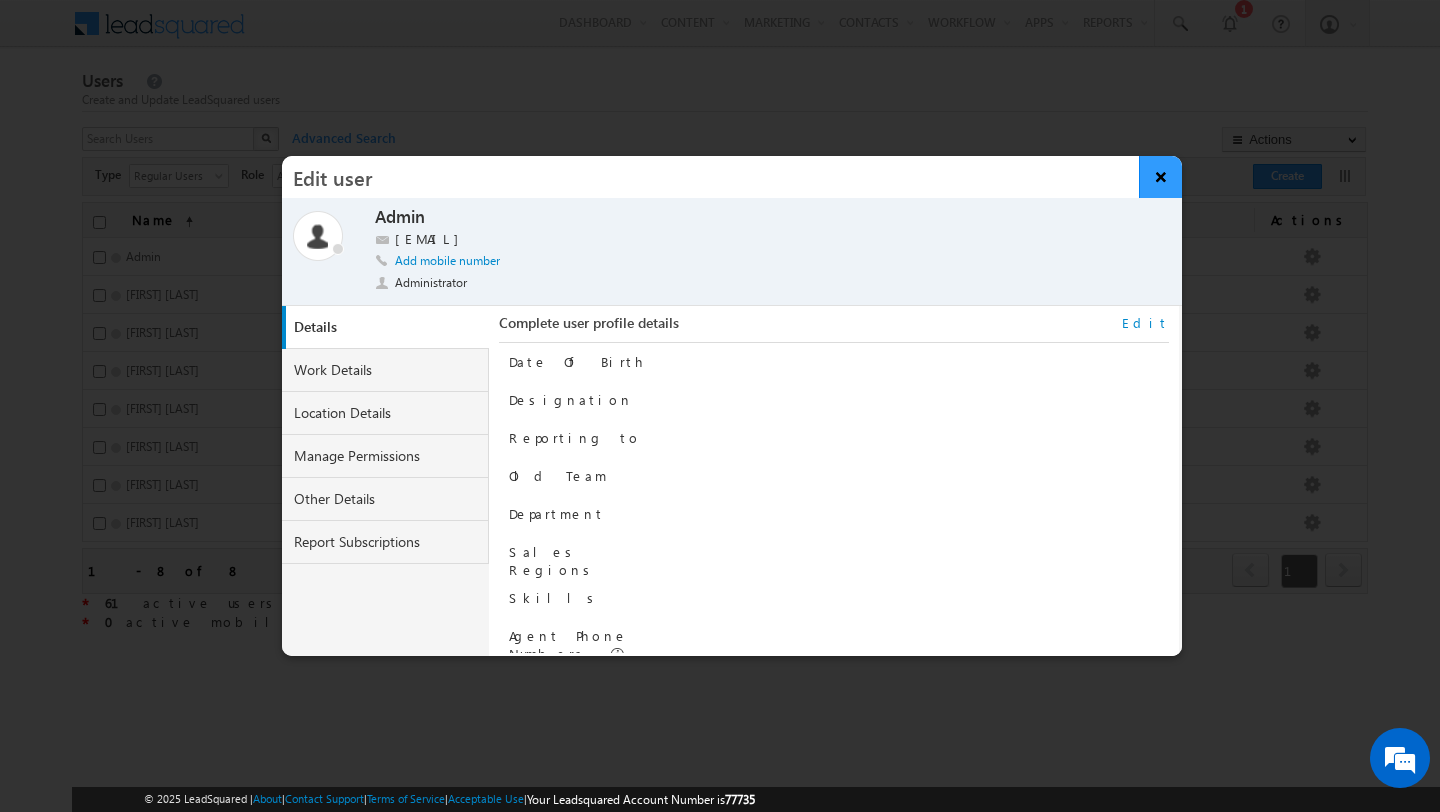 click on "×" at bounding box center (1160, 177) 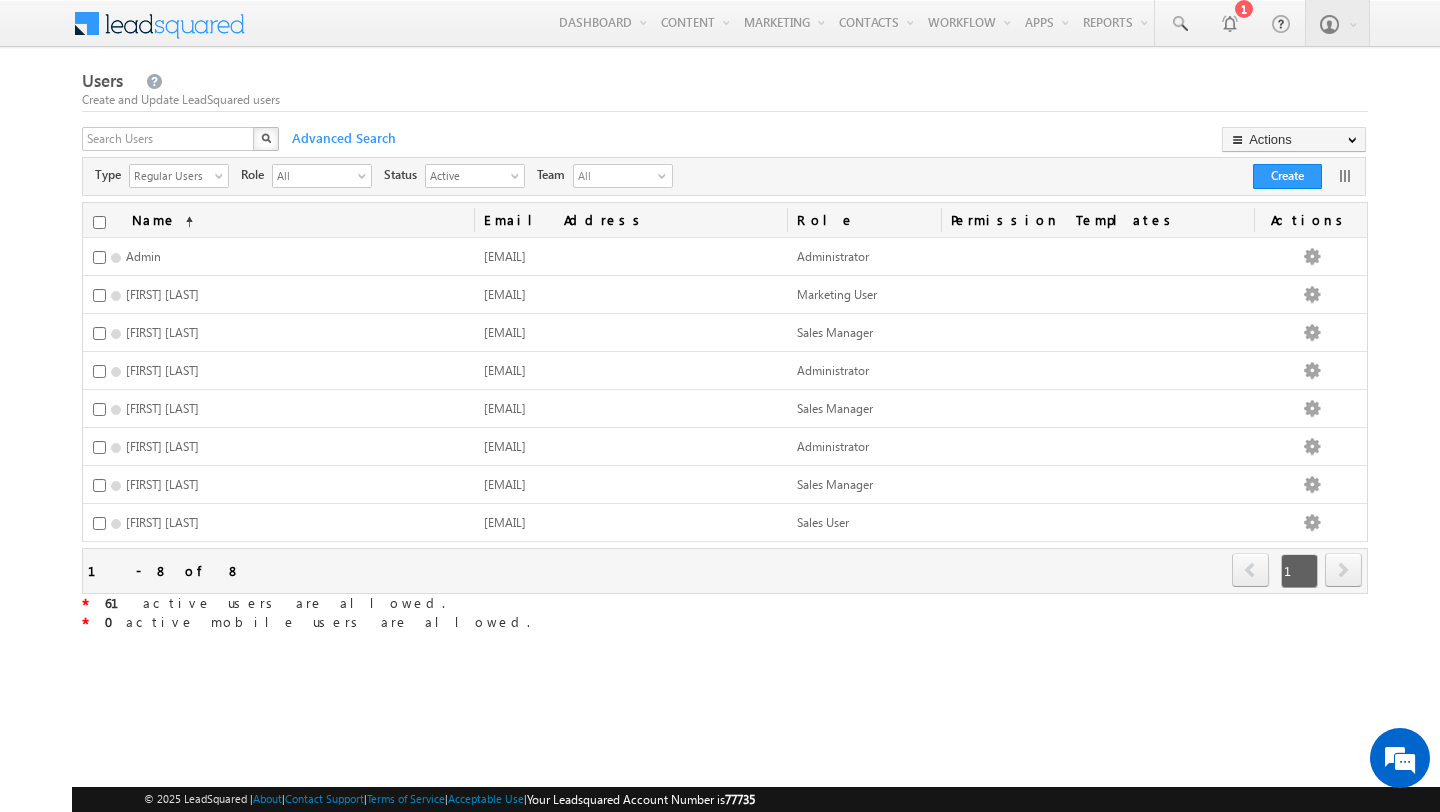 click on "Settings
Profile Users and Permissions Security Accounts Leads Opportunities Mobile App Lead Tracking Lead Prioritization Email Settings API and Webhooks Data Management and Privacy Analytics Marvin Telephony Converse
Users and Permissions Users Sales Groups Roles Teams Permission Templates Lead Assignment Quota Opportunity Assignment Quota User Availability User Check-in Work Day Templates Holiday Calendar Leave Tracker Support LeadSquared Support Access Organization Switch Organization Switch User Settings User Fields
X" at bounding box center (720, 383) 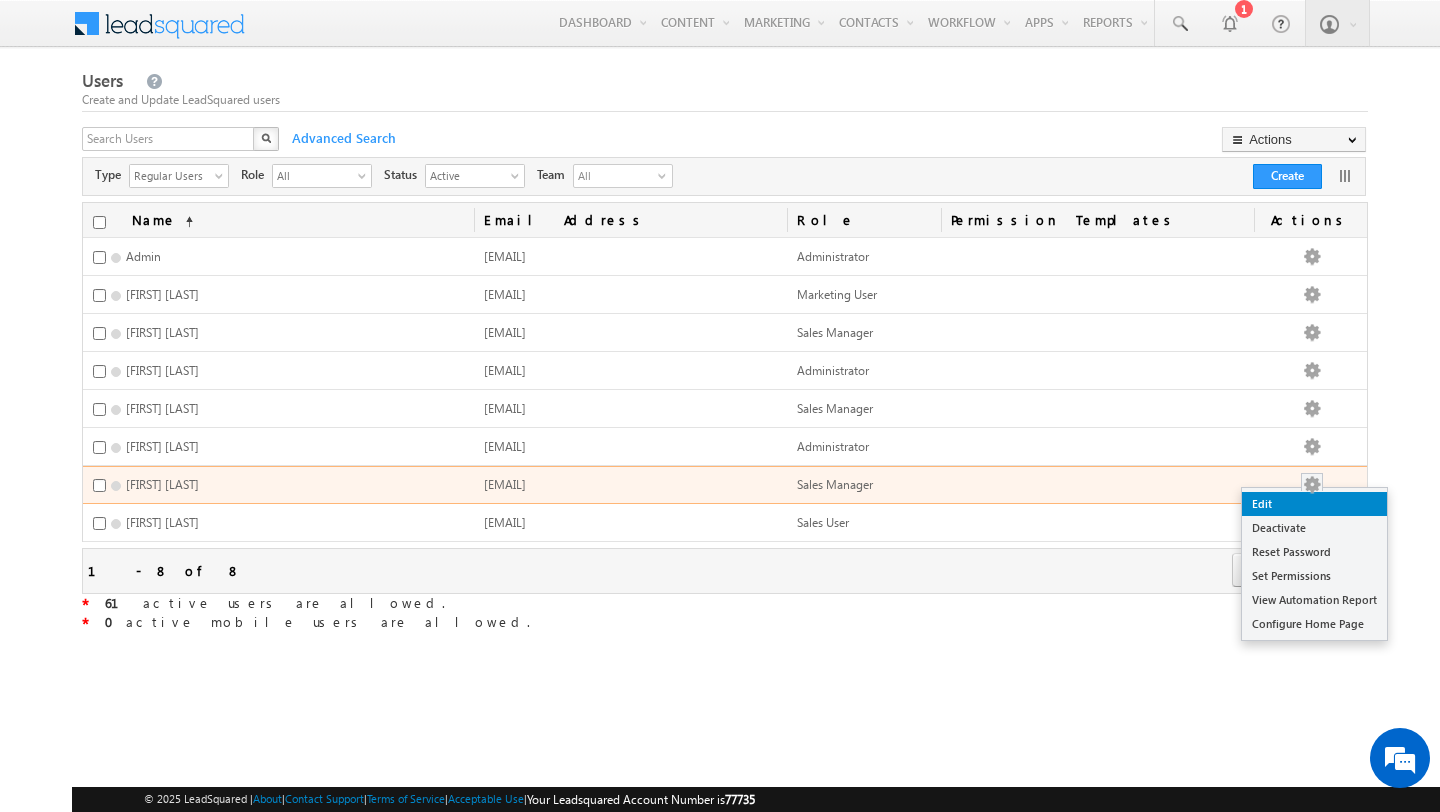 click on "Edit" at bounding box center [1314, 504] 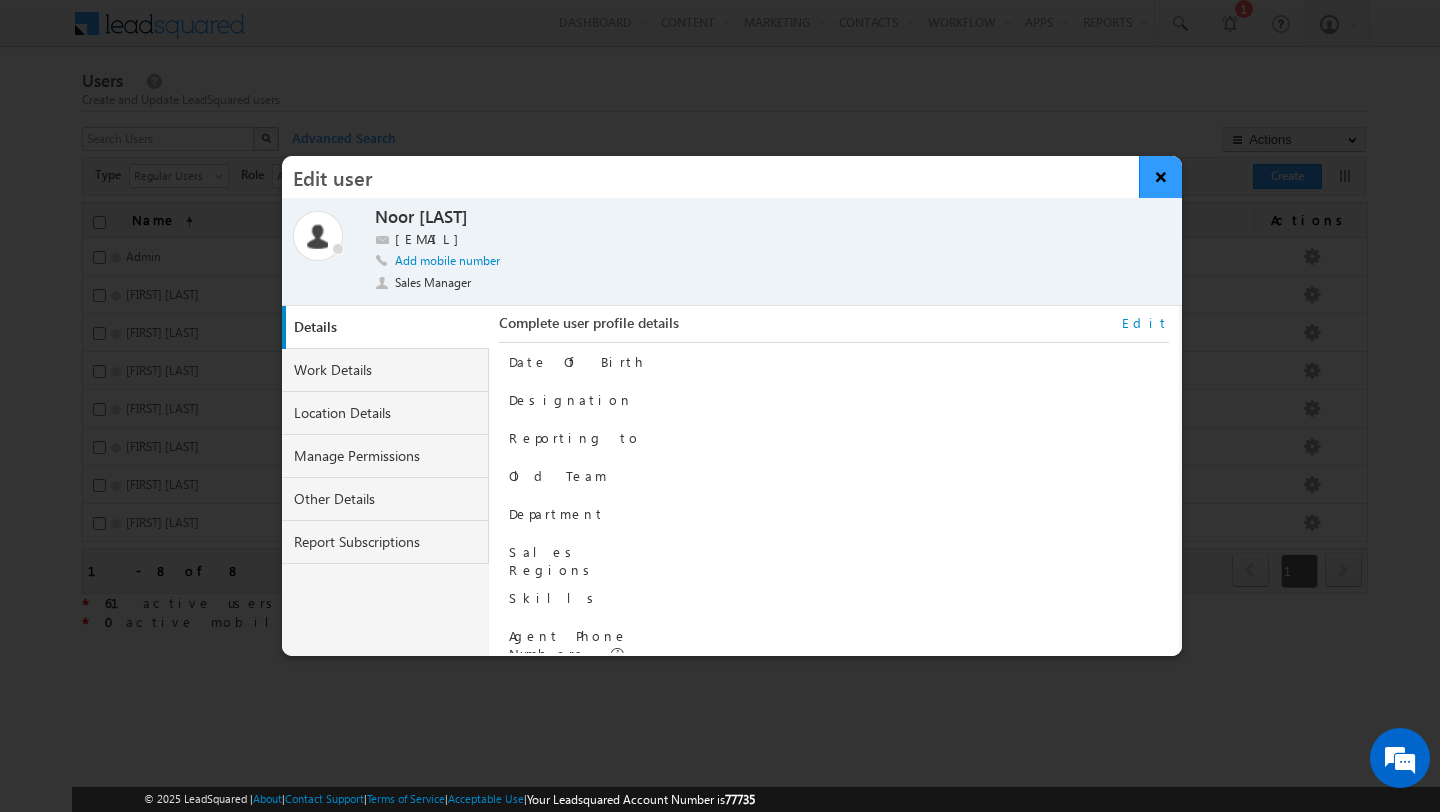 click on "×" at bounding box center (1160, 177) 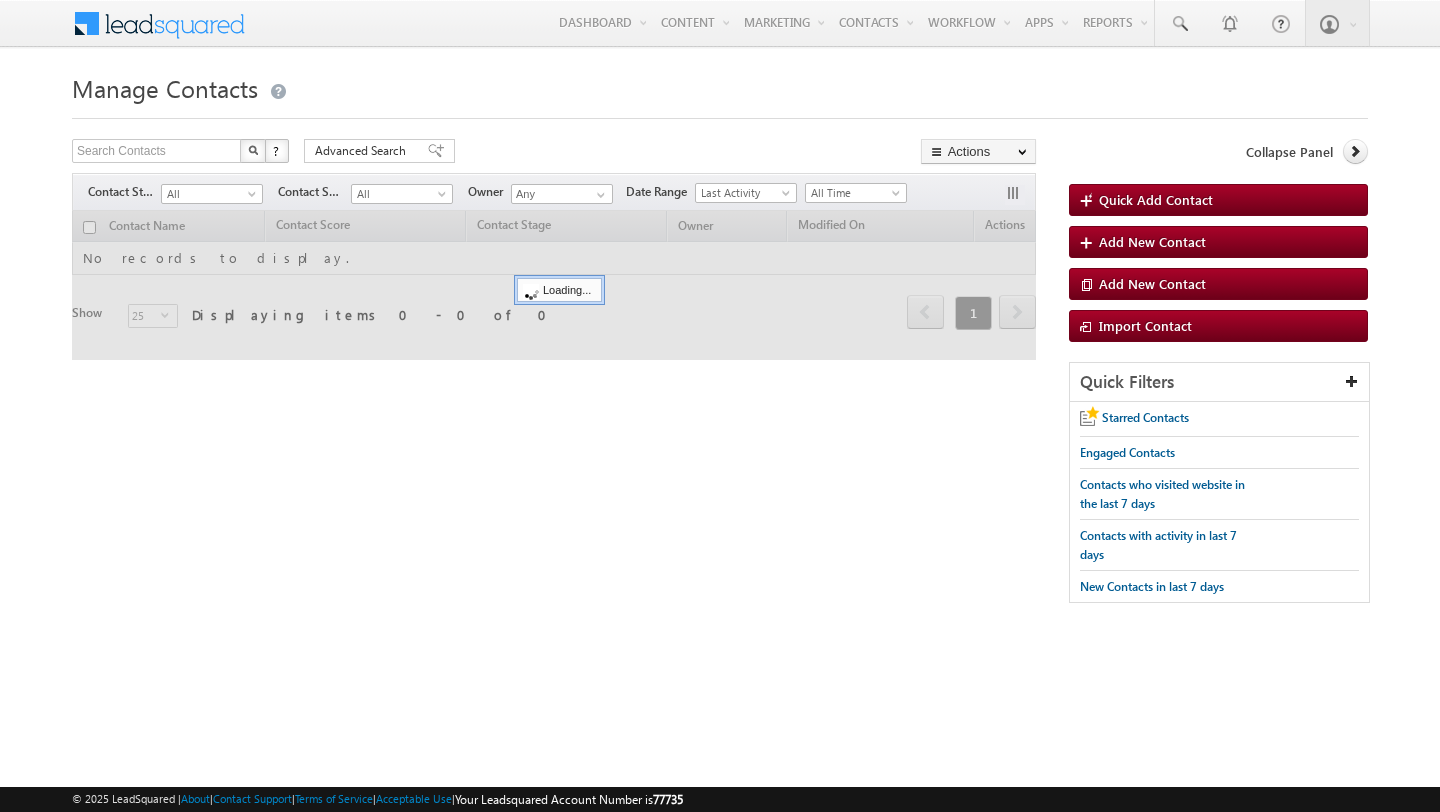 scroll, scrollTop: 0, scrollLeft: 0, axis: both 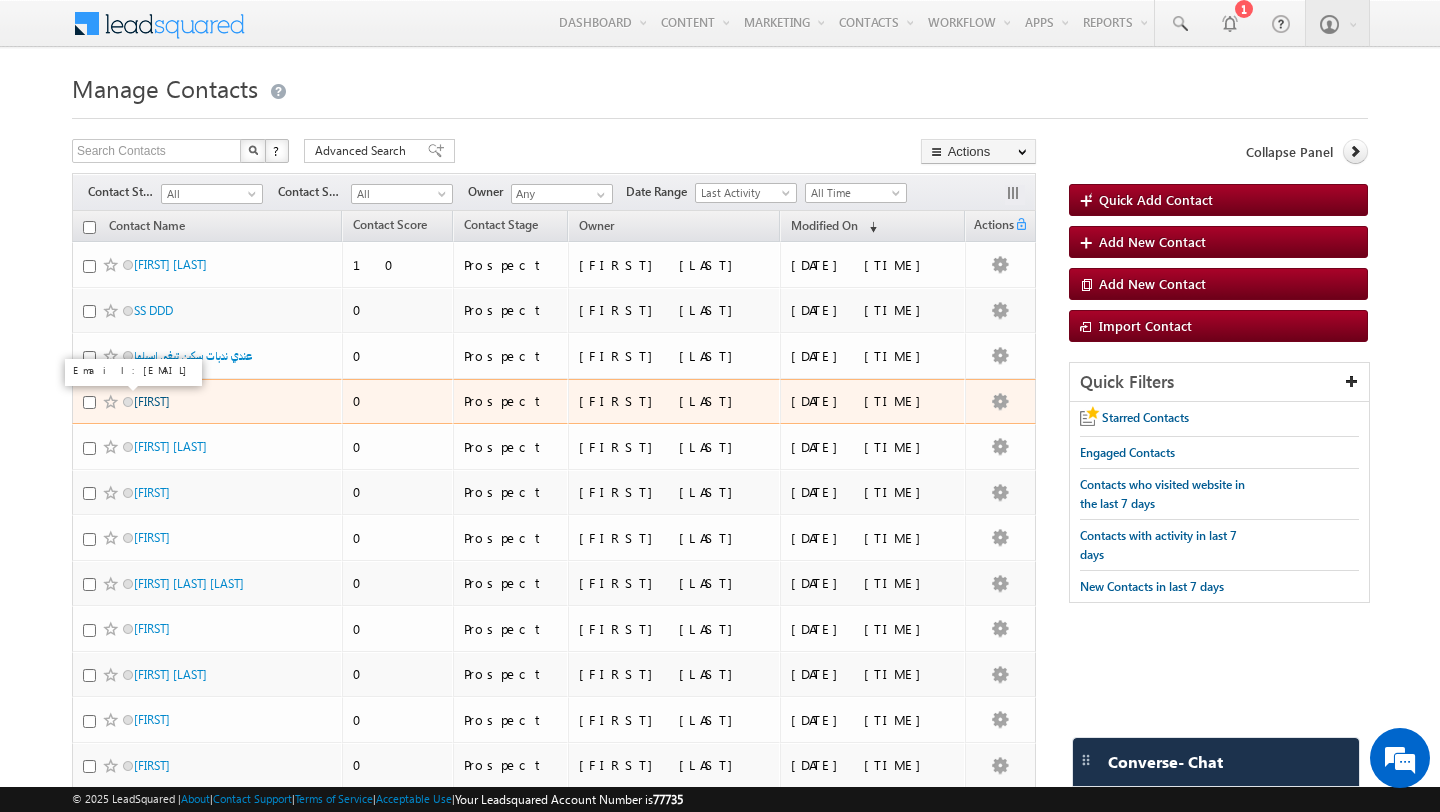 click on "[NAME]" at bounding box center [152, 401] 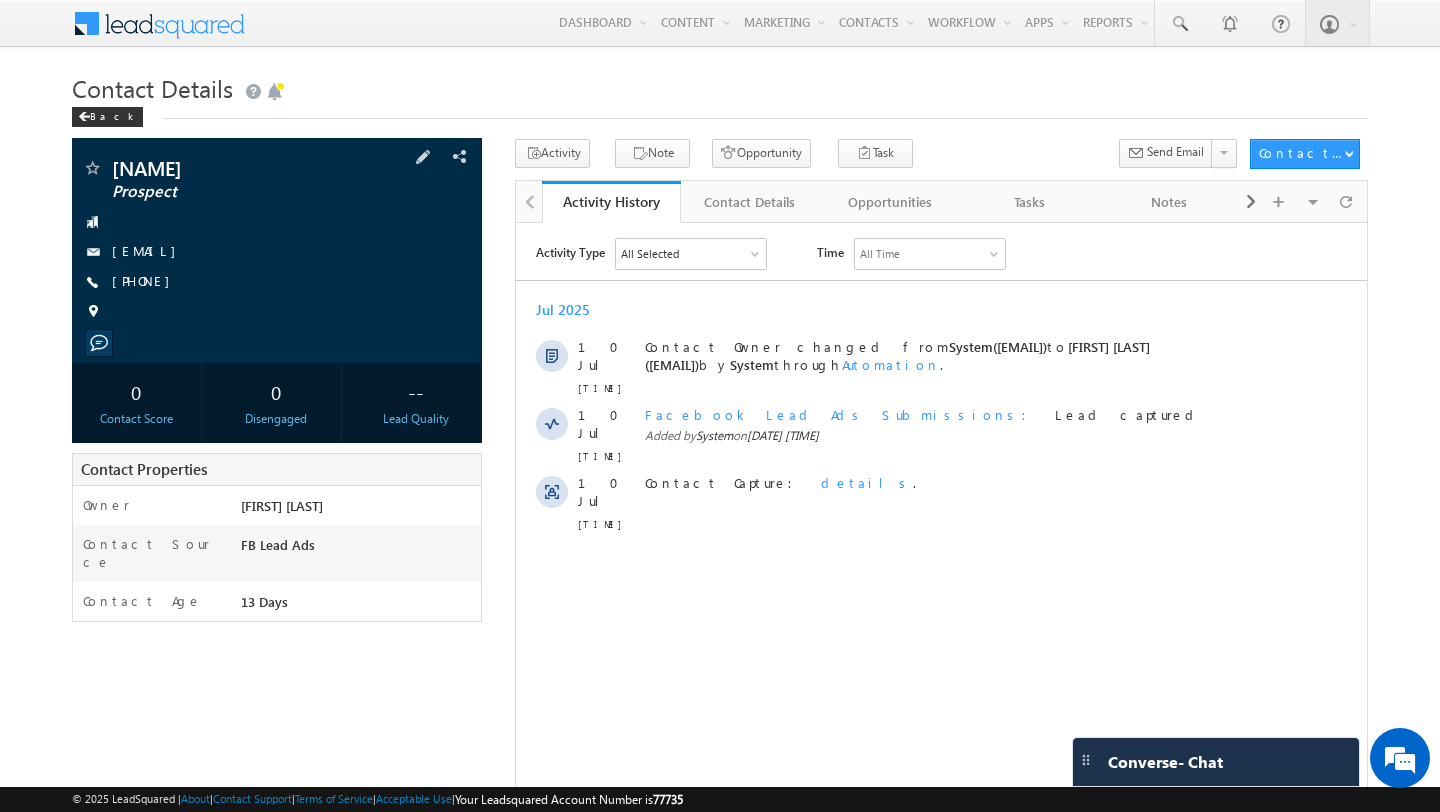scroll, scrollTop: 0, scrollLeft: 0, axis: both 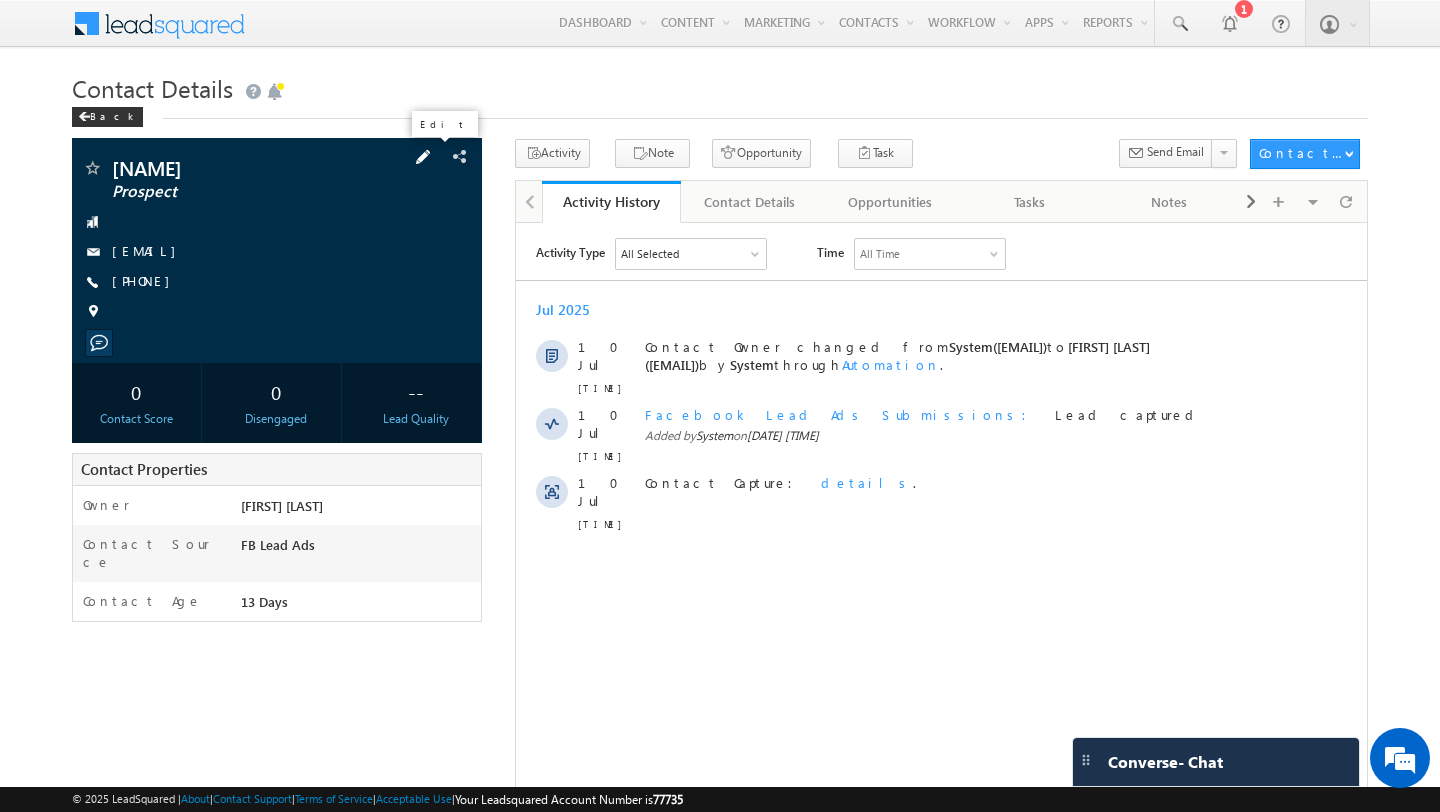 click at bounding box center [423, 157] 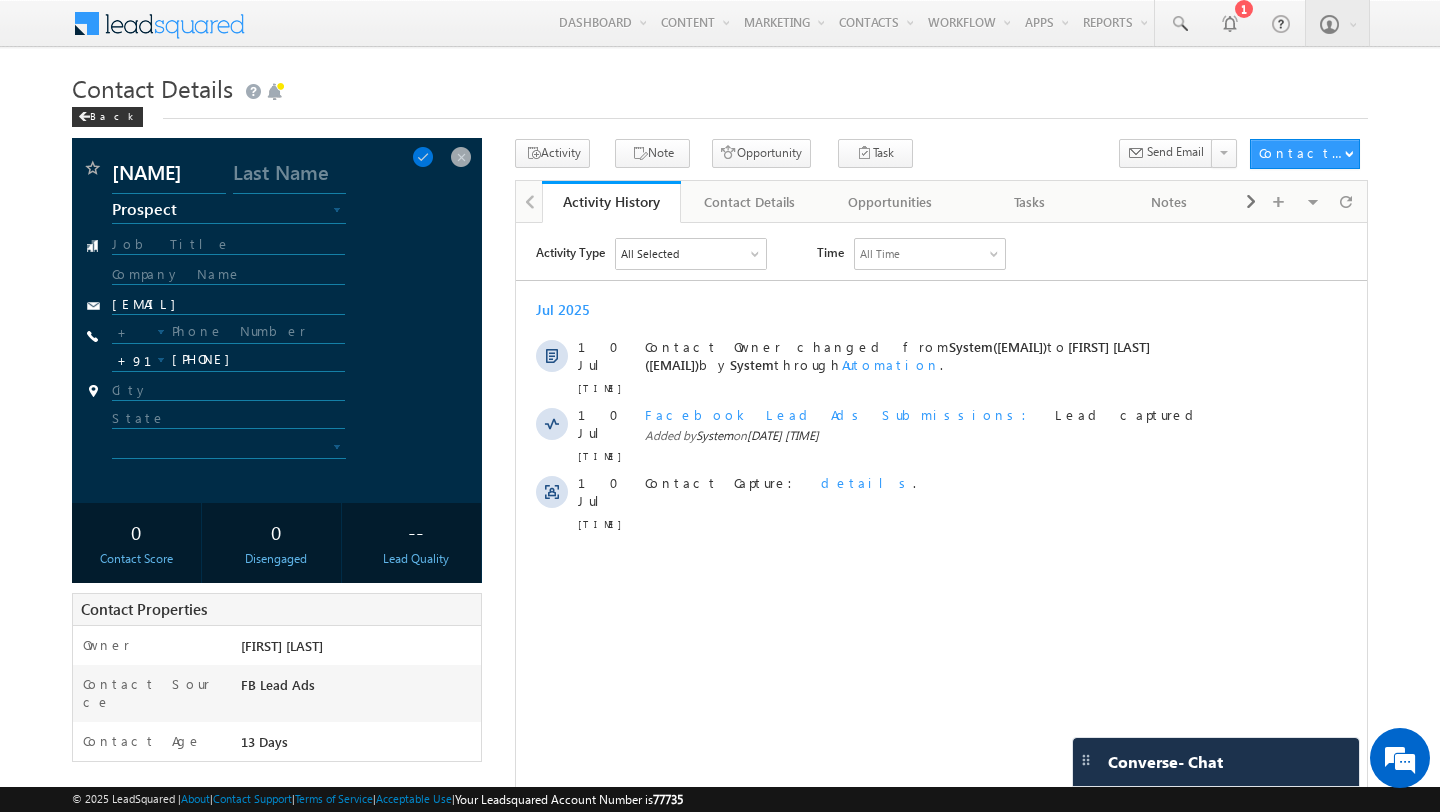 click on "+91" at bounding box center (134, 360) 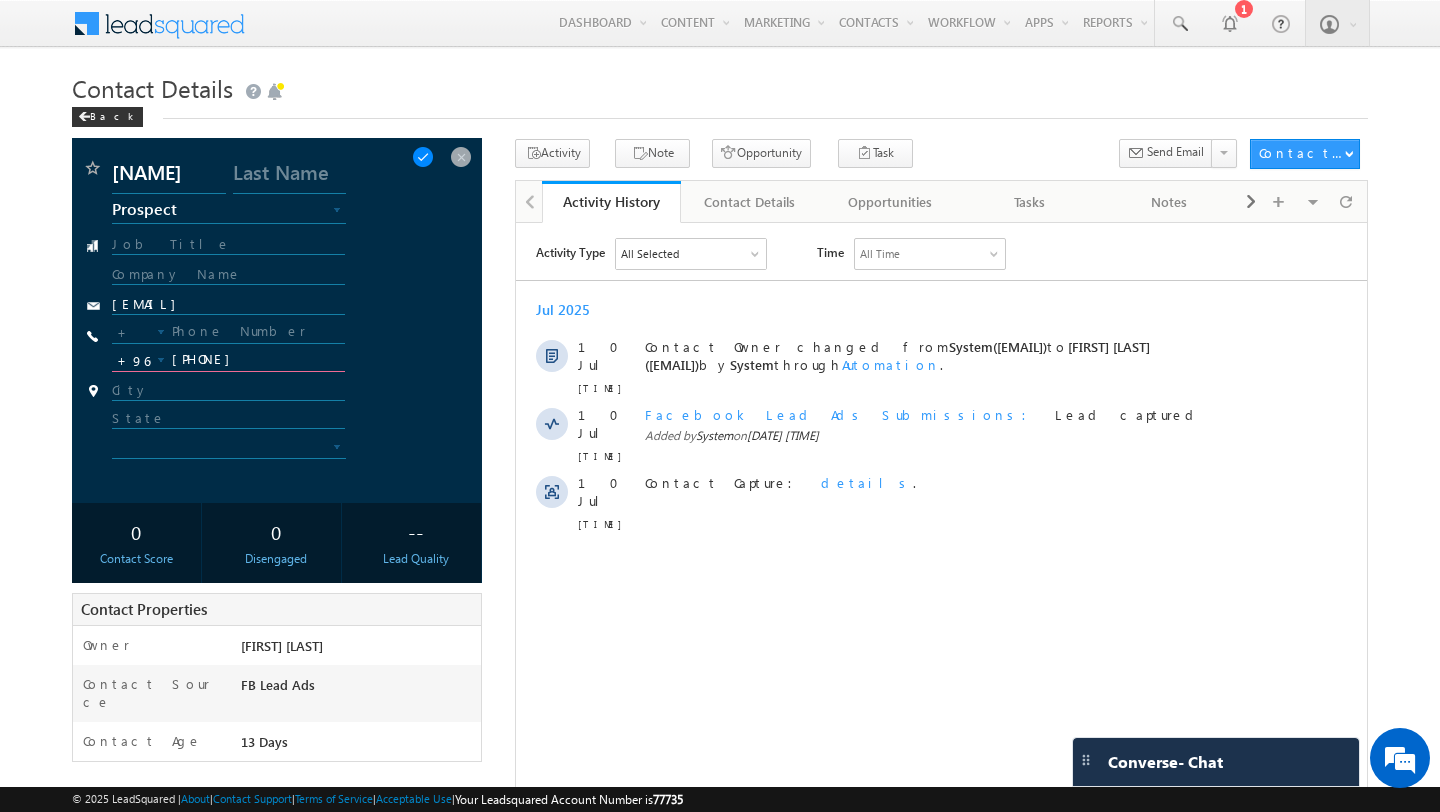 type on "+966" 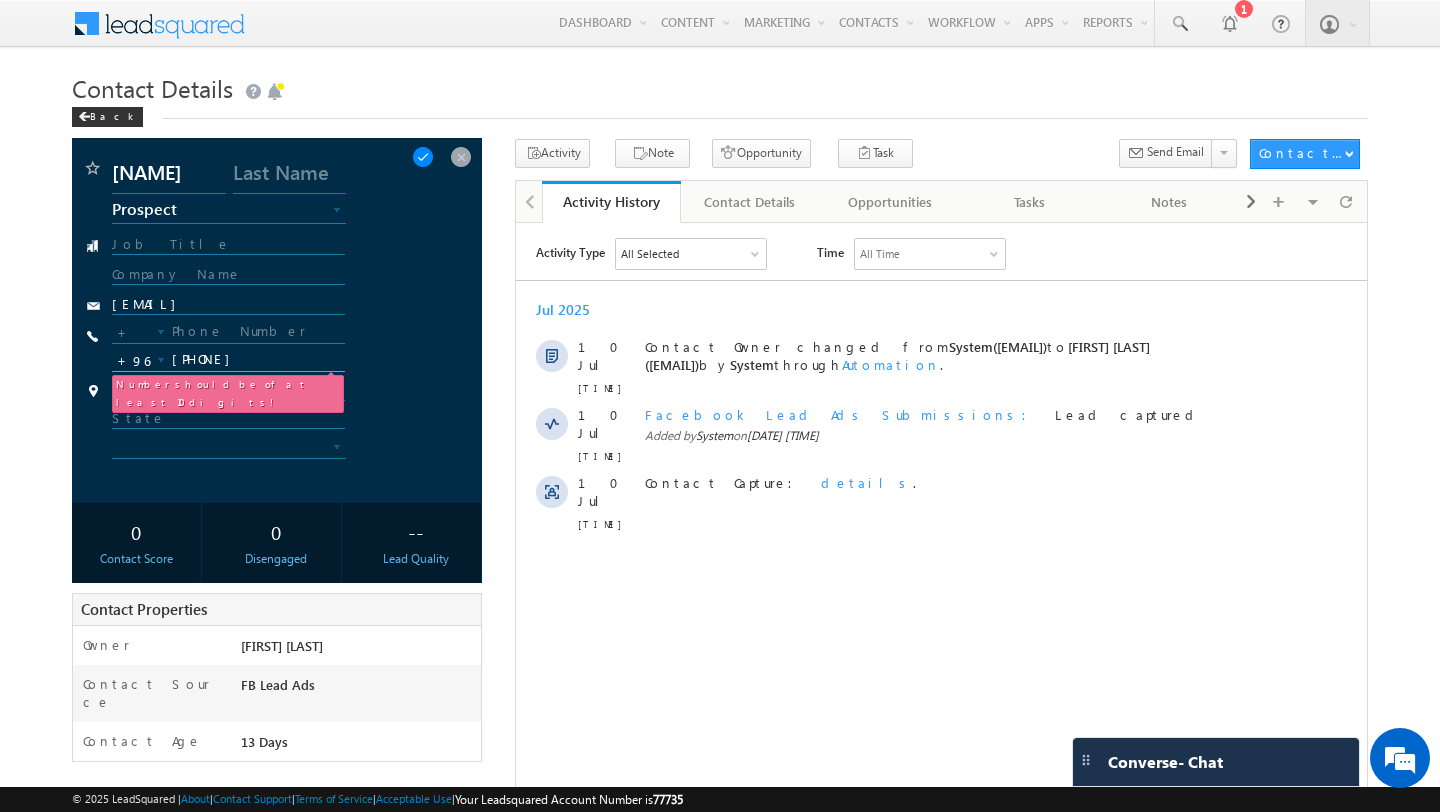 scroll, scrollTop: 0, scrollLeft: 0, axis: both 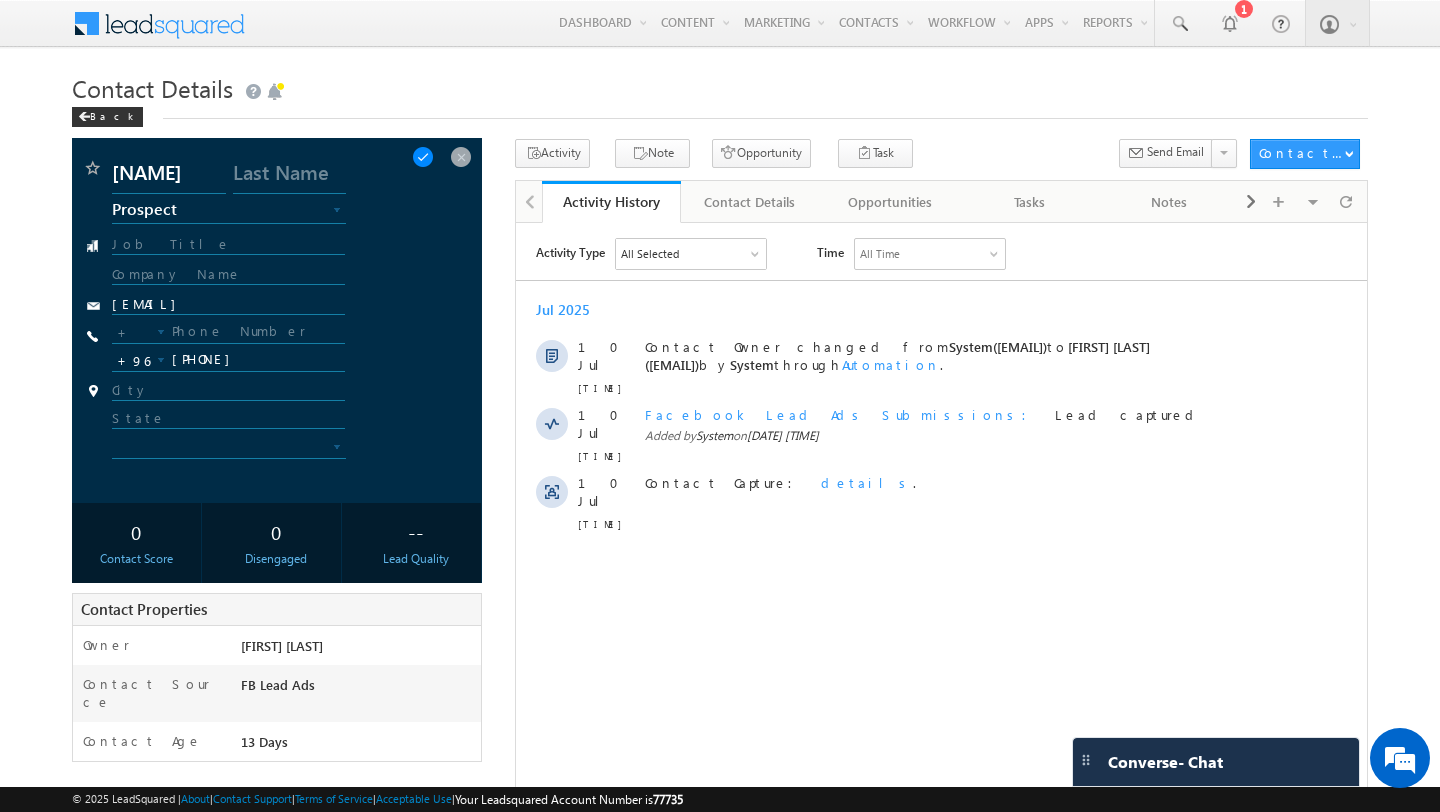 click at bounding box center [423, 157] 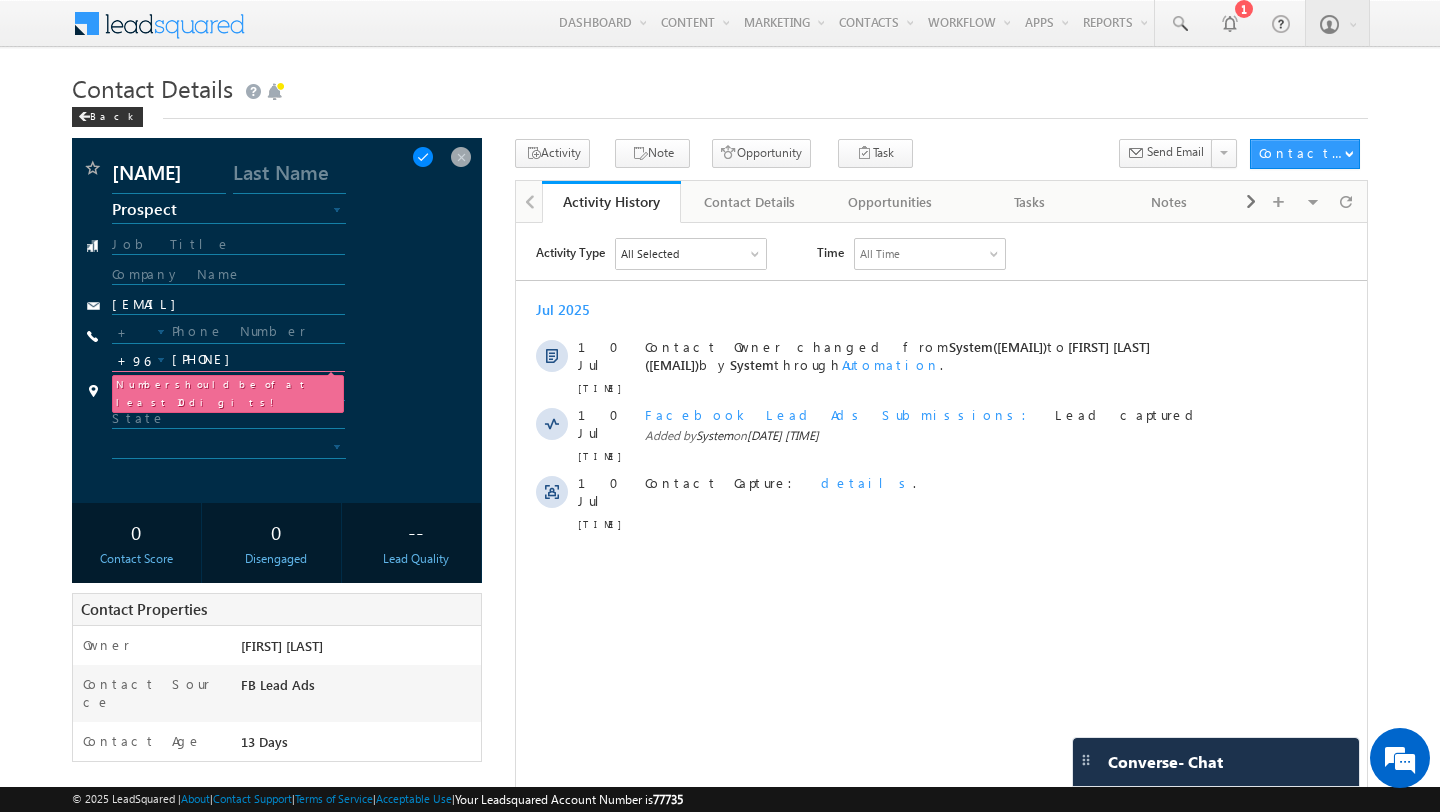 click at bounding box center (423, 157) 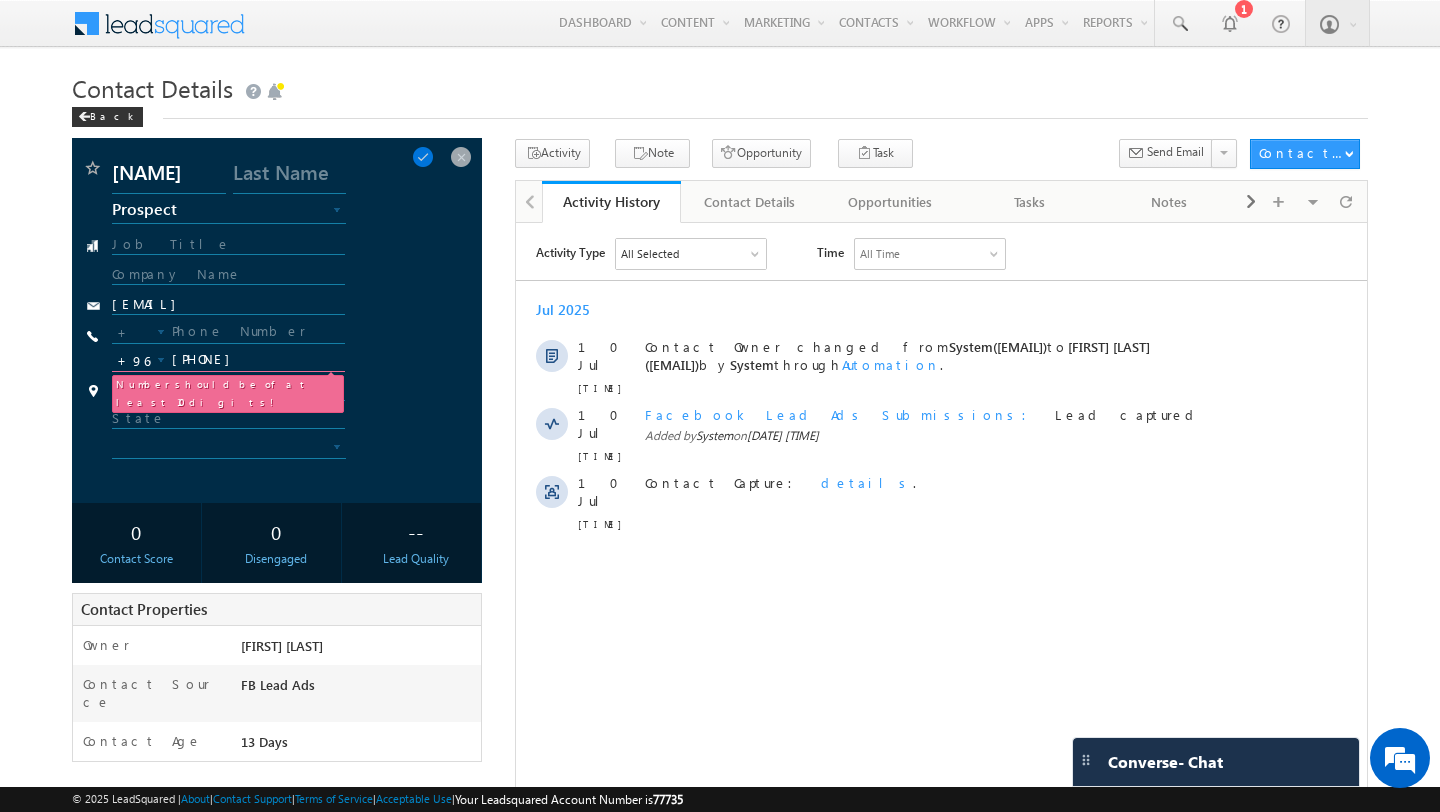 click on "شادن
Prospect Opportunity Customer Disqualified Invalid Prospect" at bounding box center (277, 320) 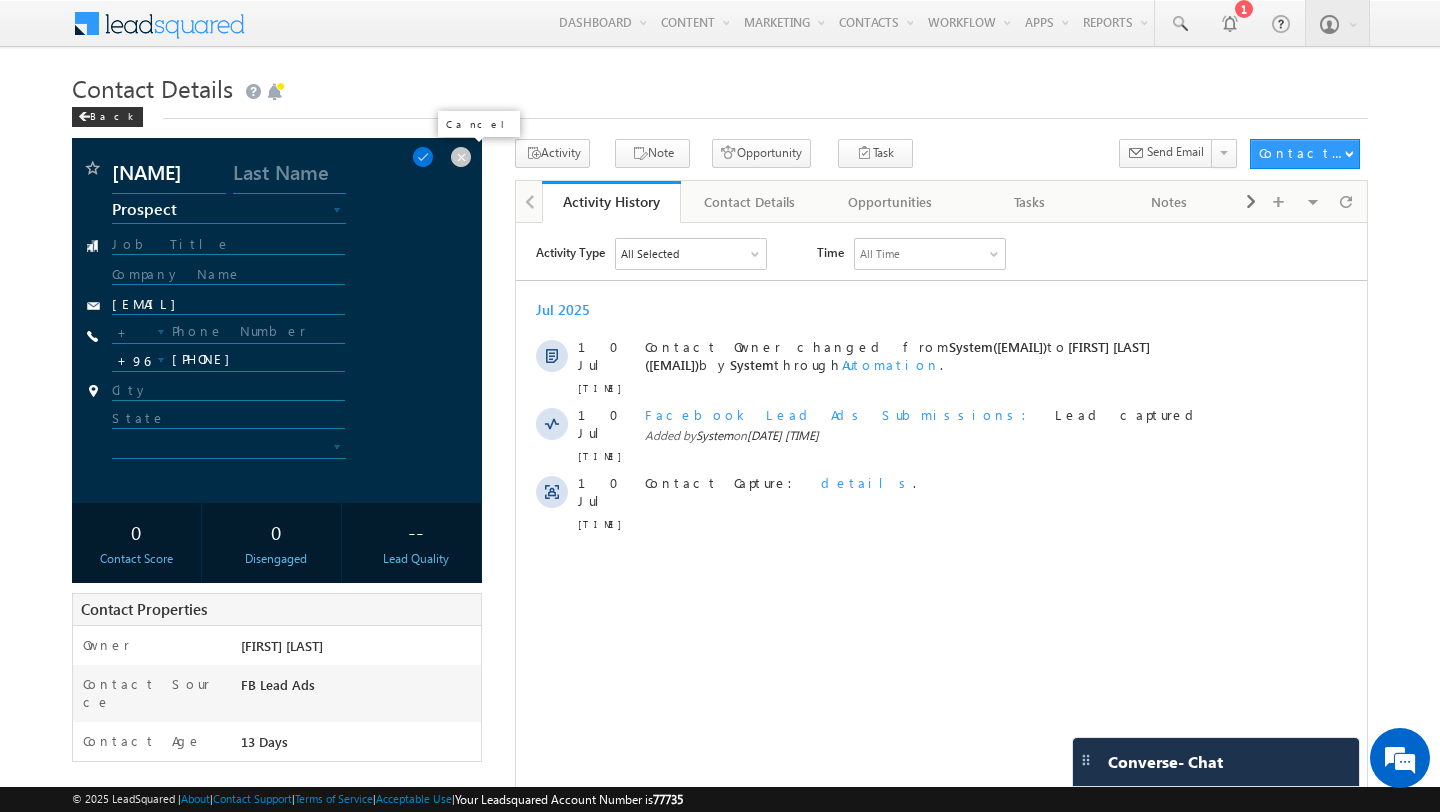 click at bounding box center (461, 157) 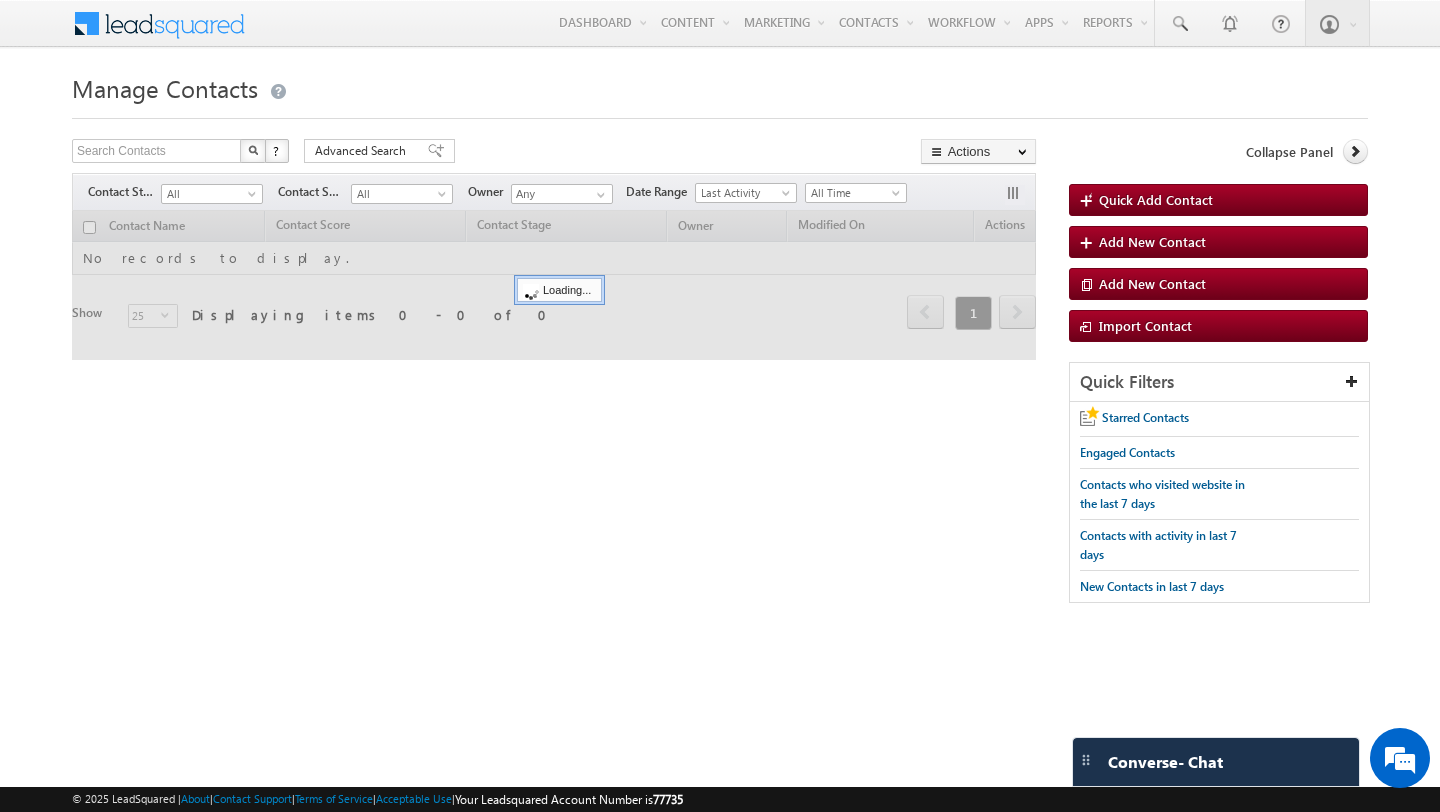 scroll, scrollTop: 0, scrollLeft: 0, axis: both 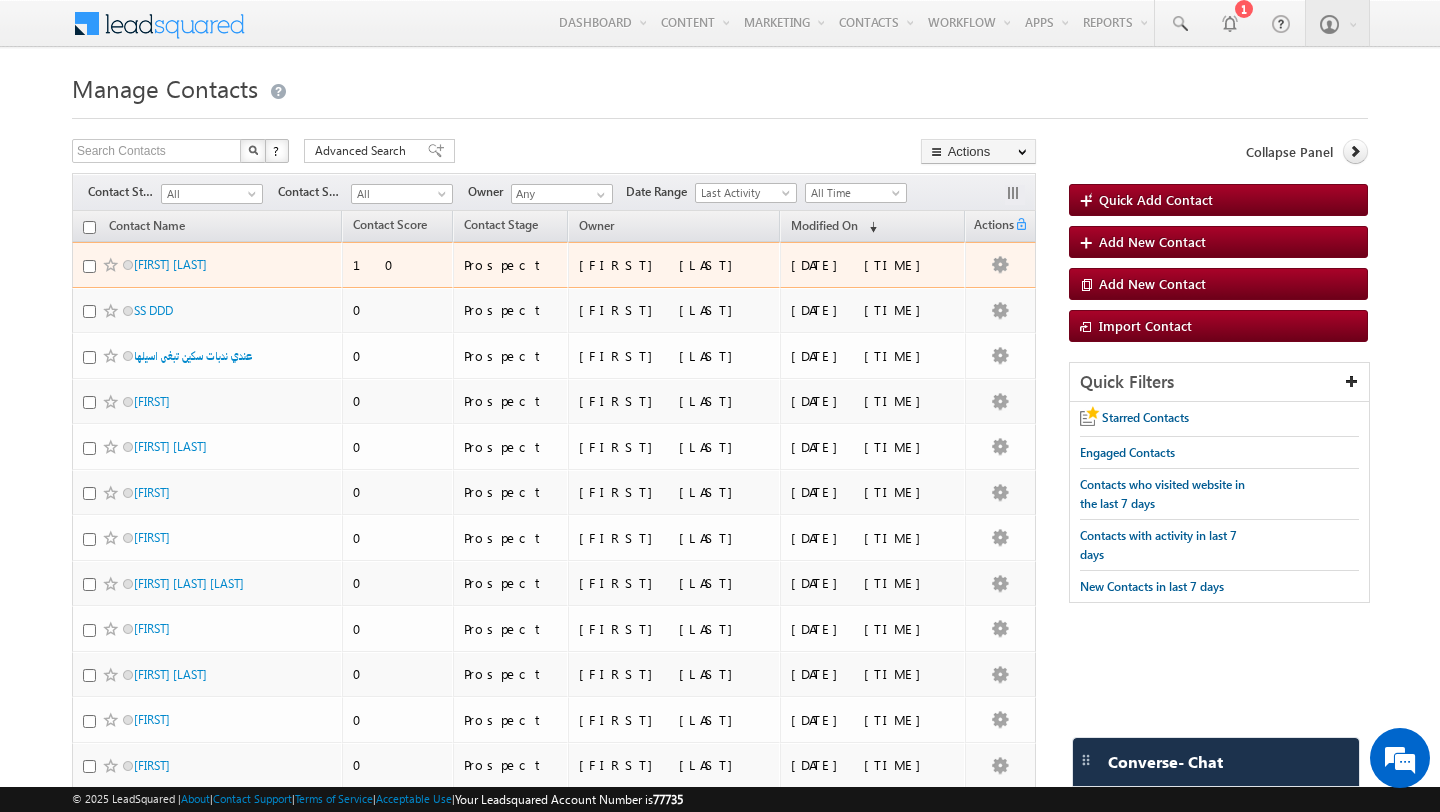 click on "[FIRST] [LAST]" at bounding box center [208, 269] 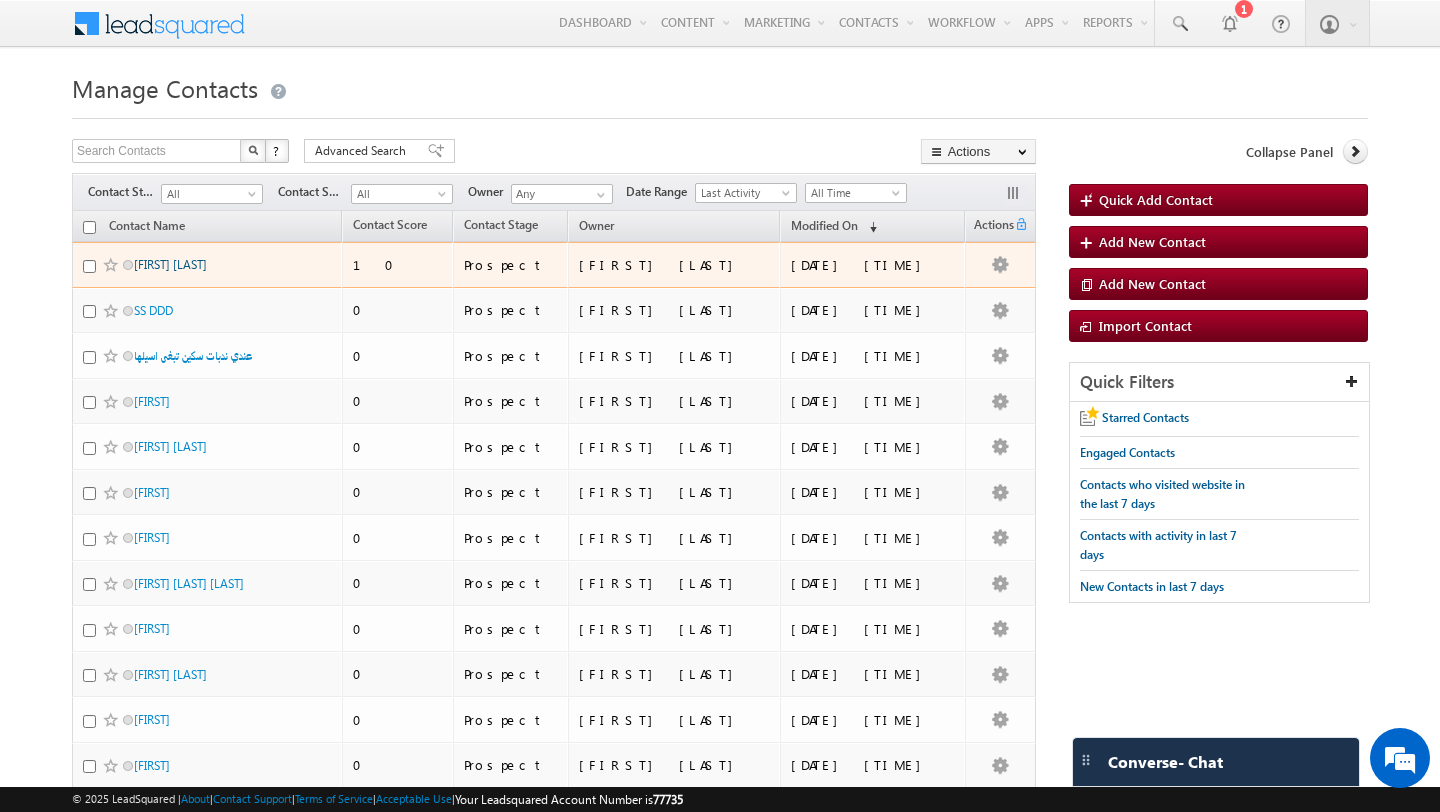 click on "[FIRST] [LAST]" at bounding box center [170, 264] 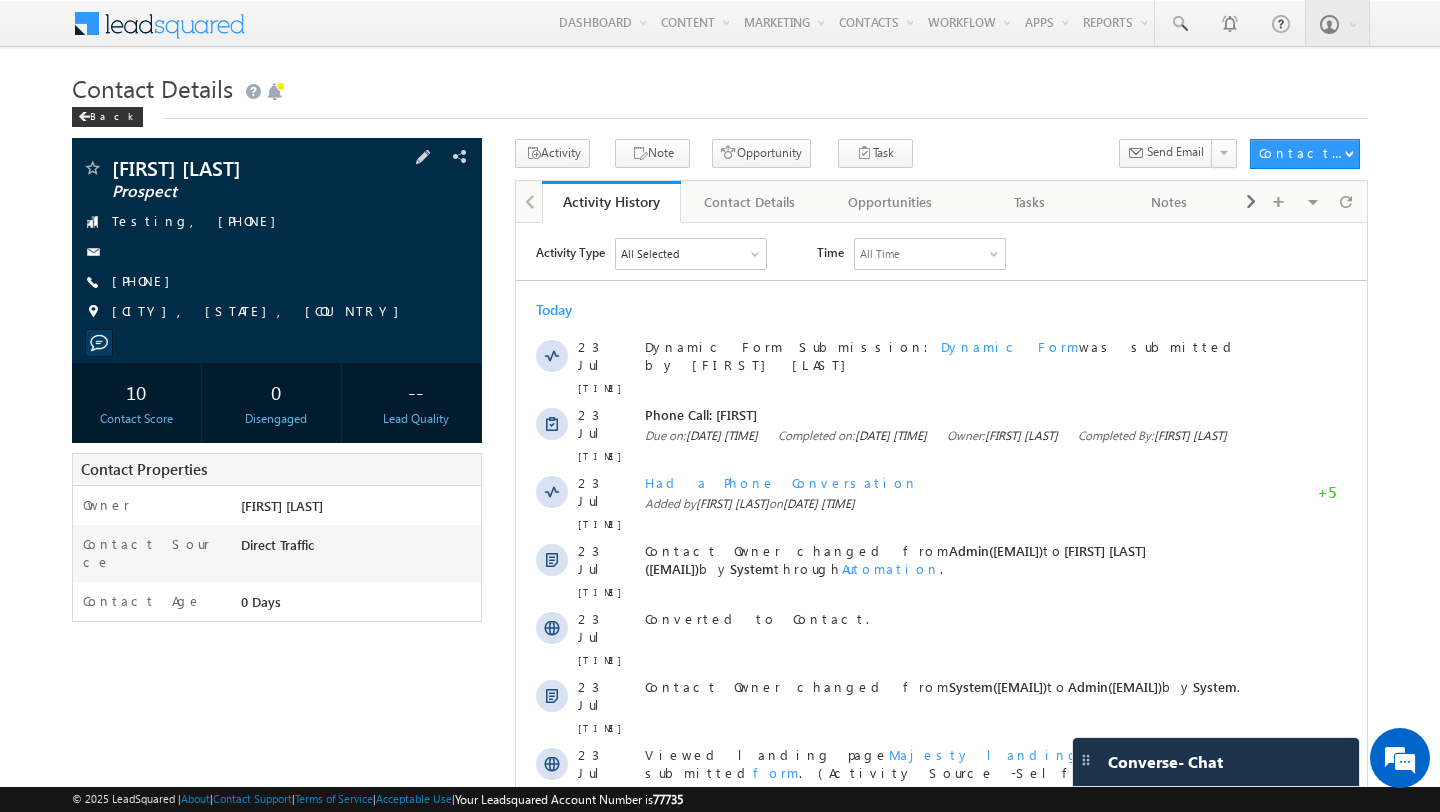 scroll, scrollTop: 0, scrollLeft: 0, axis: both 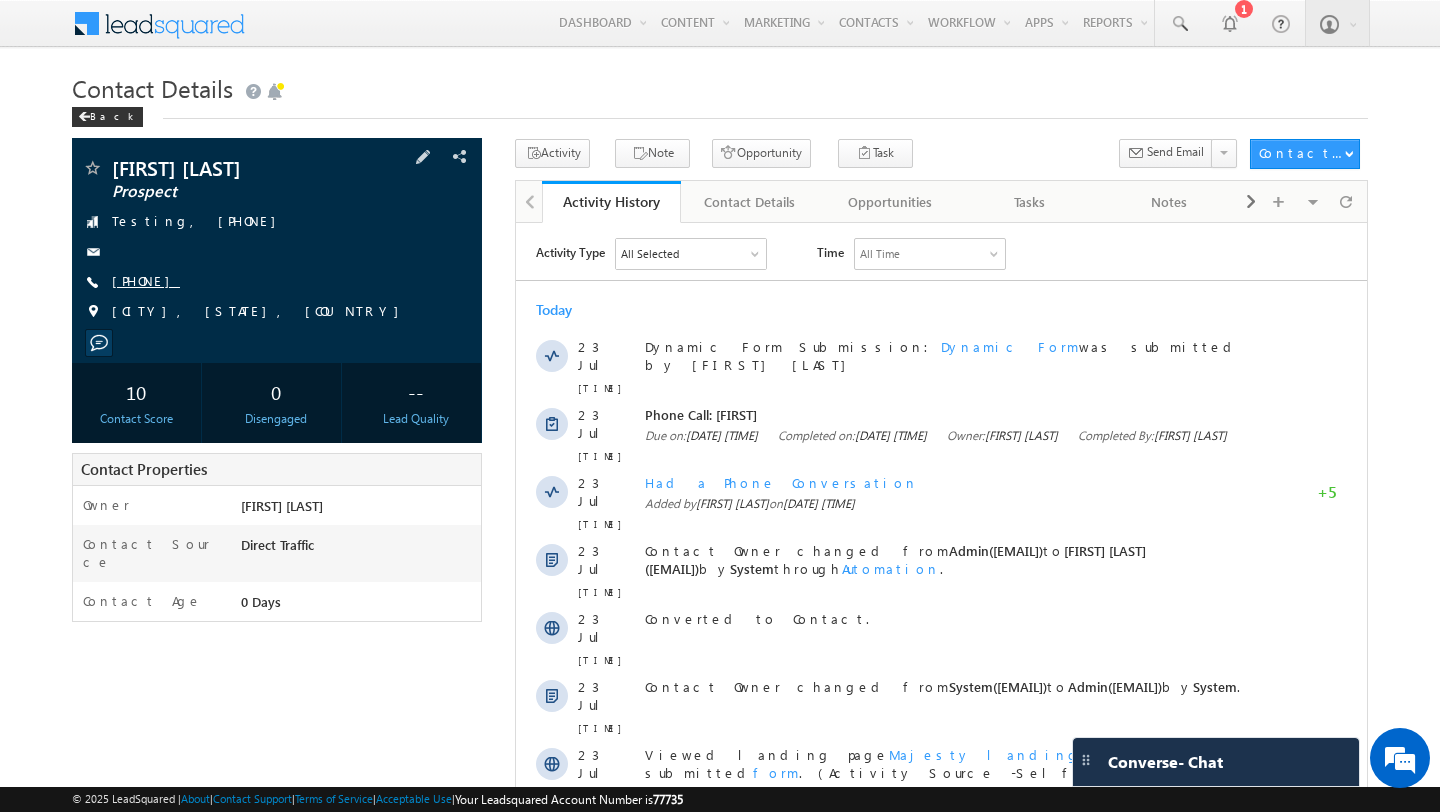 drag, startPoint x: 154, startPoint y: 298, endPoint x: 114, endPoint y: 281, distance: 43.462627 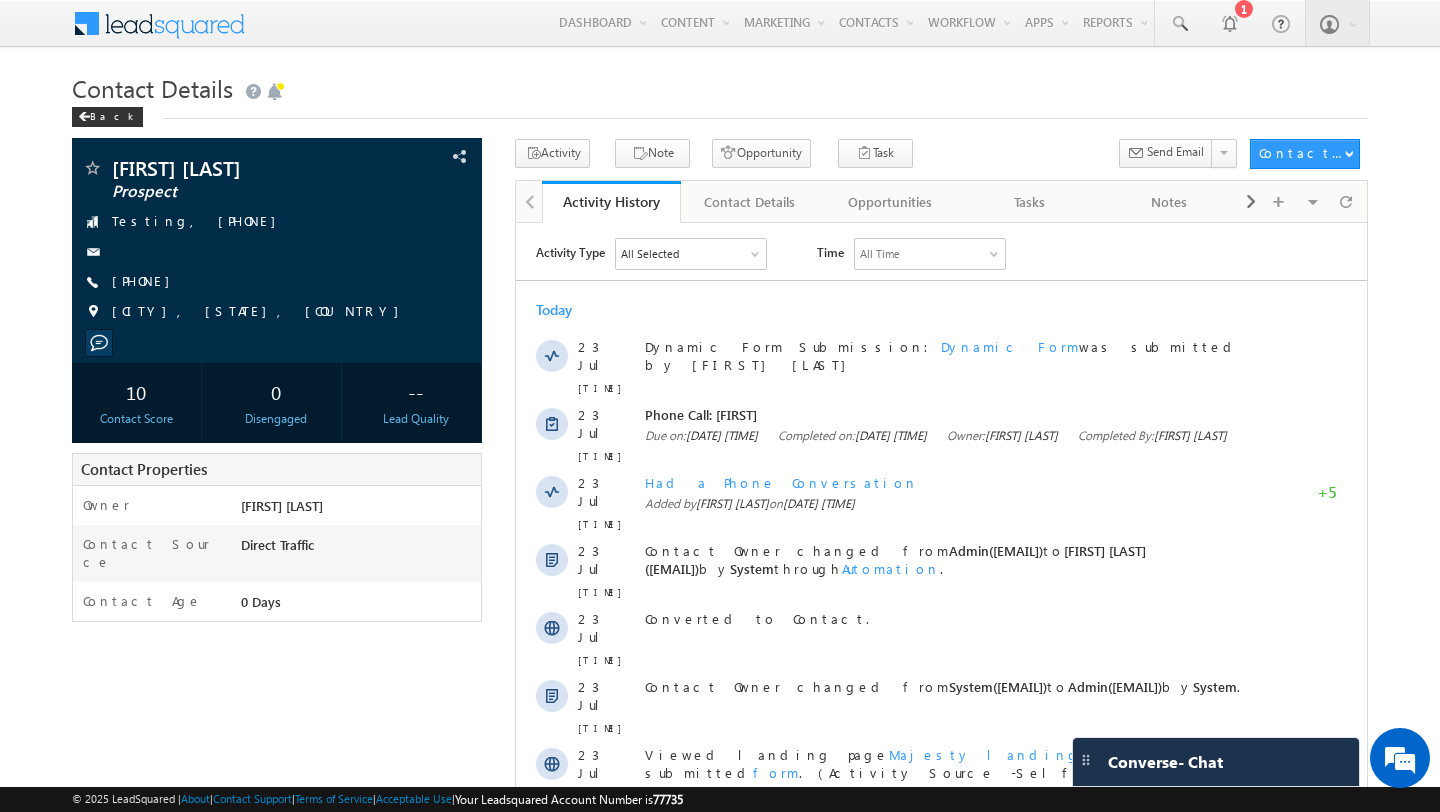 scroll, scrollTop: 0, scrollLeft: 0, axis: both 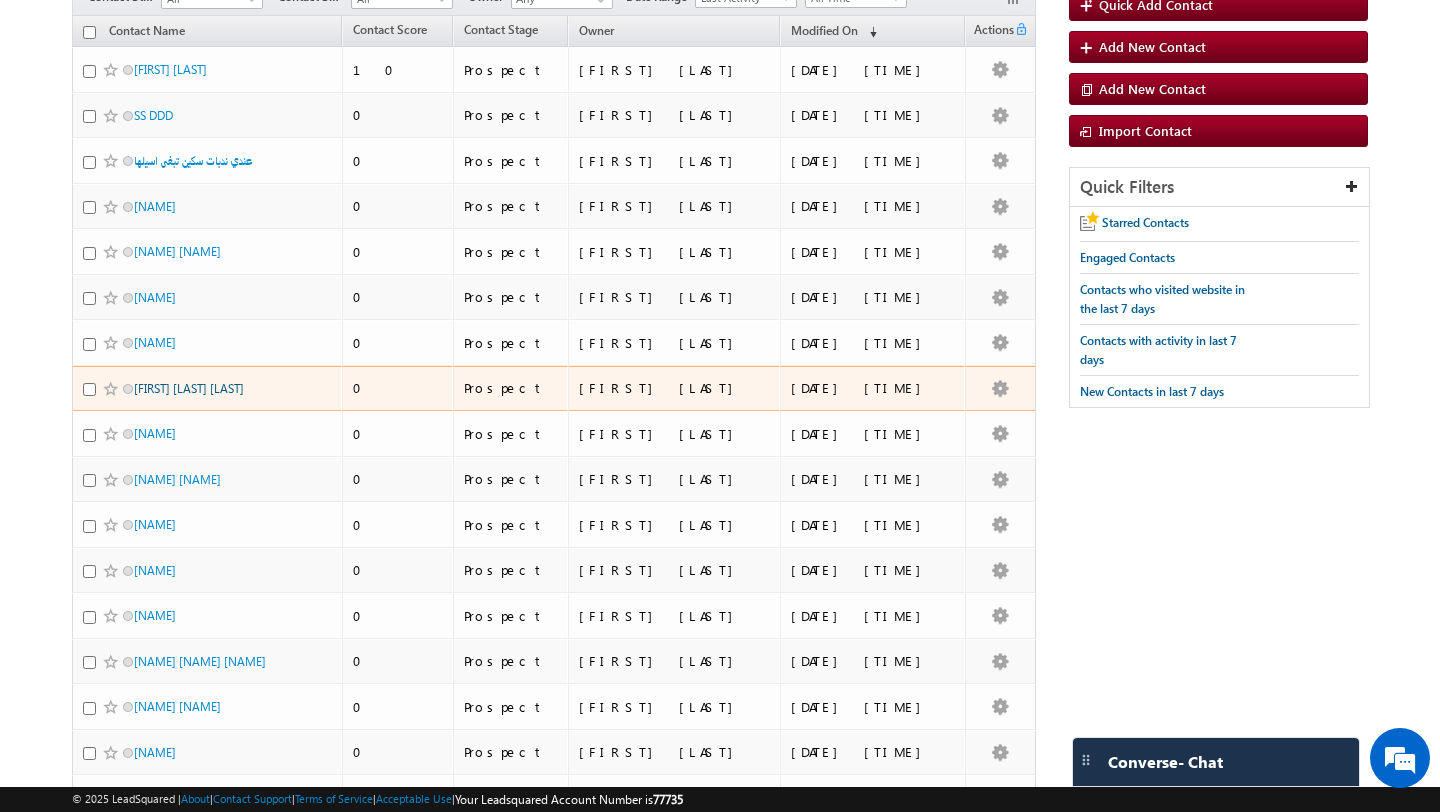 click on "[FIRST] [LAST] [LAST]" at bounding box center (189, 388) 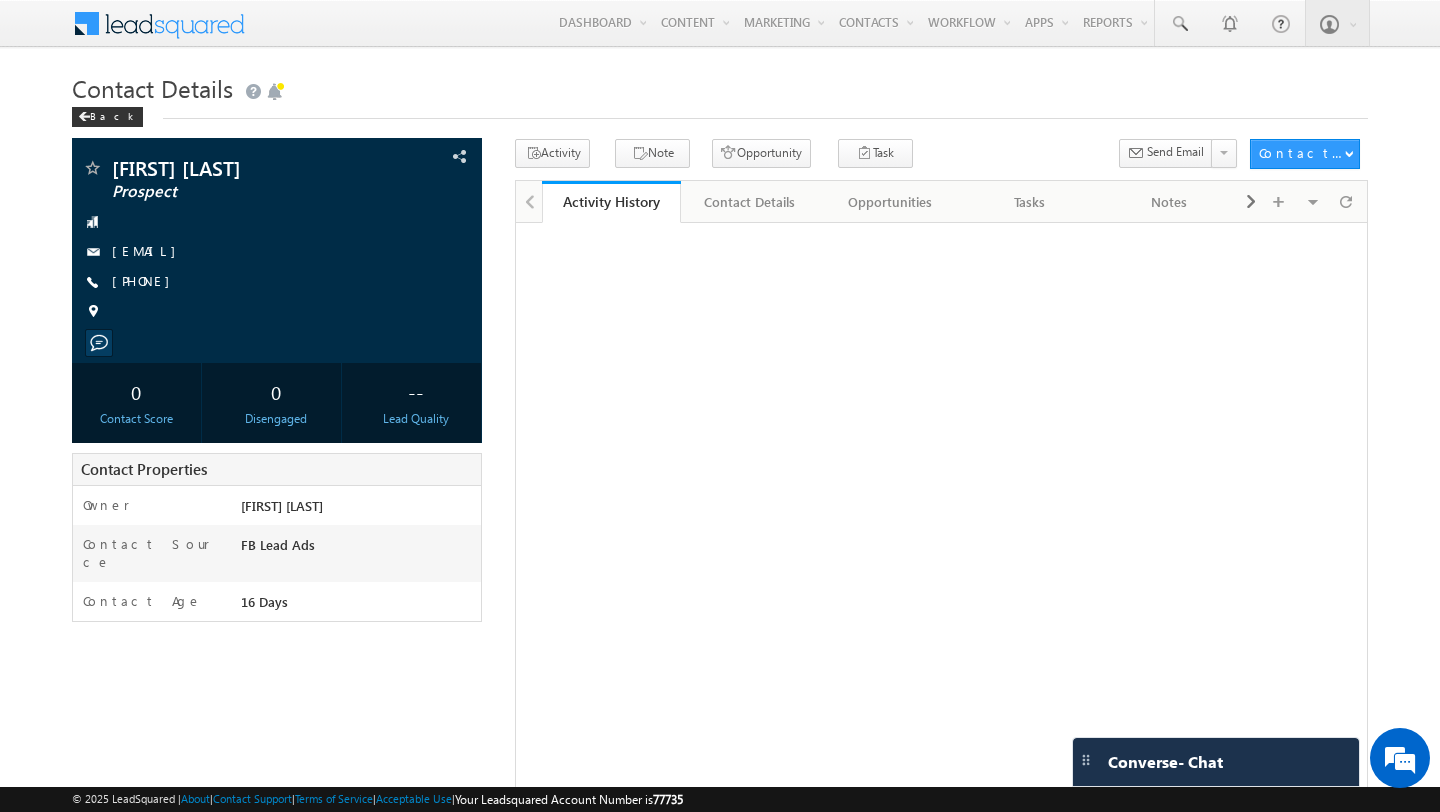 scroll, scrollTop: 0, scrollLeft: 0, axis: both 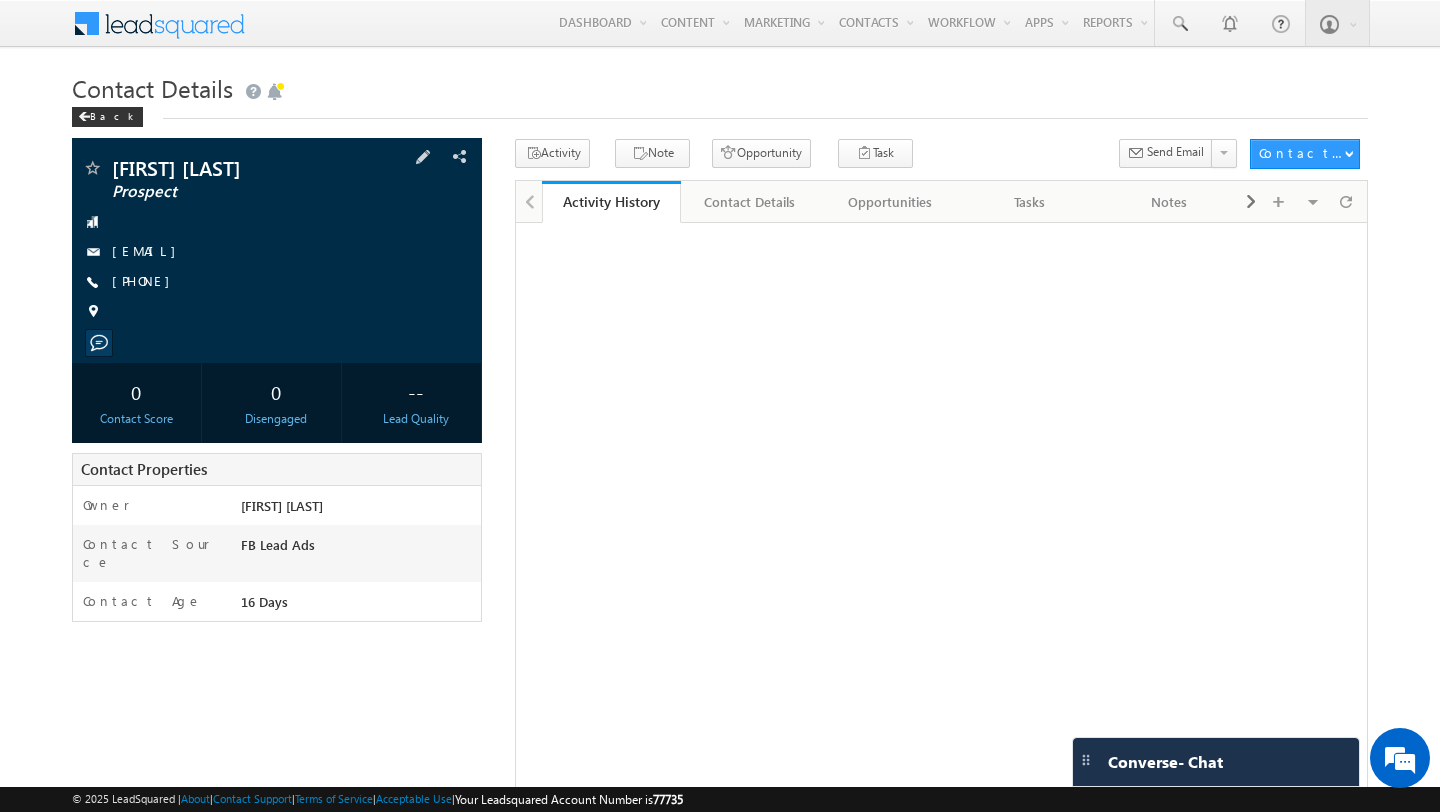 click at bounding box center (277, 312) 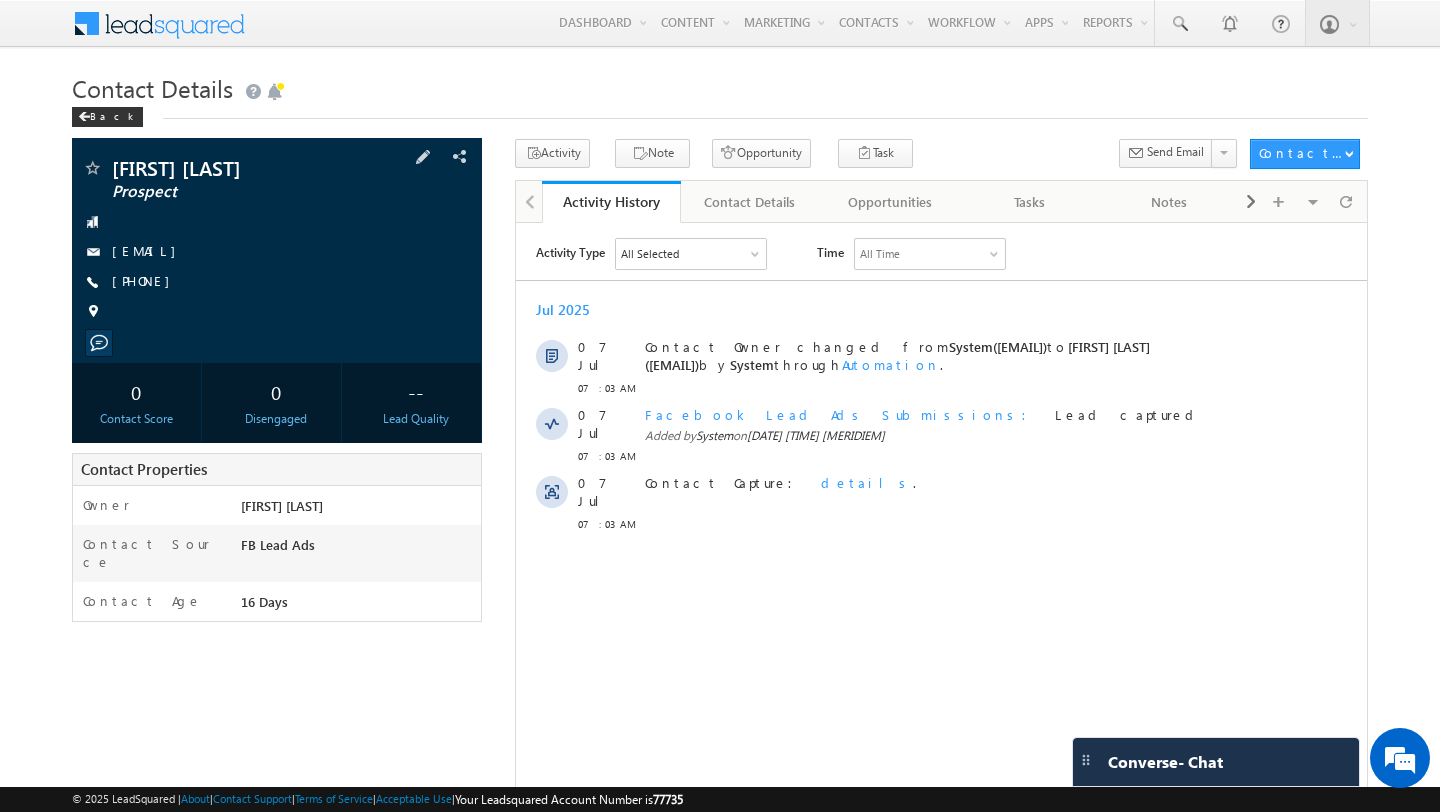 scroll, scrollTop: 0, scrollLeft: 0, axis: both 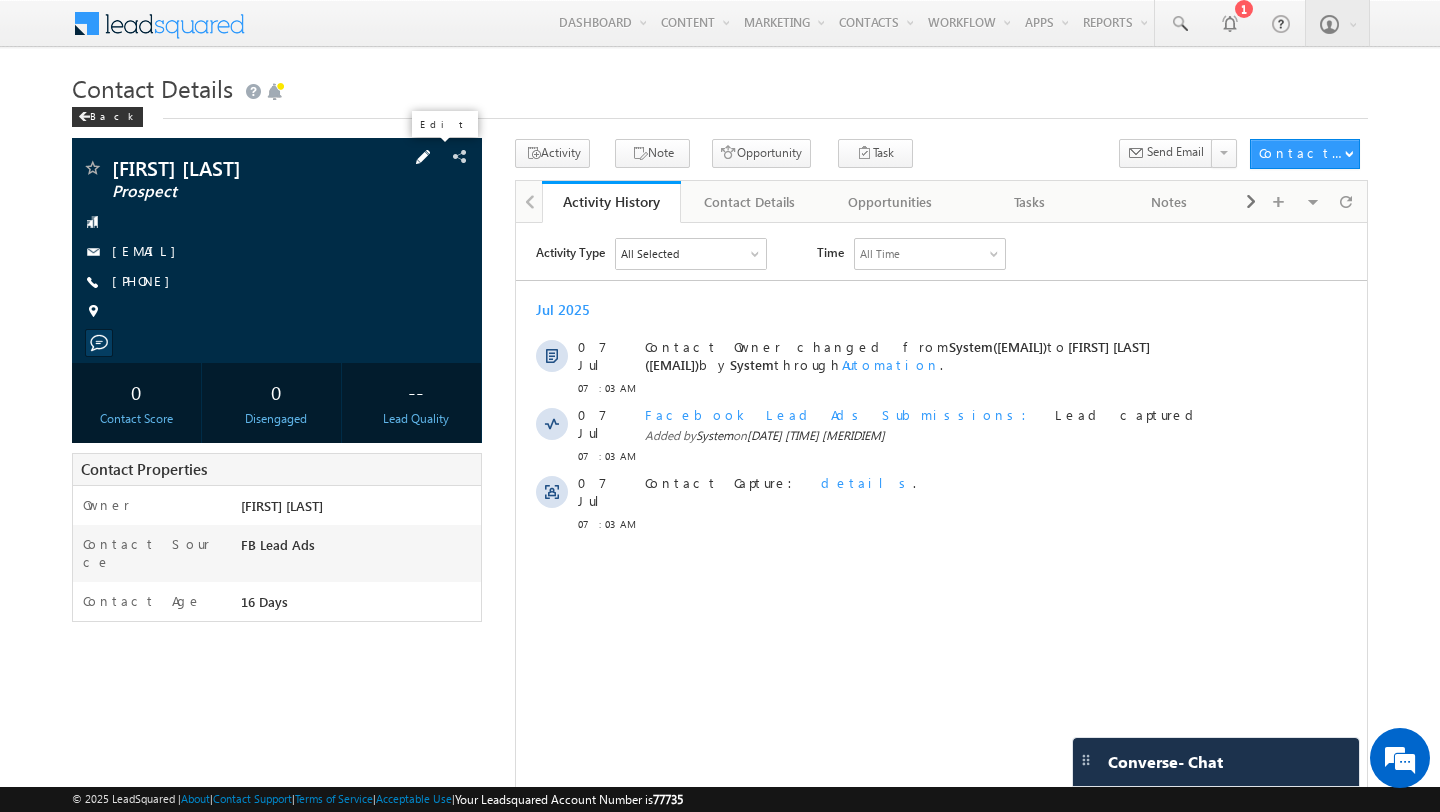 click at bounding box center (423, 157) 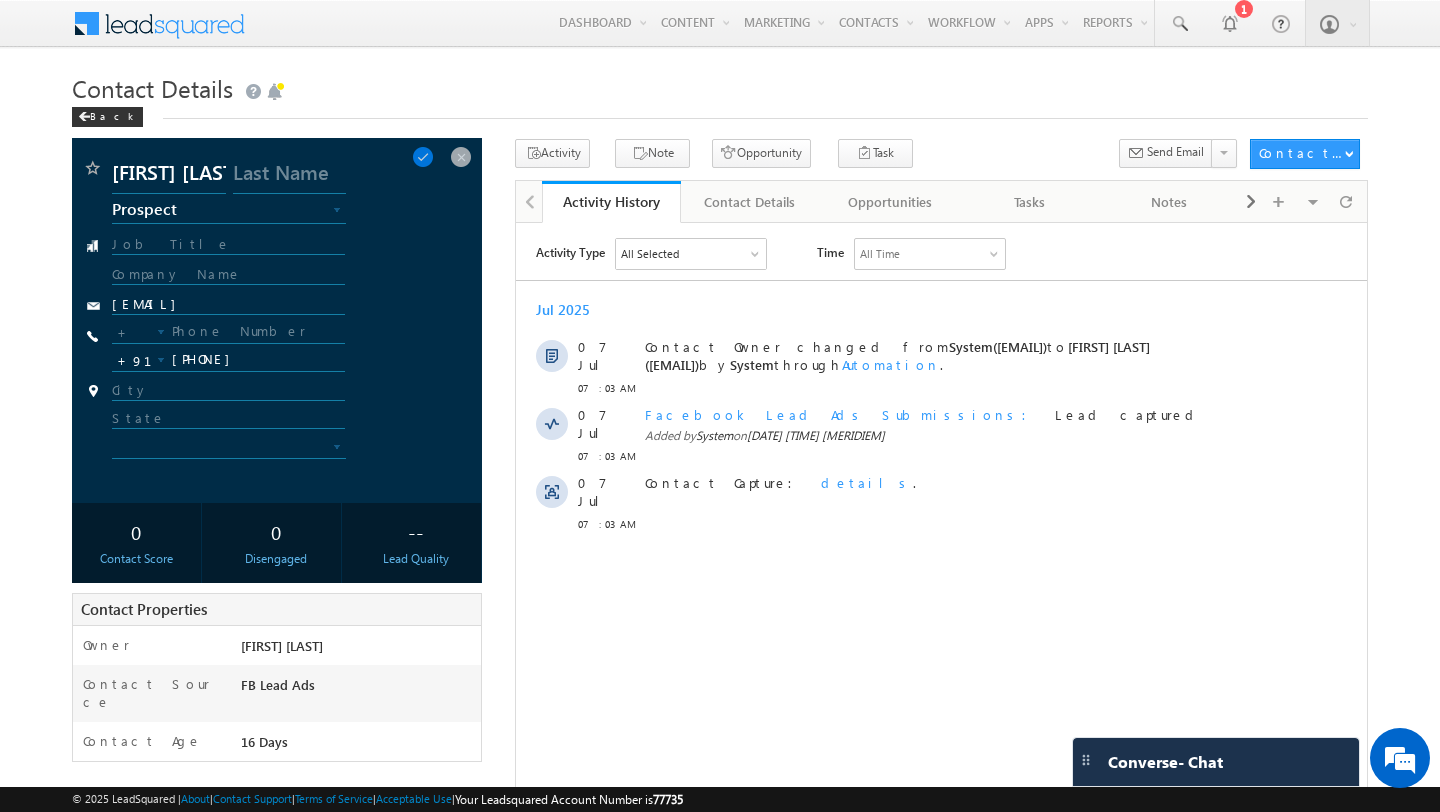 click on "+91" at bounding box center (134, 360) 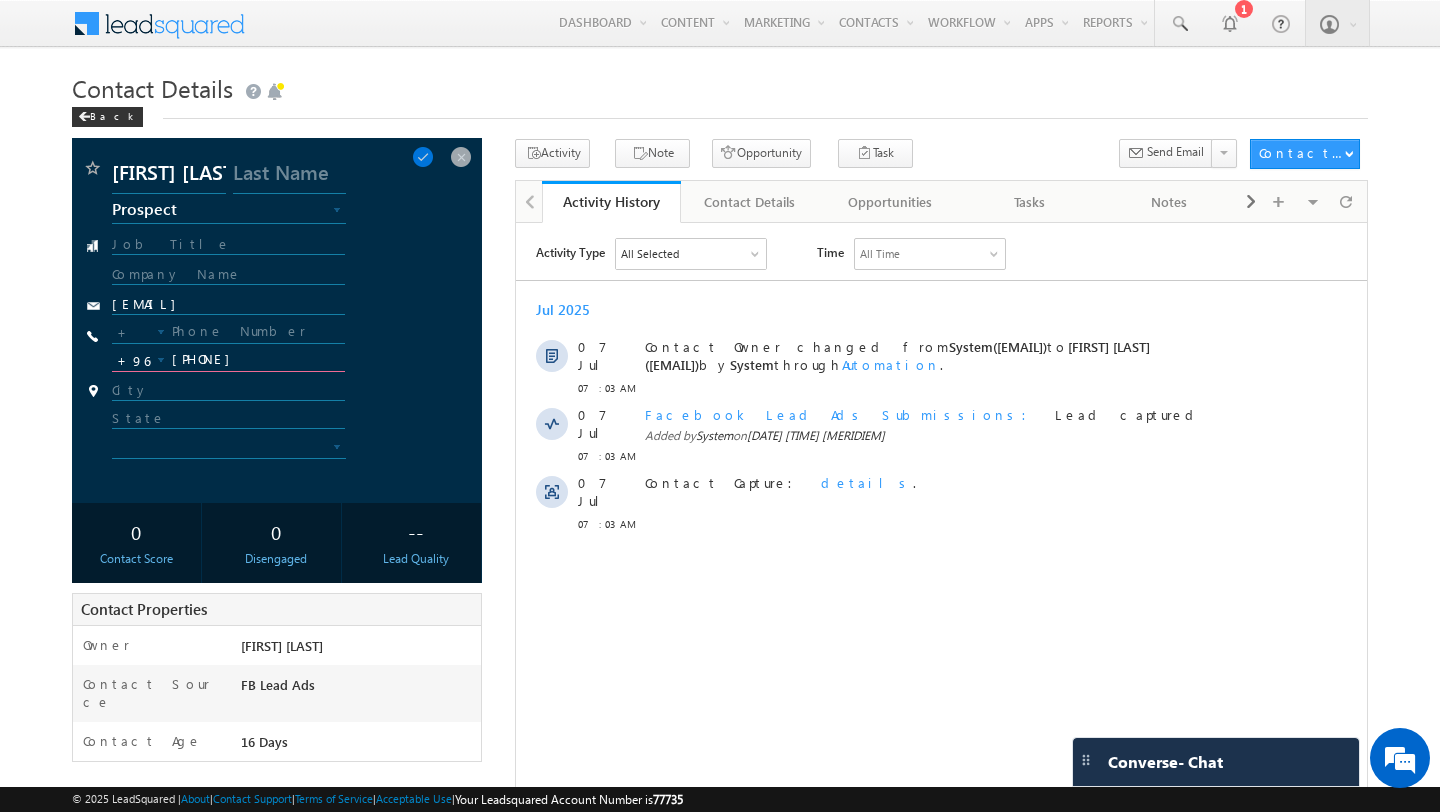 type on "+966" 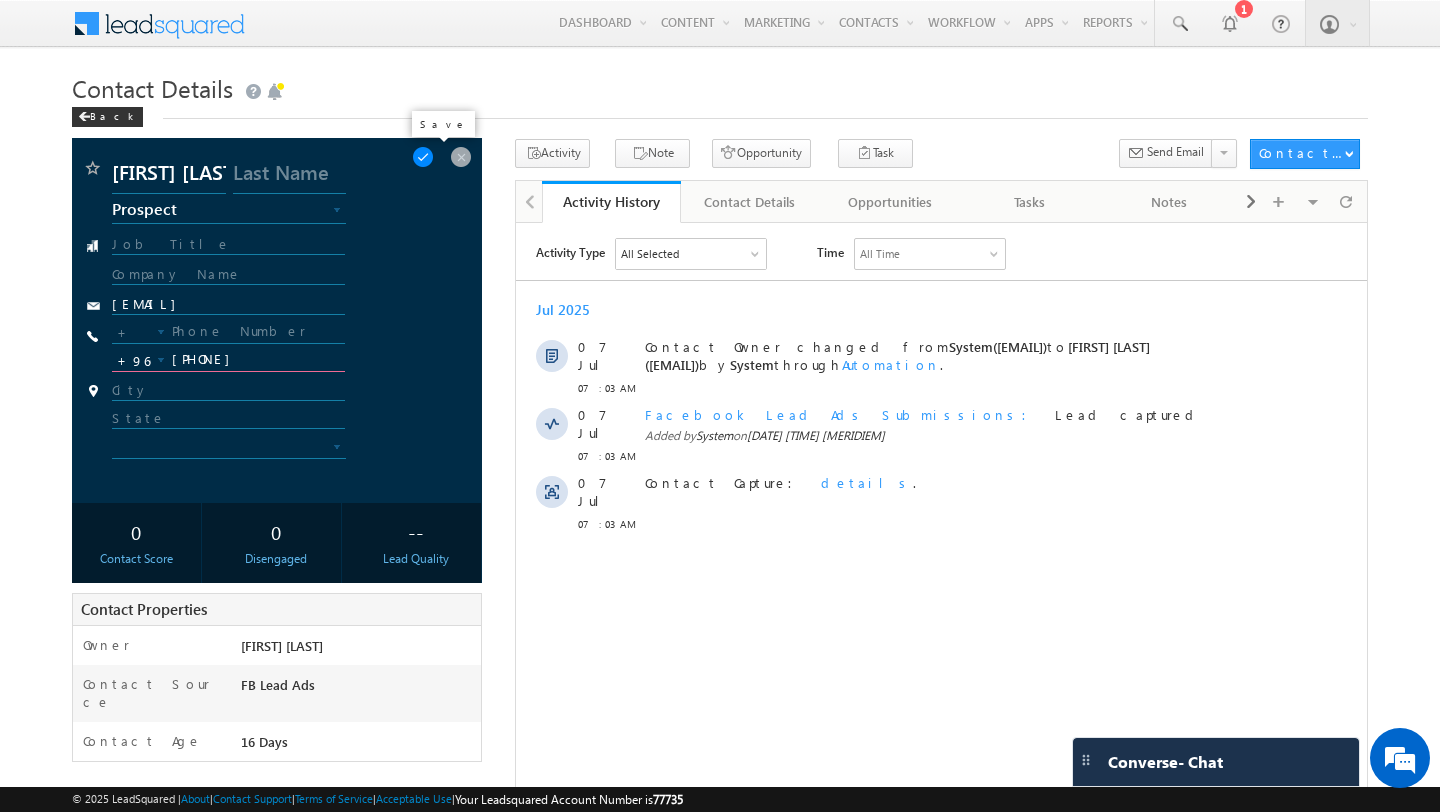 click at bounding box center (423, 157) 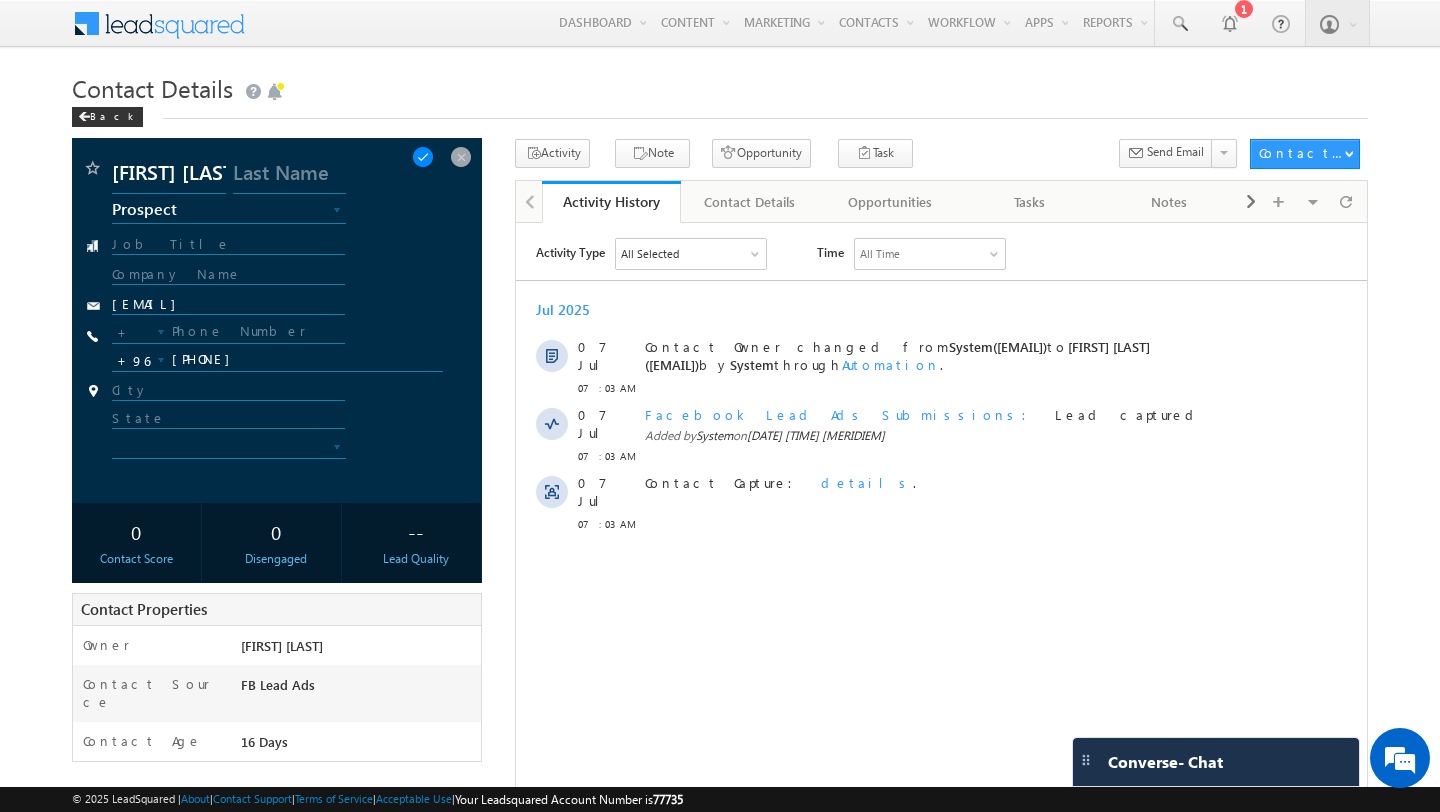 click at bounding box center [423, 157] 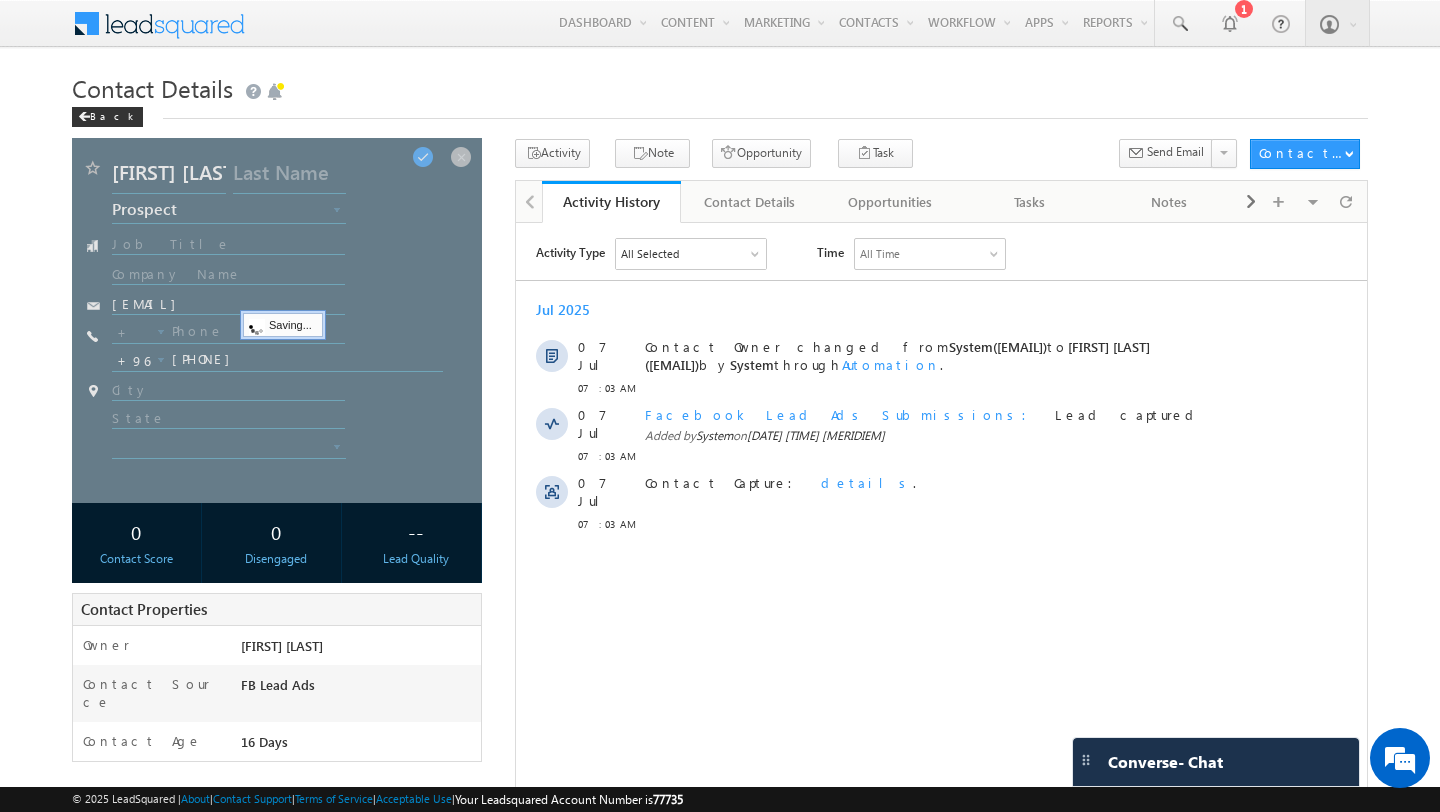 scroll, scrollTop: 0, scrollLeft: 0, axis: both 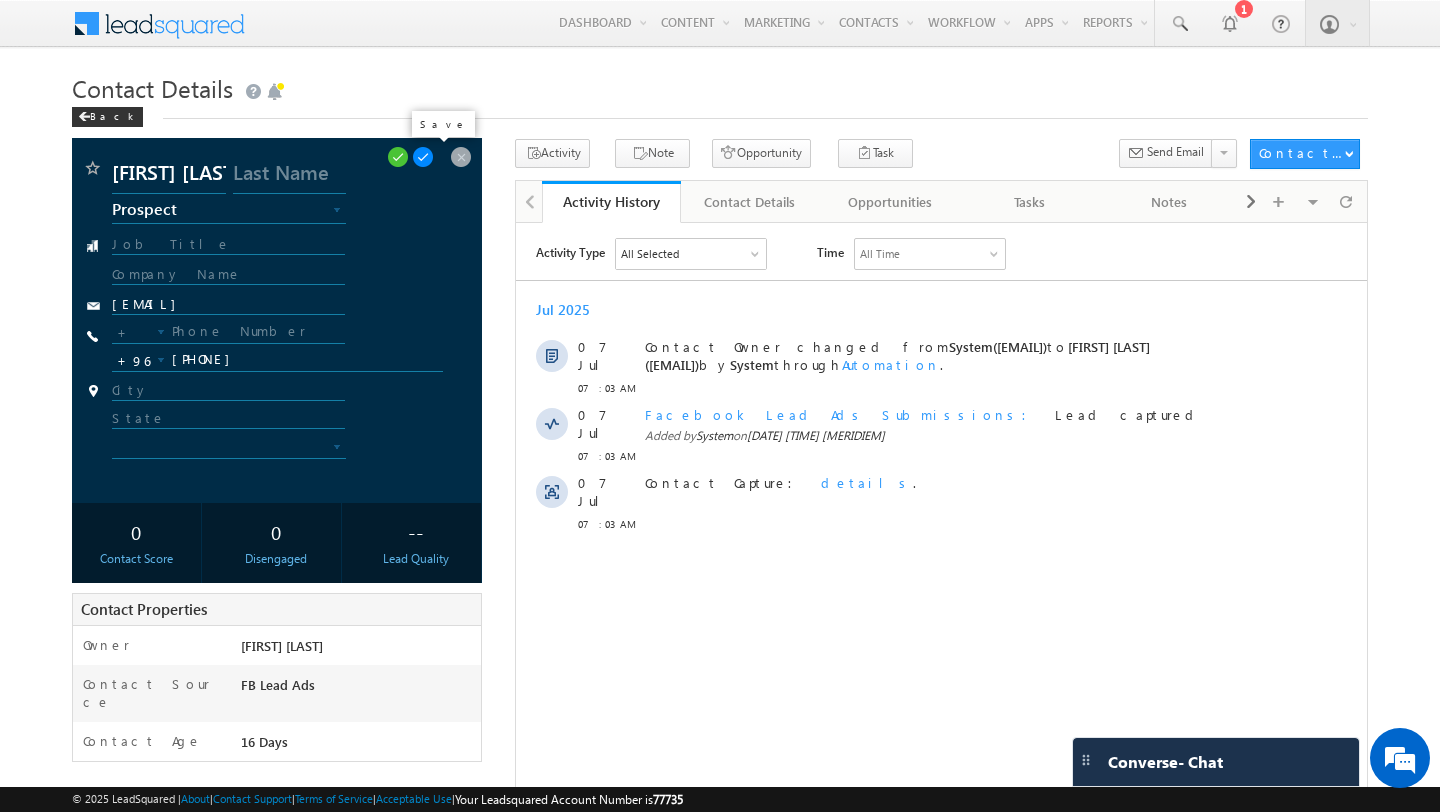 click at bounding box center (423, 157) 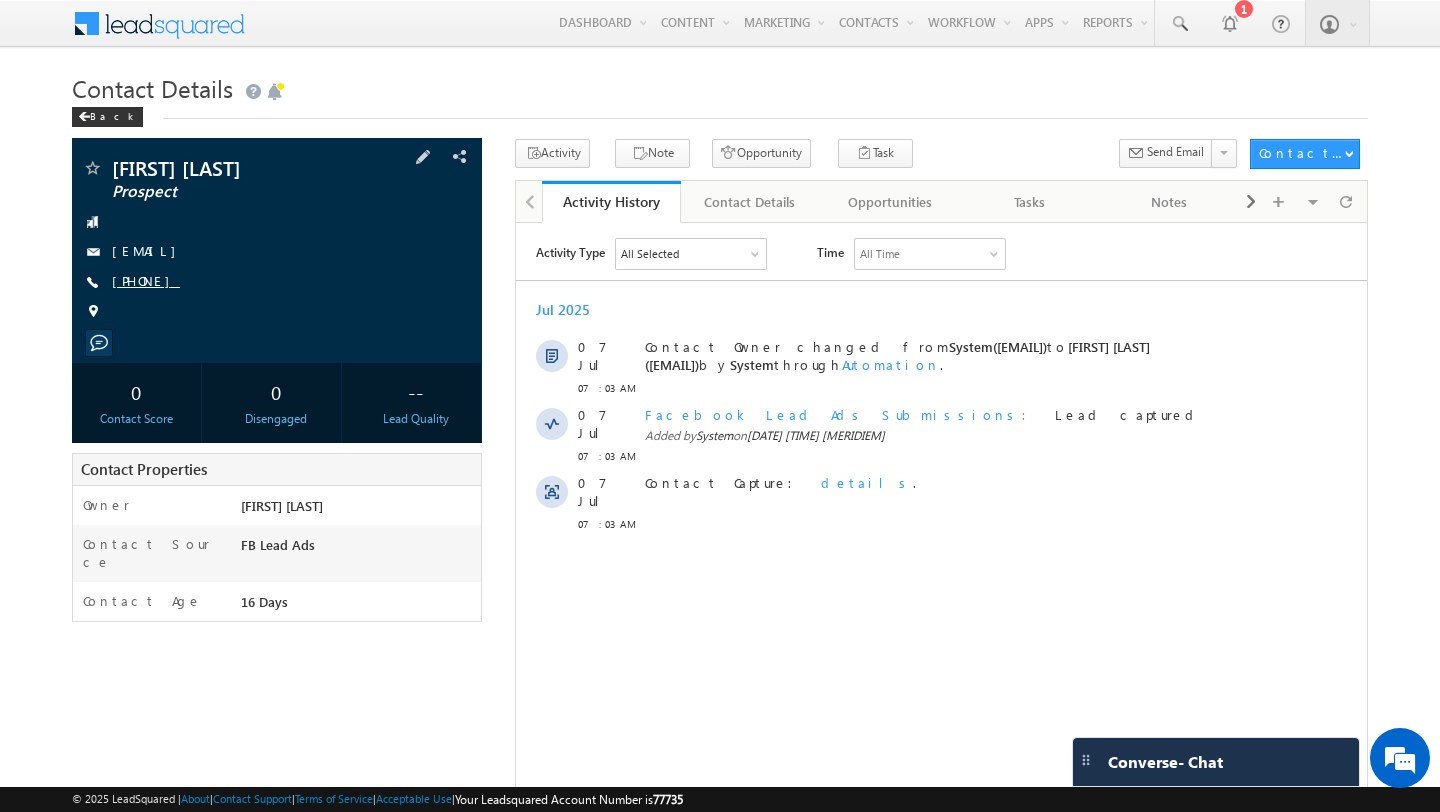drag, startPoint x: 150, startPoint y: 294, endPoint x: 123, endPoint y: 287, distance: 27.89265 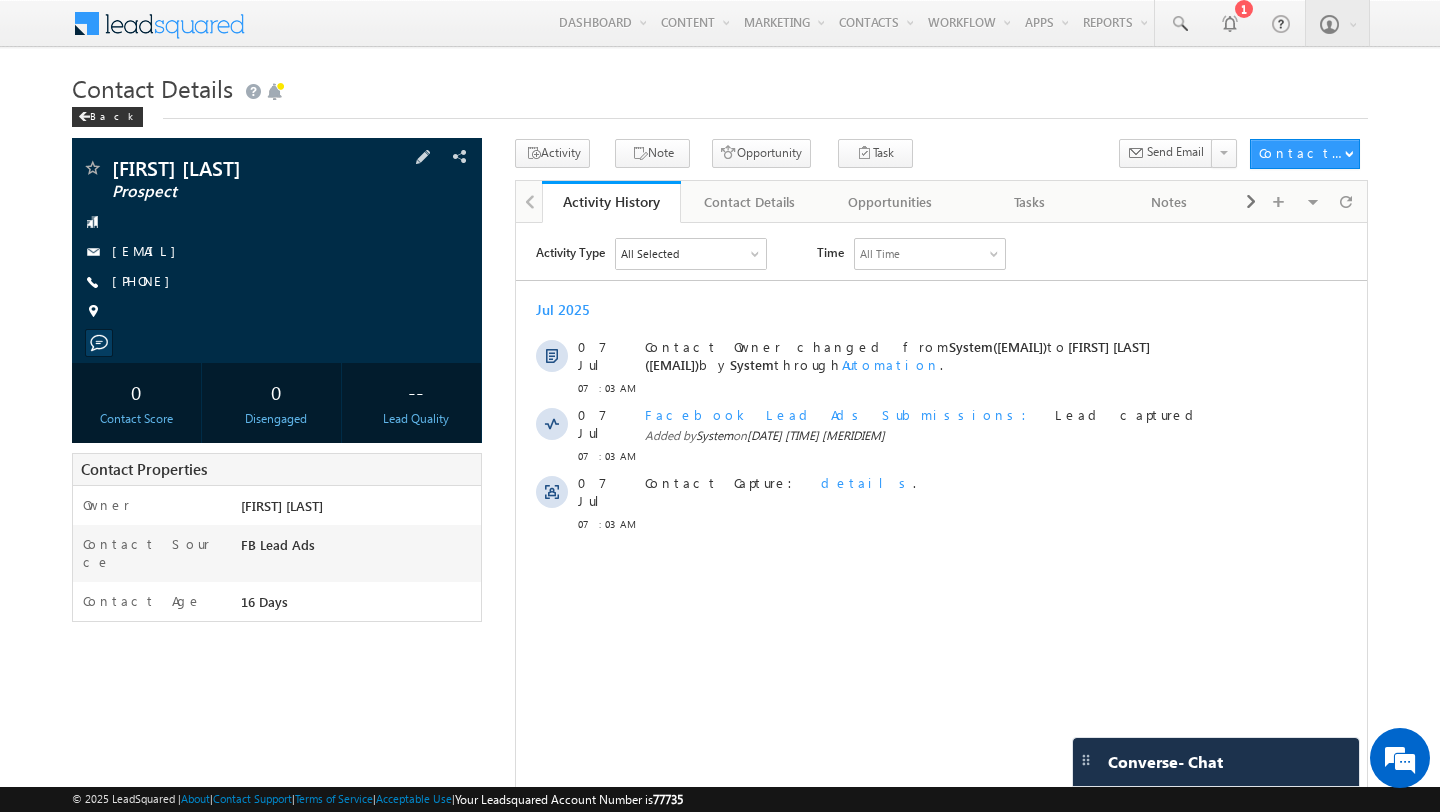 click on "Hiba elamine mustfa
Prospect
Hibaashley615@gmail.com
+966-9661206902" at bounding box center (277, 245) 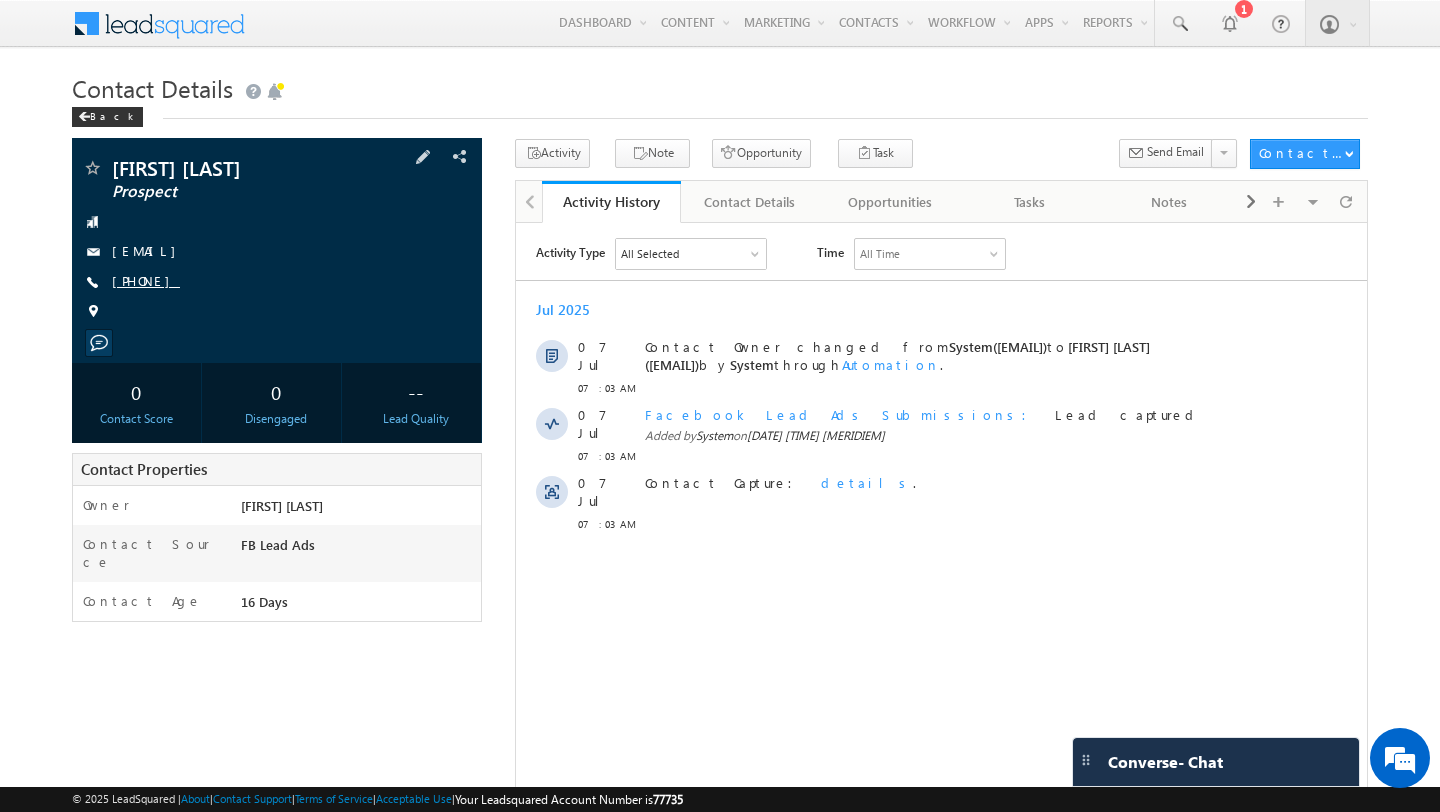 drag, startPoint x: 124, startPoint y: 296, endPoint x: 115, endPoint y: 288, distance: 12.0415945 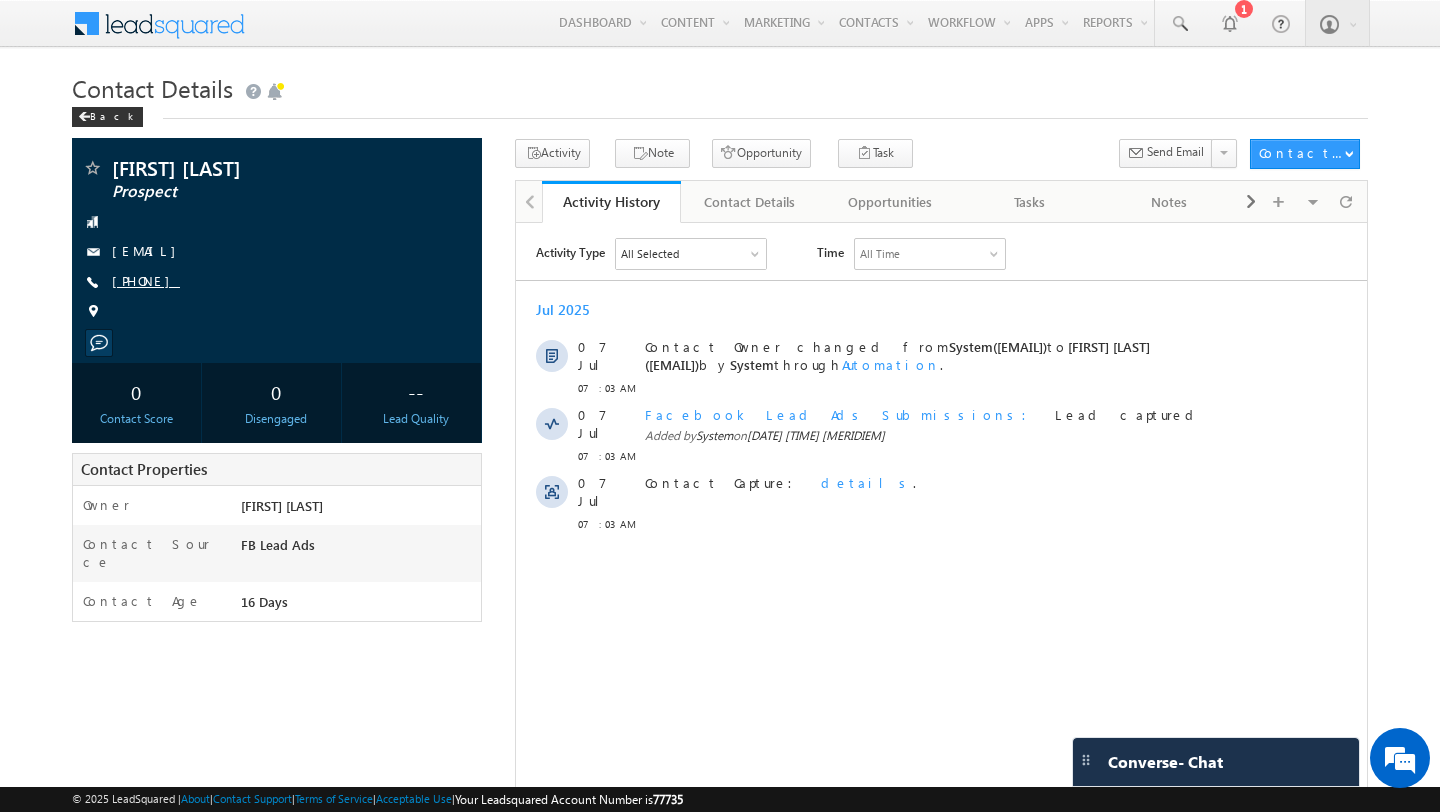 copy on "+966[PHONE]" 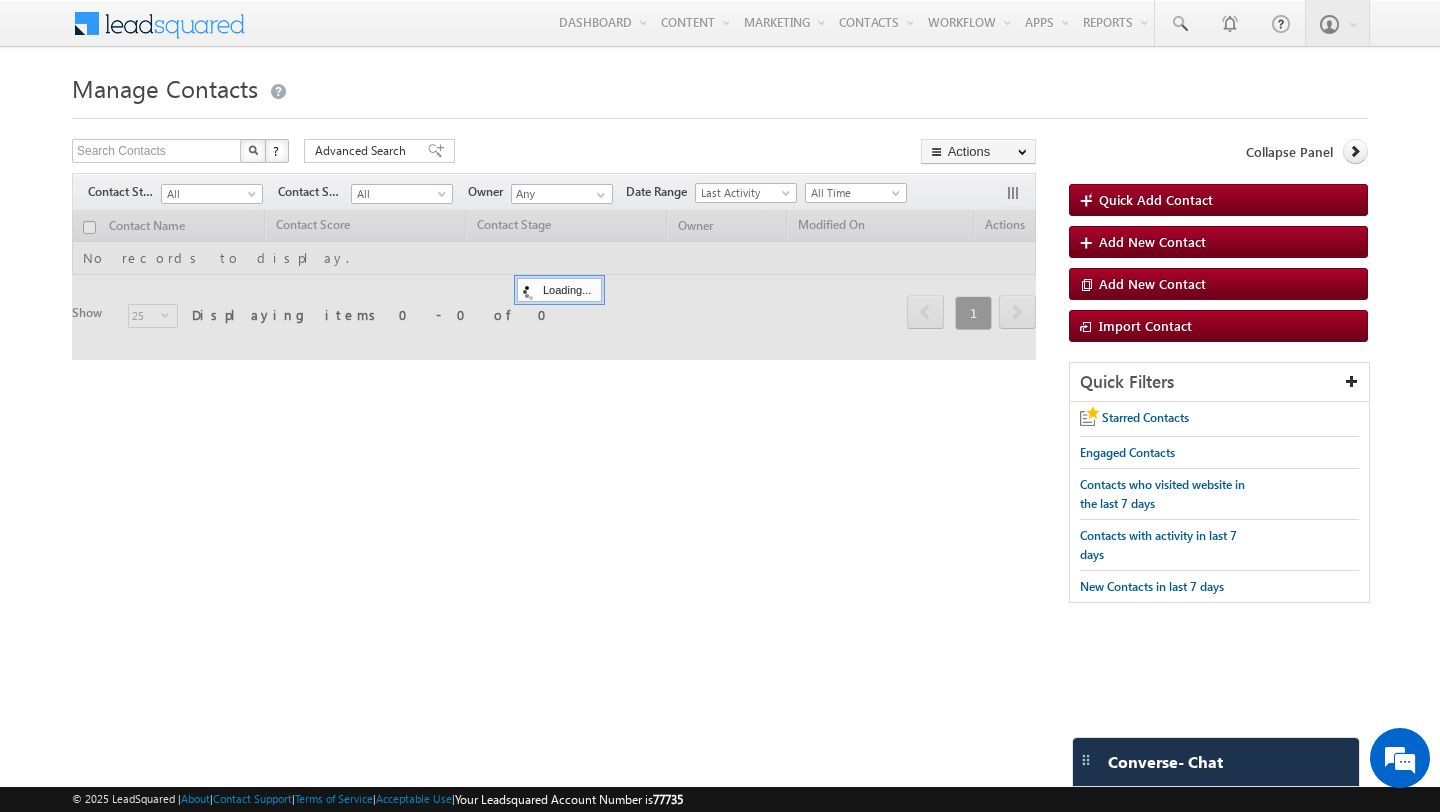 scroll, scrollTop: 0, scrollLeft: 0, axis: both 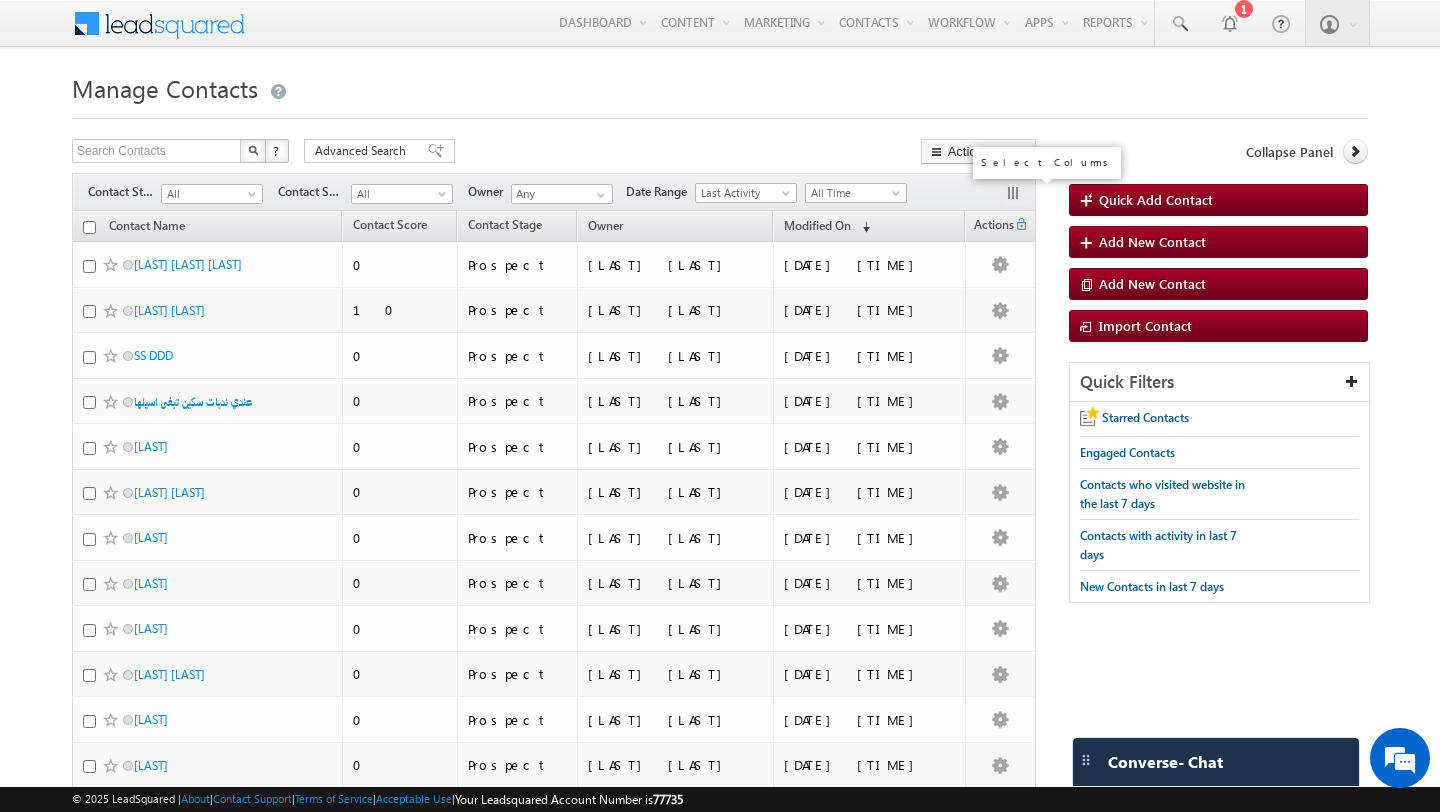 click at bounding box center (1015, 195) 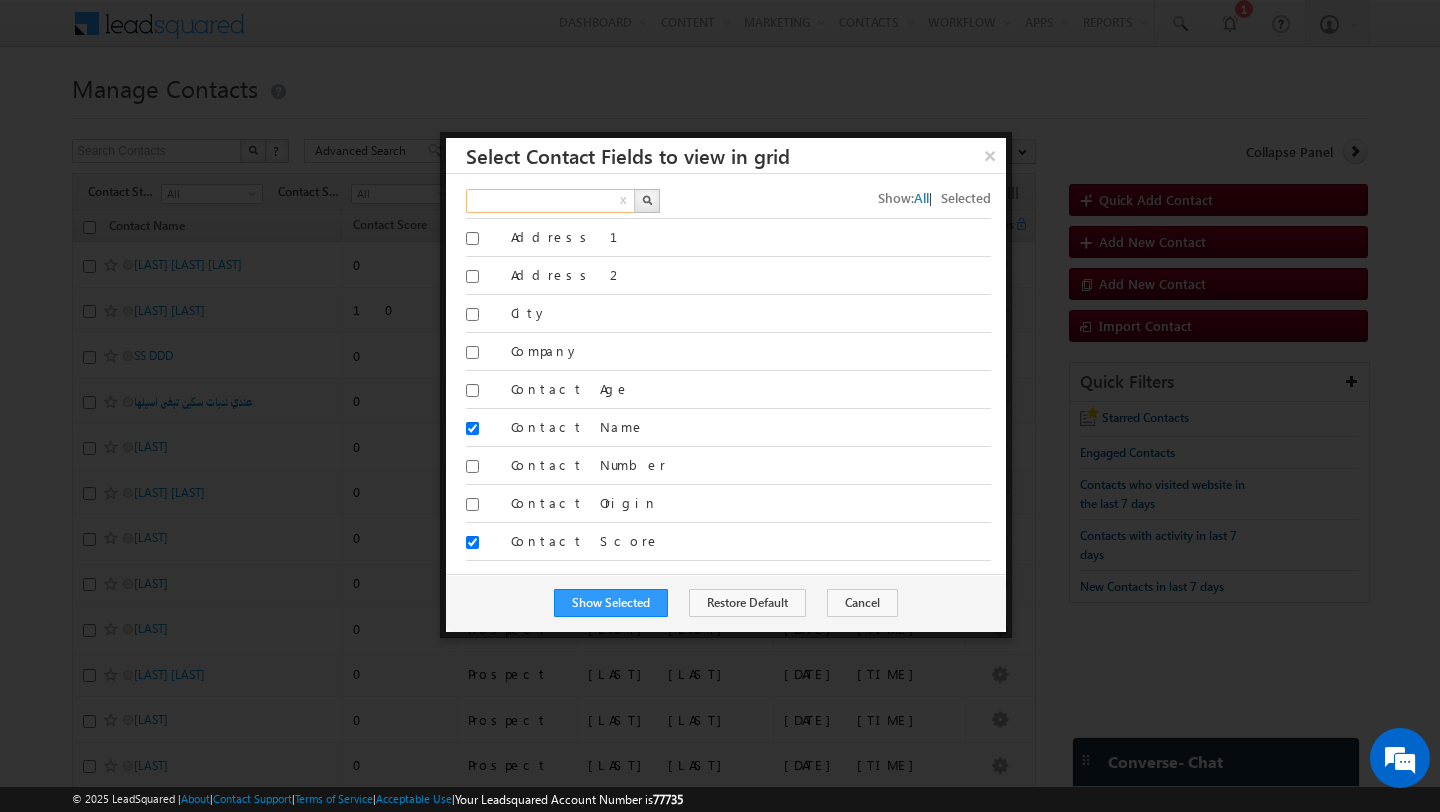 click at bounding box center (551, 201) 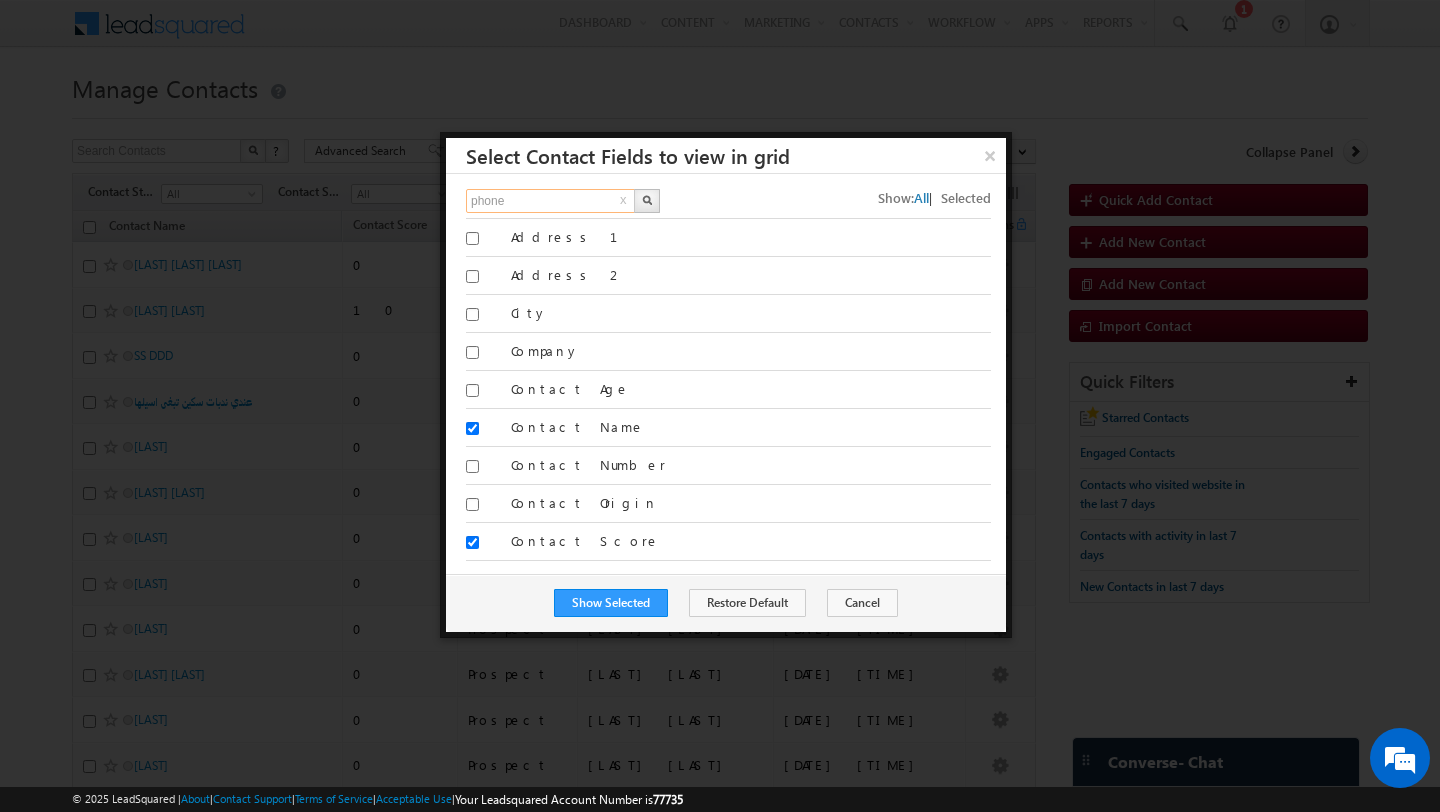 type on "phone" 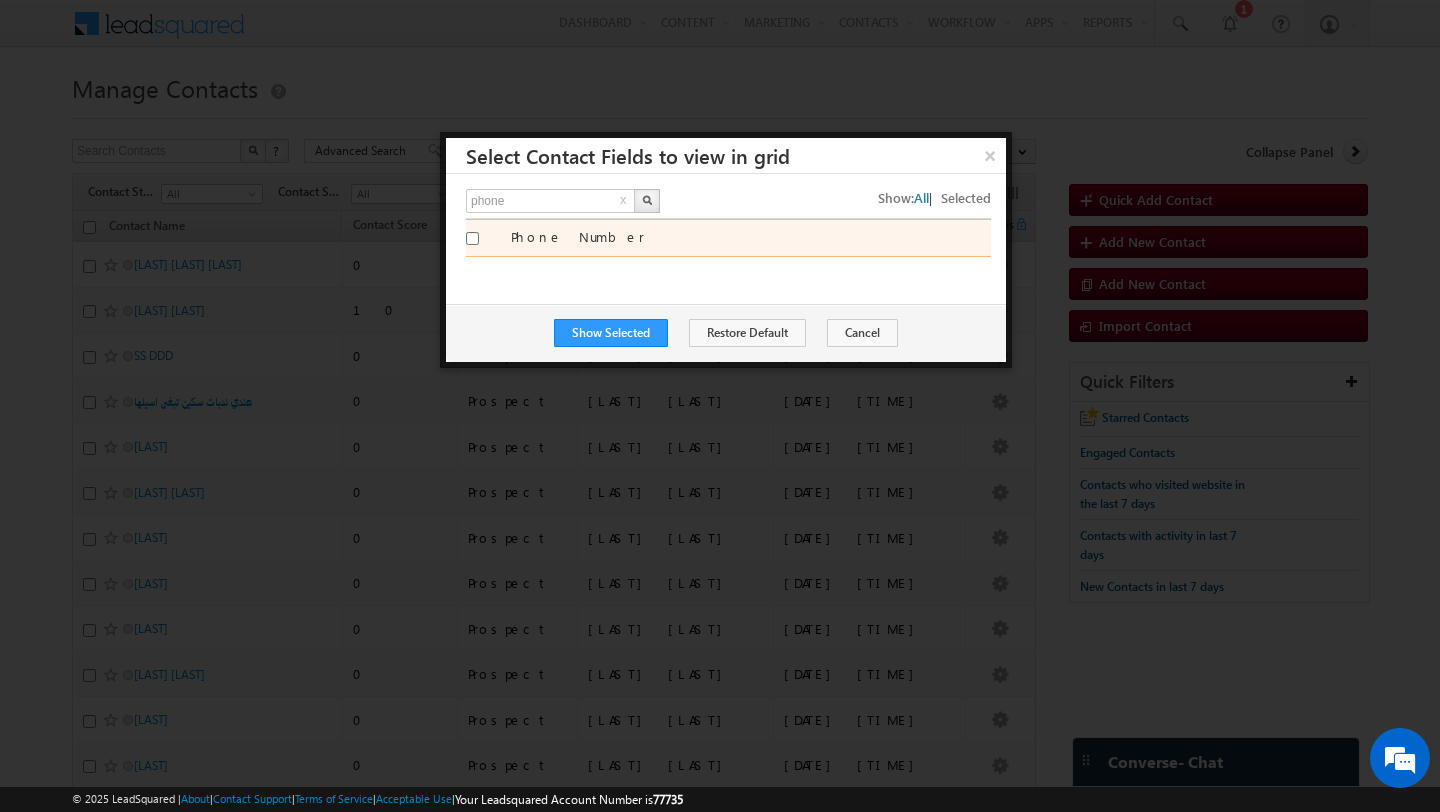click on "Phone Number" at bounding box center [751, 237] 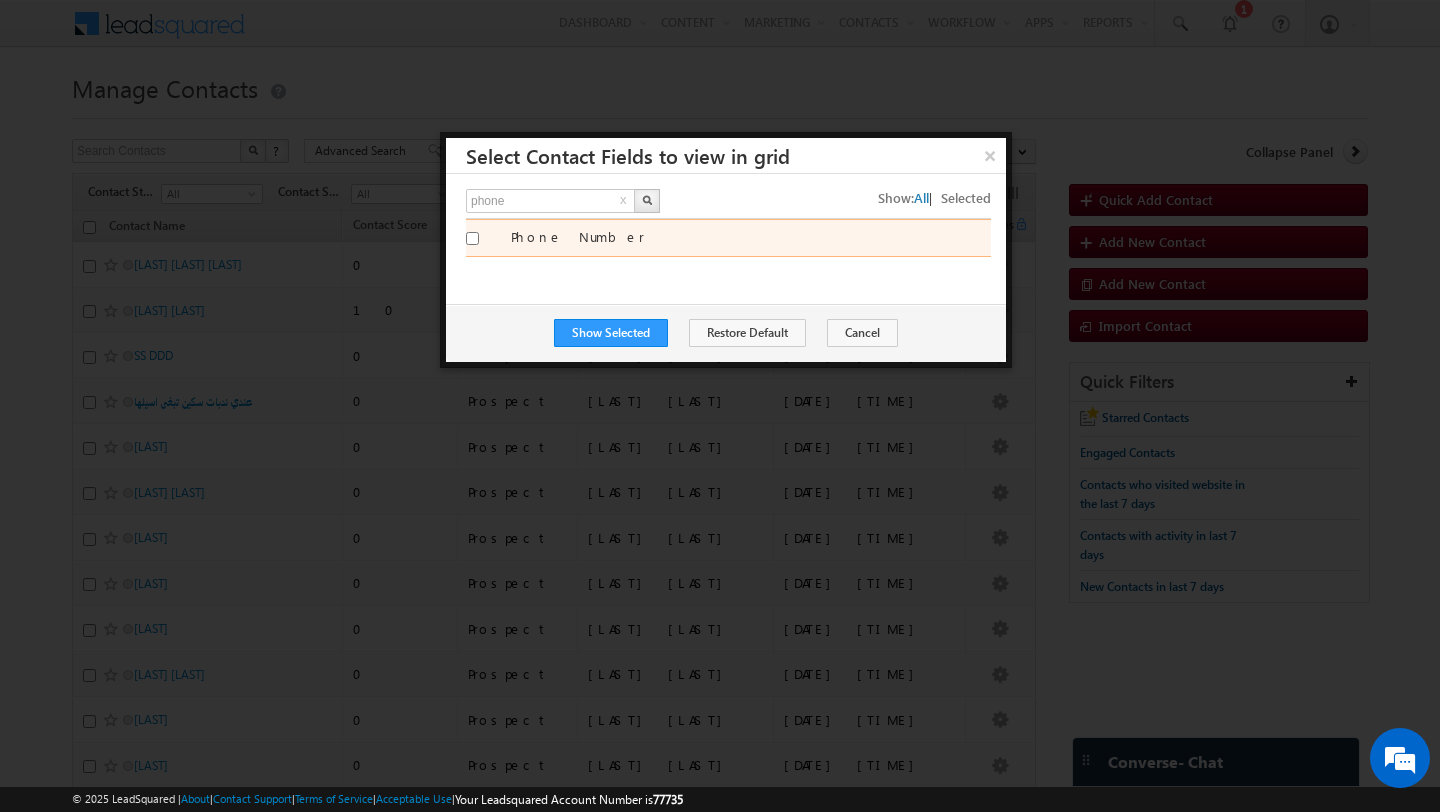 click on "Phone Number" at bounding box center [472, 238] 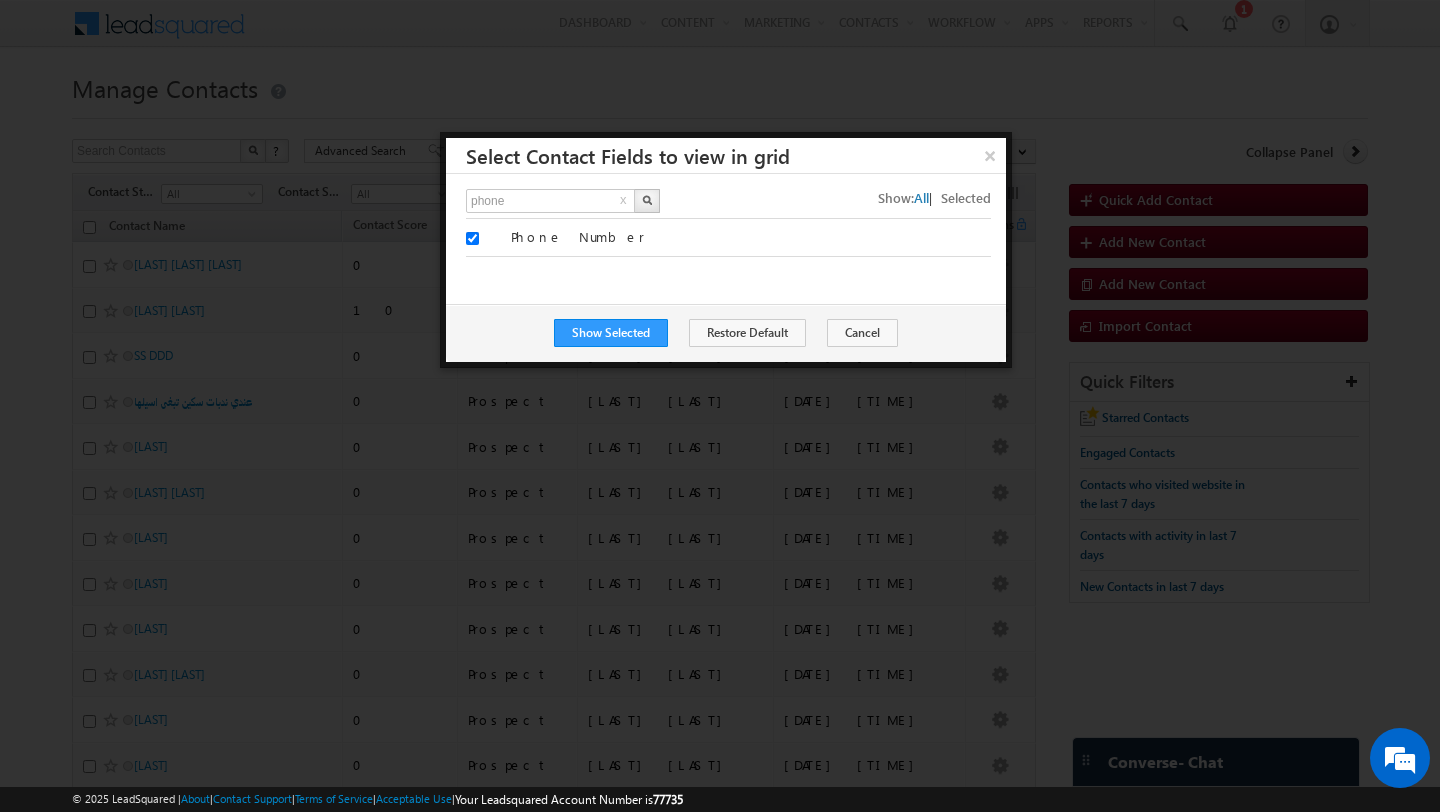 click on "Show Selected
Restore Default
Cancel" at bounding box center [726, 333] 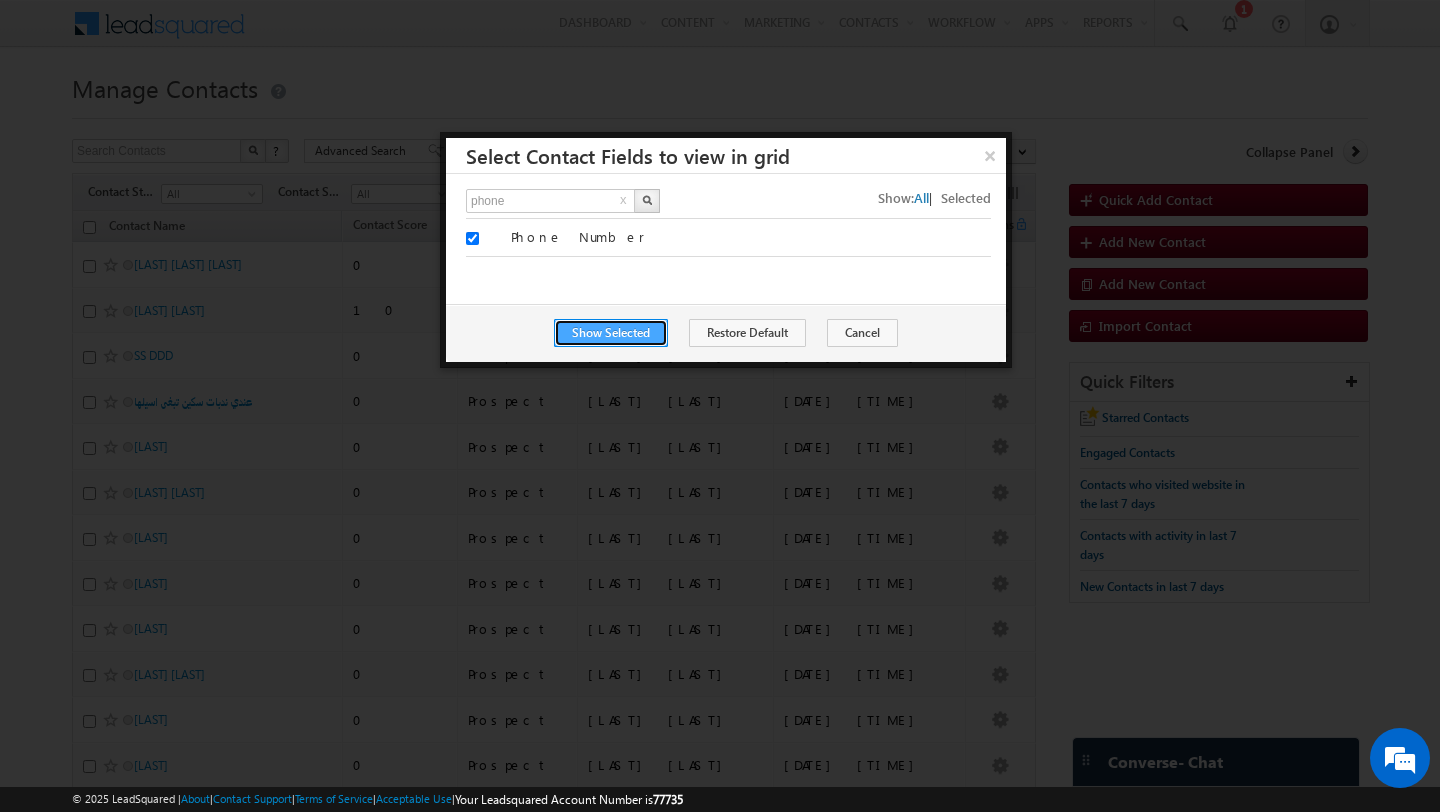 click on "Show Selected" at bounding box center (611, 333) 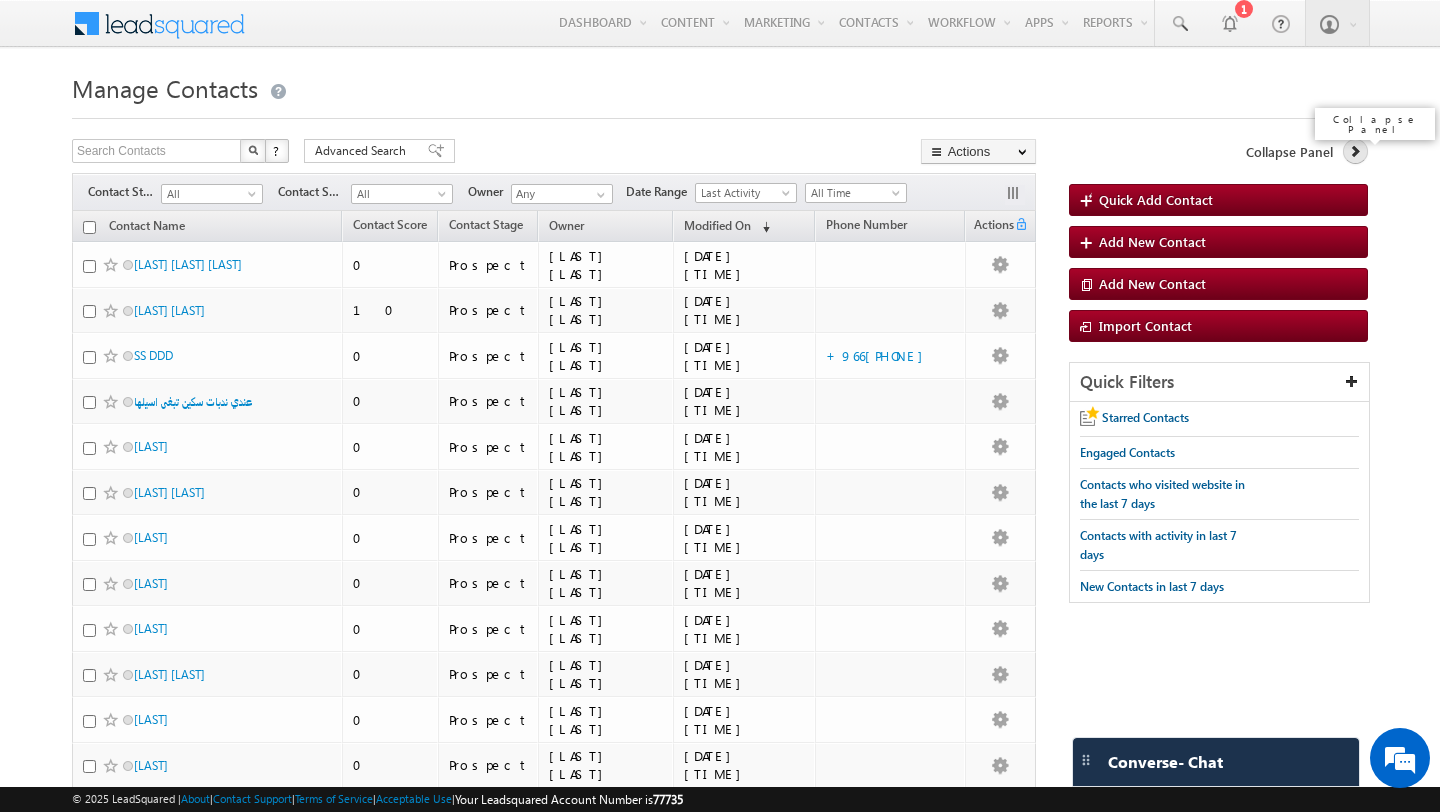 click at bounding box center (1355, 151) 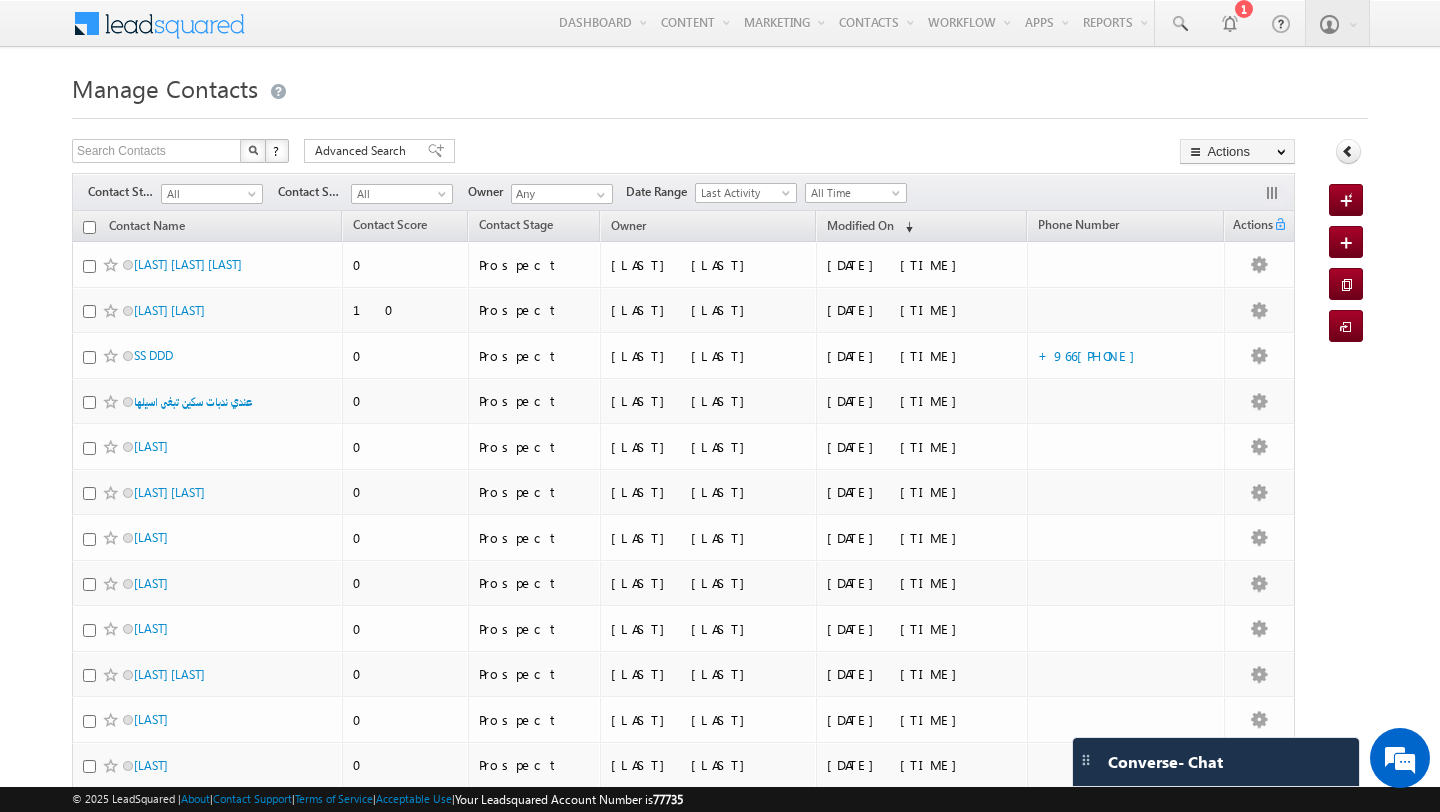 scroll, scrollTop: 0, scrollLeft: 0, axis: both 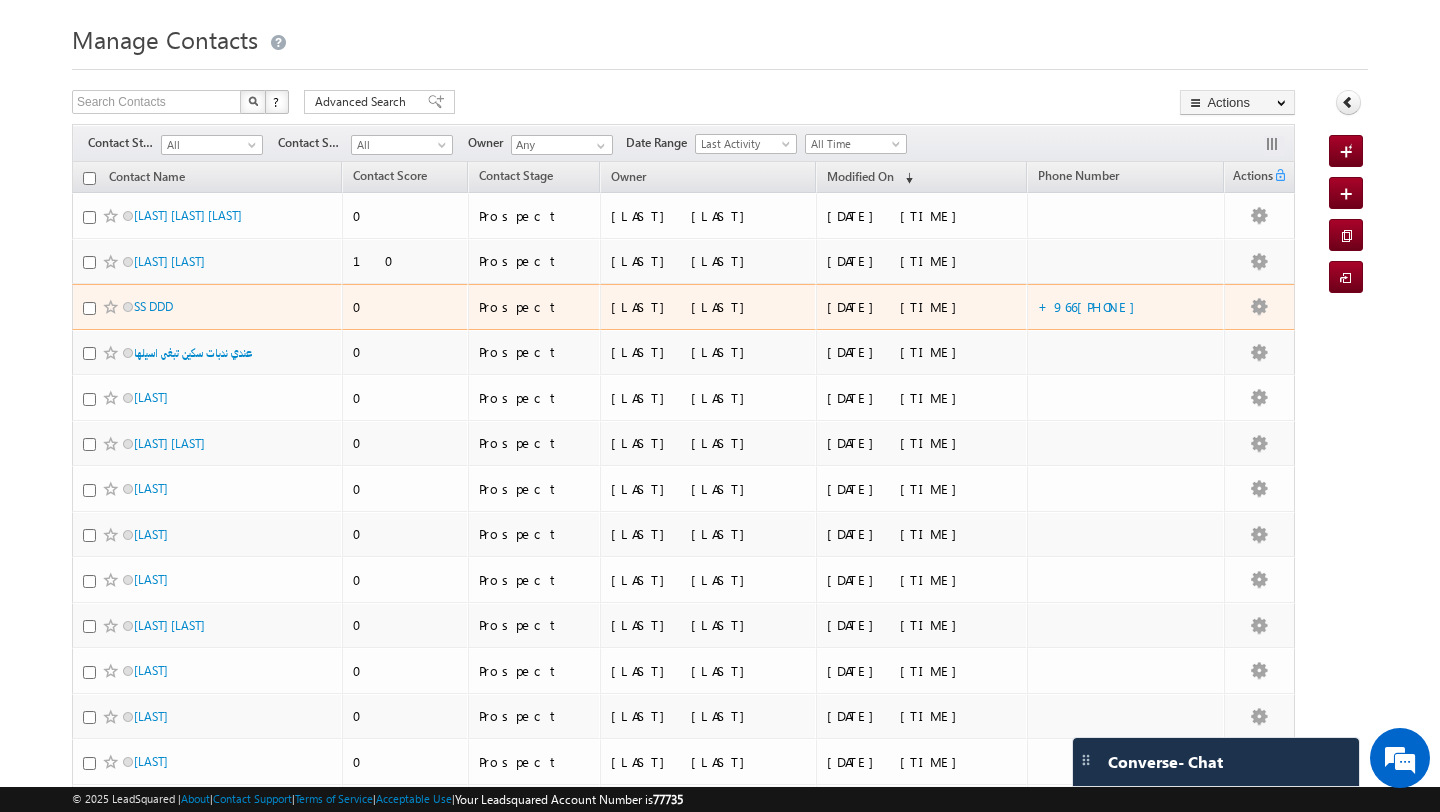 drag, startPoint x: 1025, startPoint y: 321, endPoint x: 1008, endPoint y: 302, distance: 25.495098 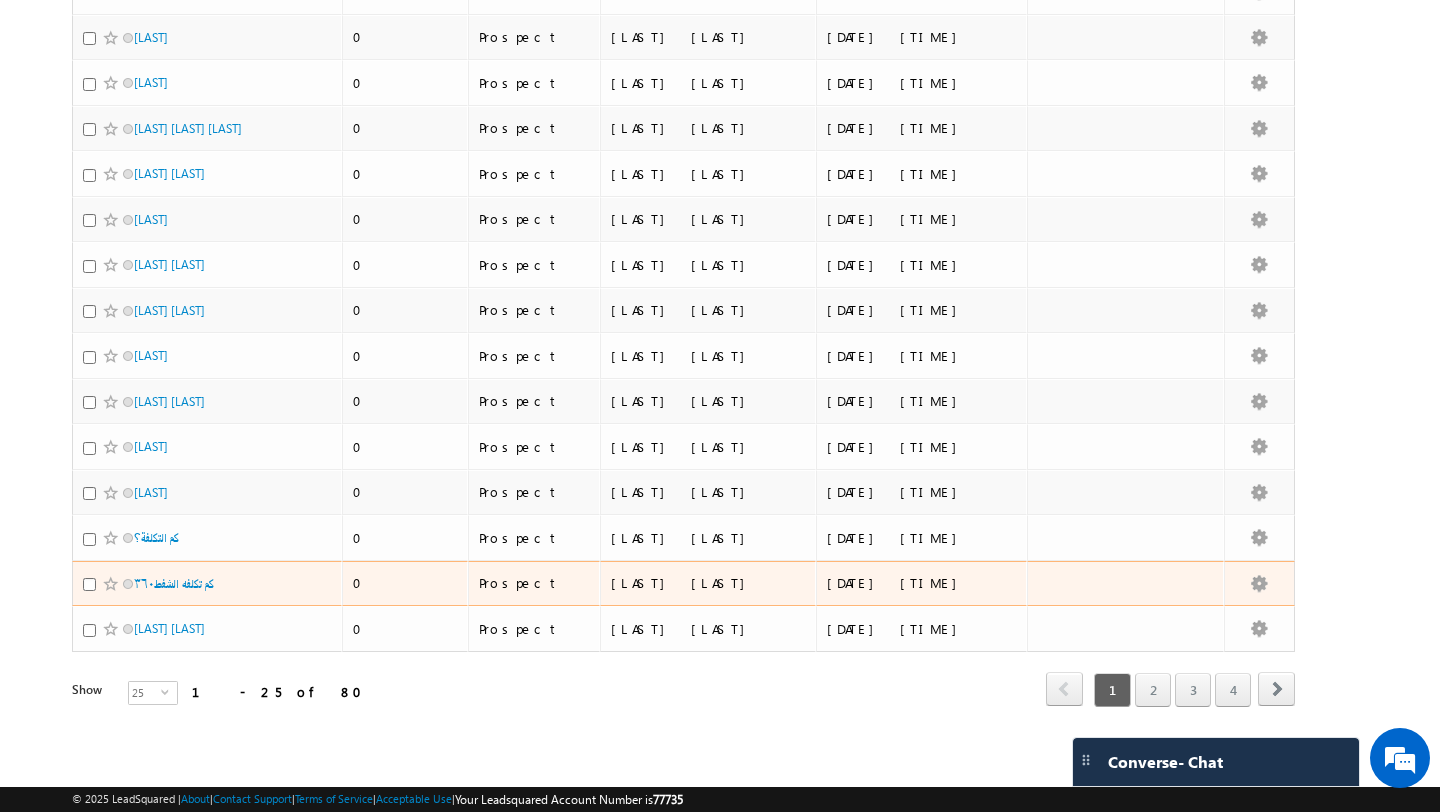 scroll, scrollTop: 0, scrollLeft: 0, axis: both 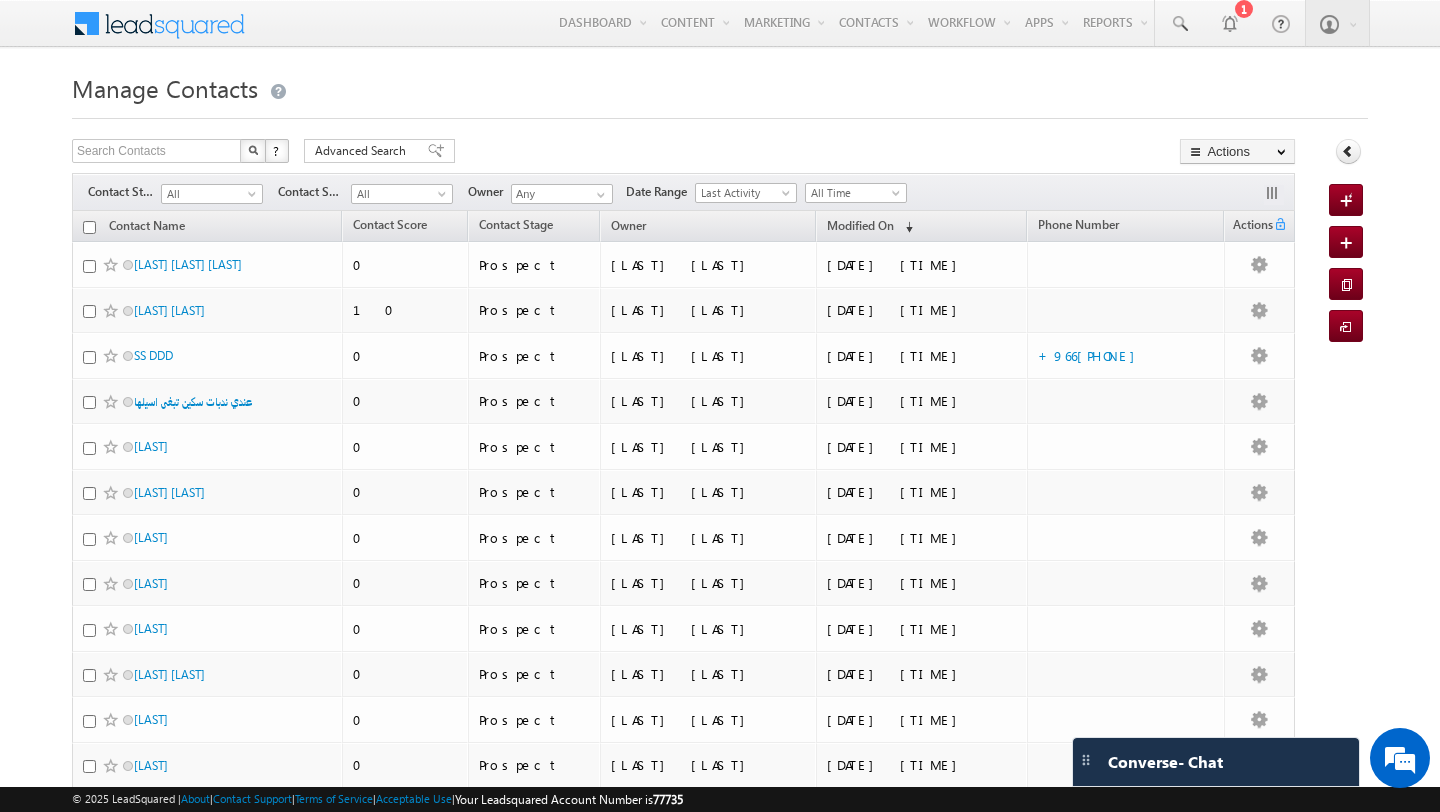 click on "Search Contacts X ?   80 results found
Advanced Search
Advanced Search
Advanced search results
Actions Export Contacts Reset all Filters
Actions Export Contacts Bulk Update Send Email Add to List Add Activity Add Opportunity Change Owner Delete" at bounding box center [683, 153] 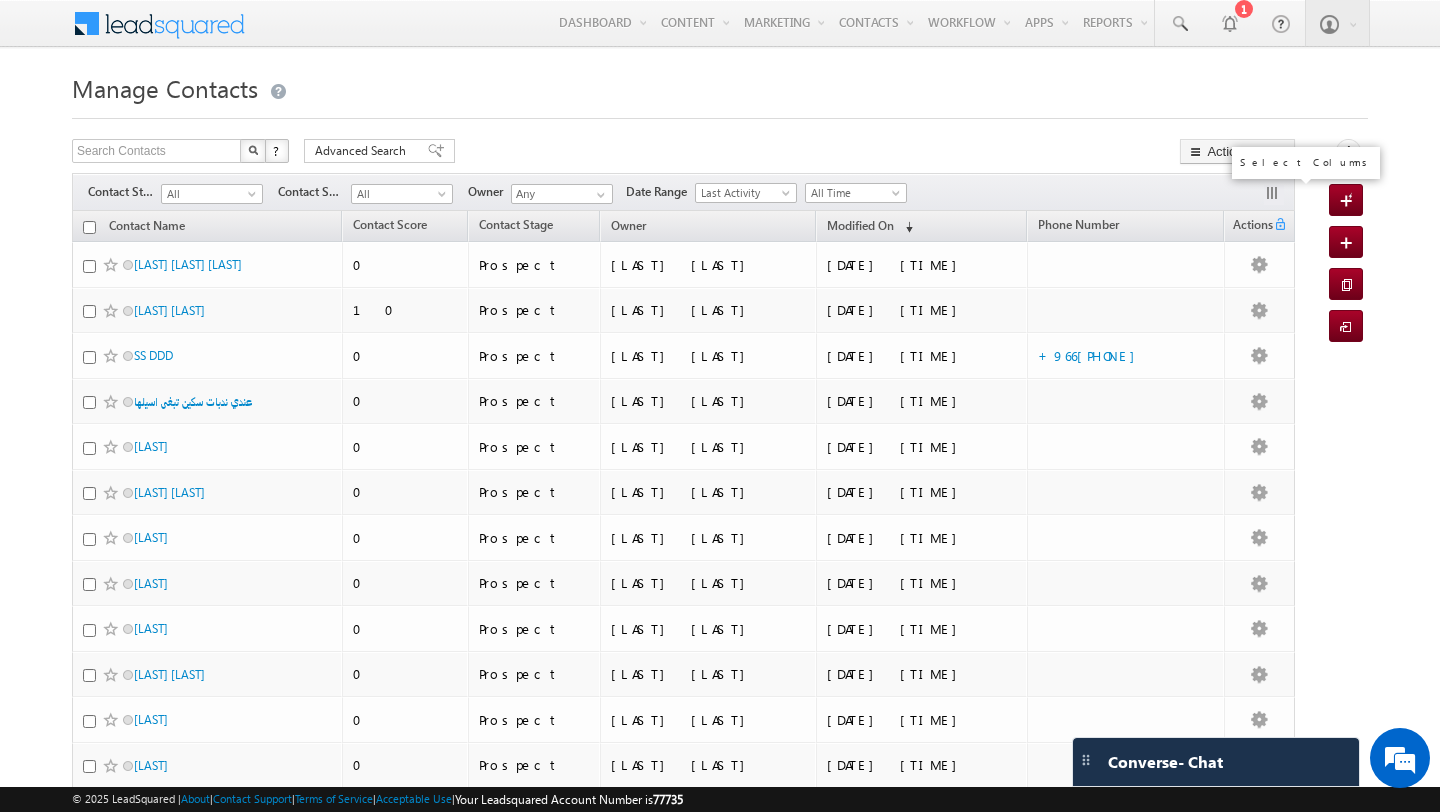 click at bounding box center [1274, 195] 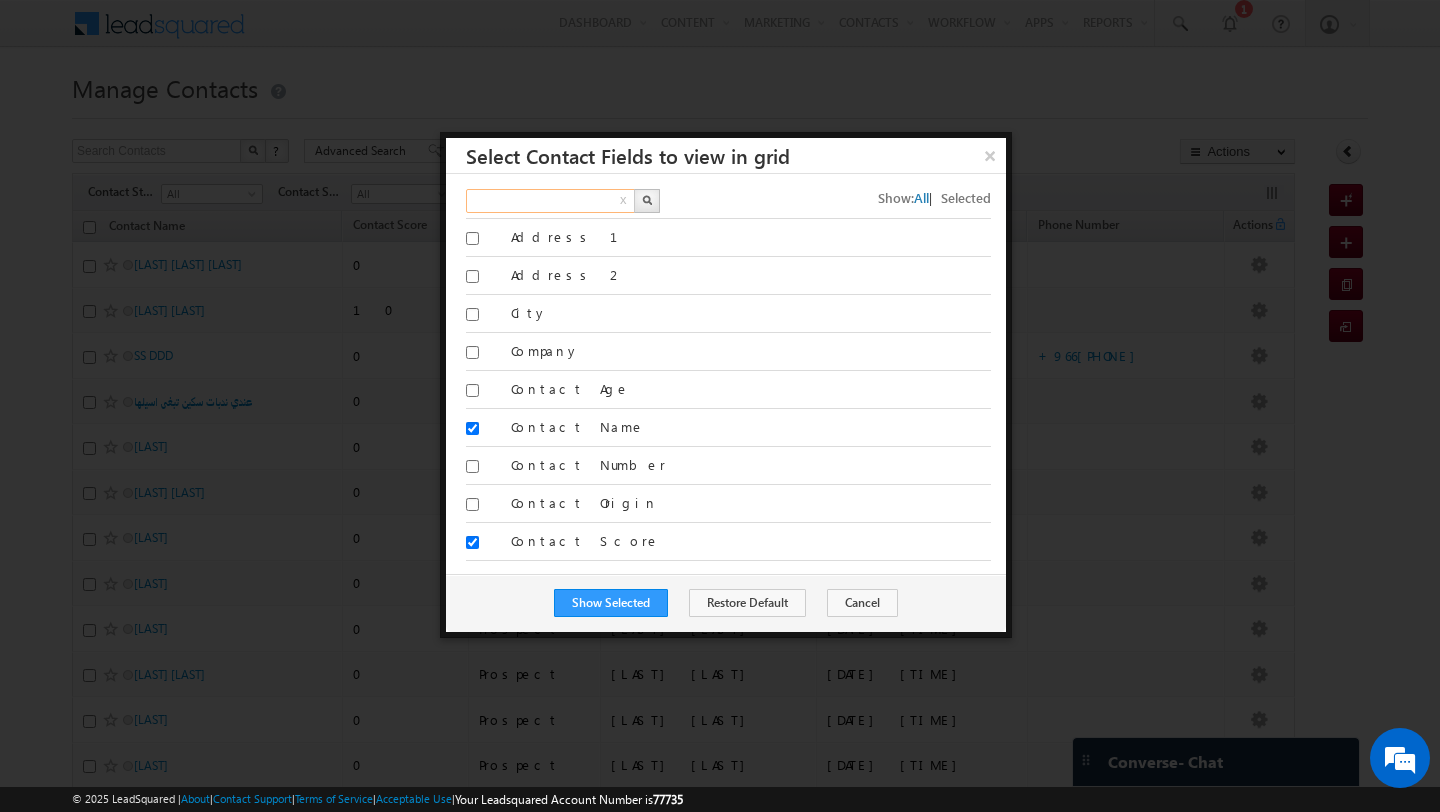 click at bounding box center (551, 201) 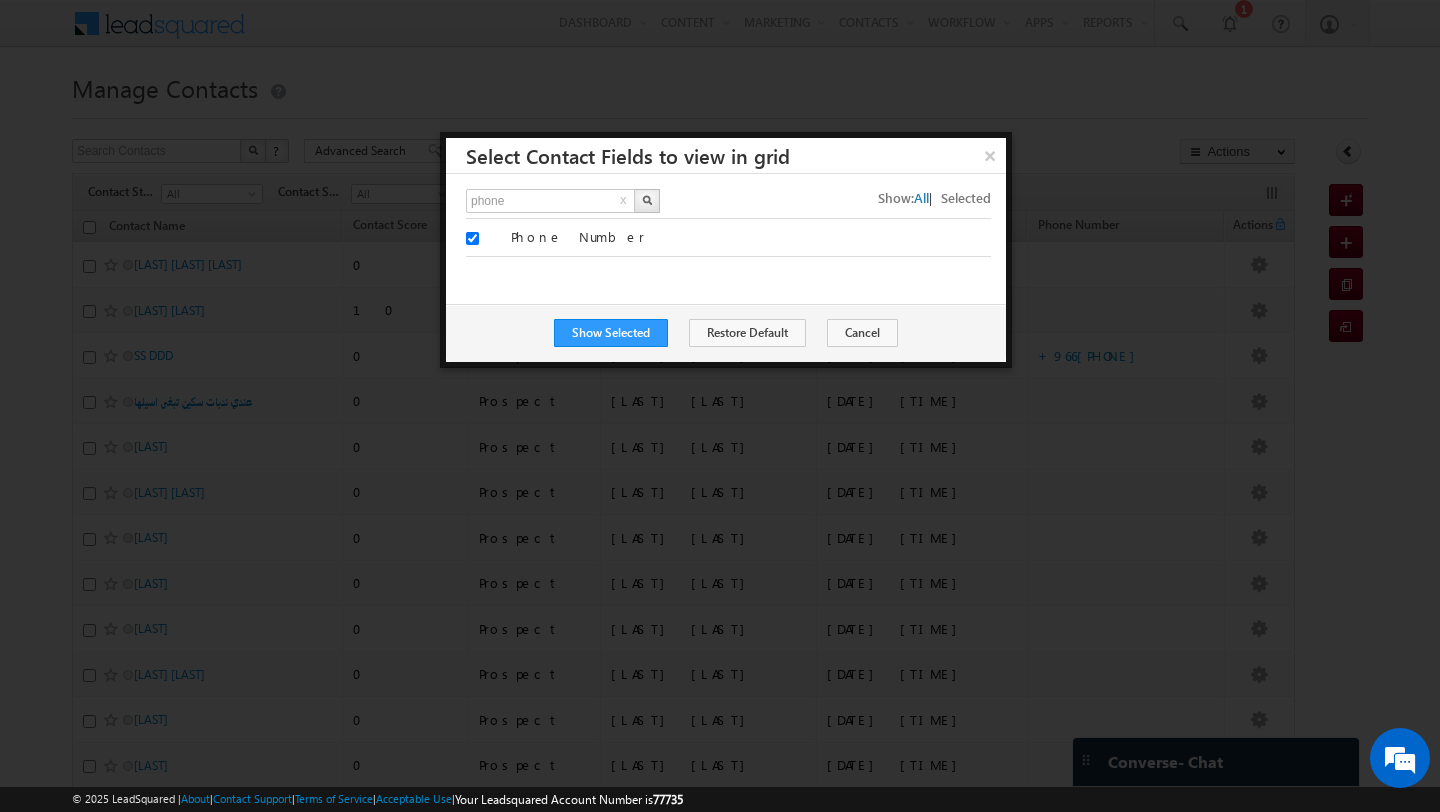 click on "x" at bounding box center (623, 202) 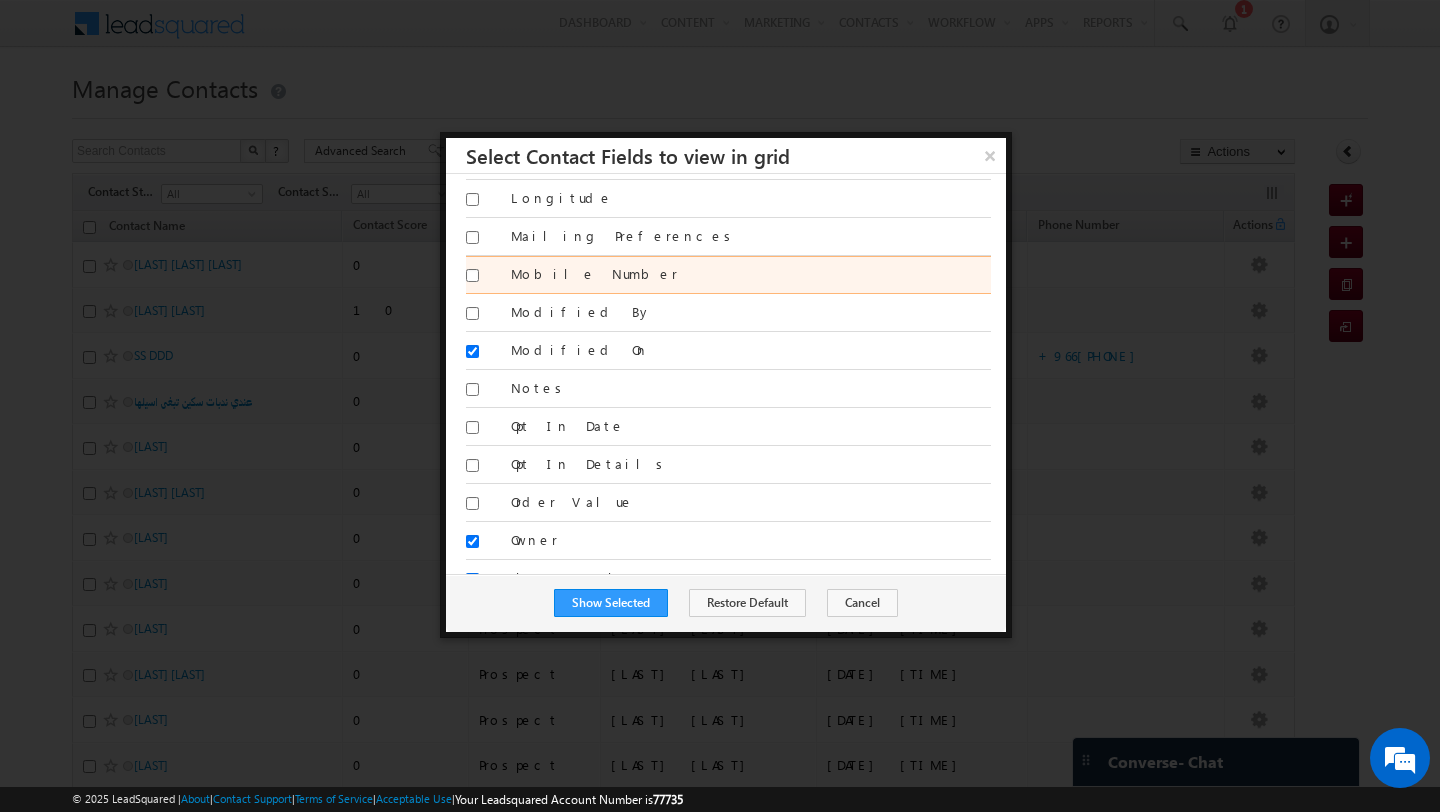 scroll, scrollTop: 1254, scrollLeft: 0, axis: vertical 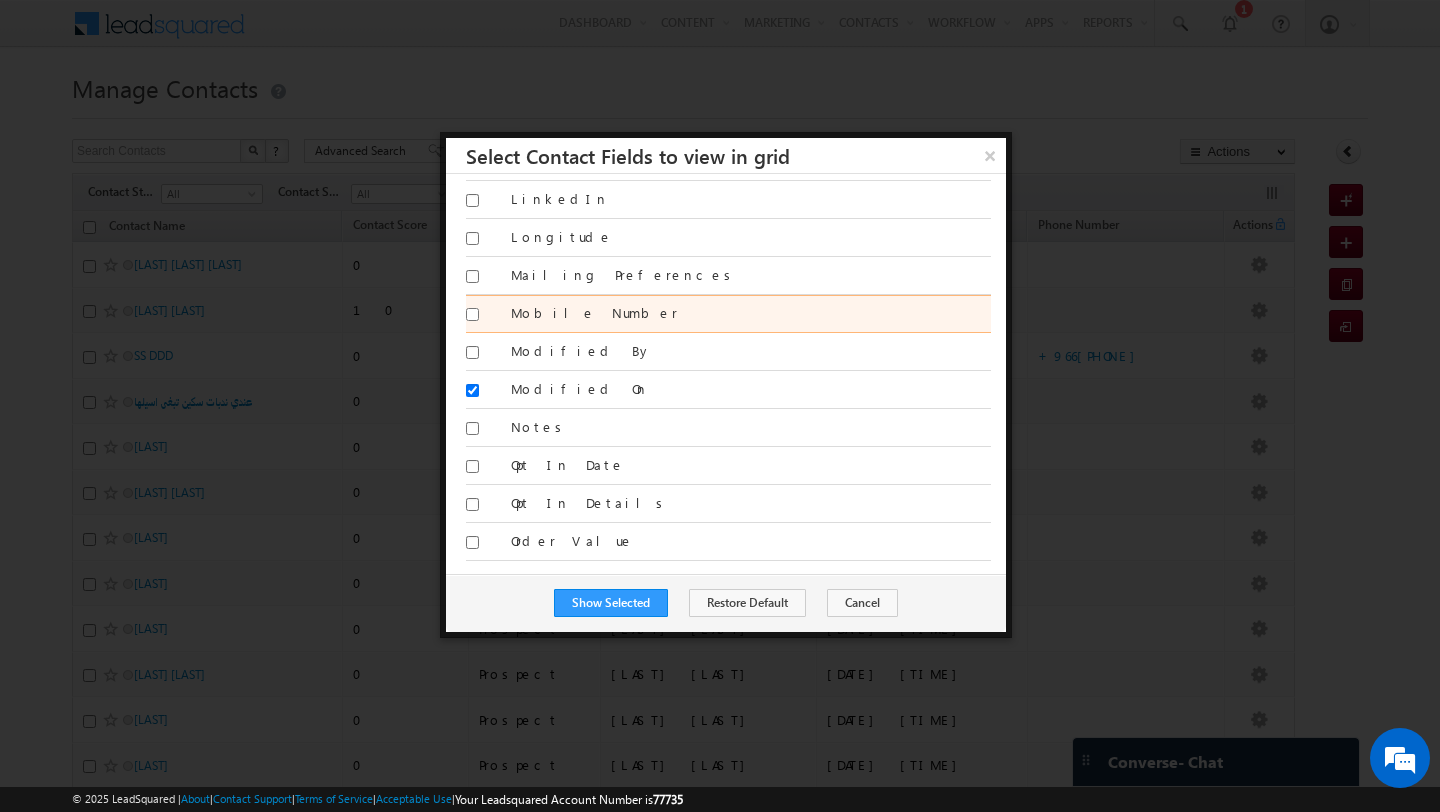 click on "Mobile Number" at bounding box center (472, 314) 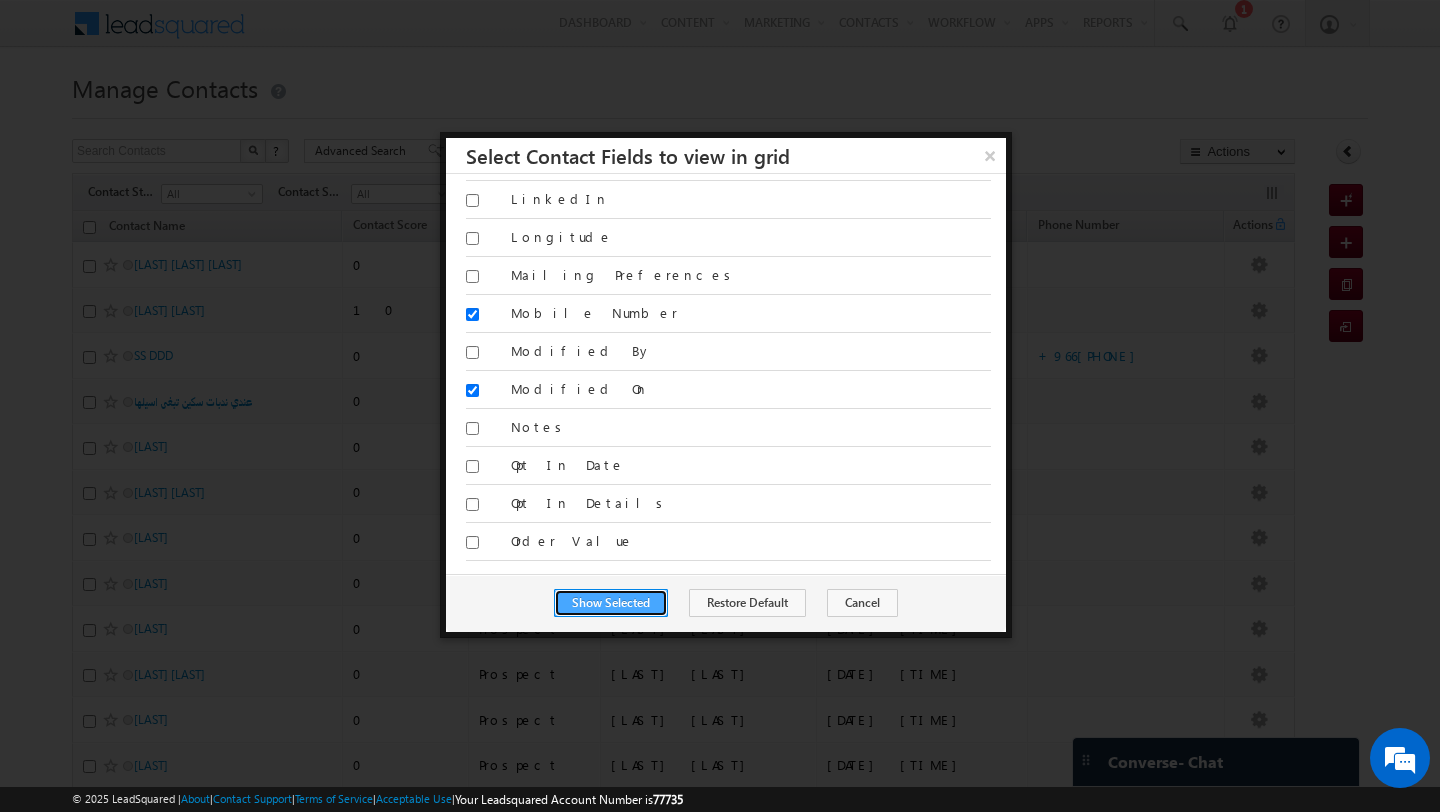 click on "Show Selected" at bounding box center [611, 603] 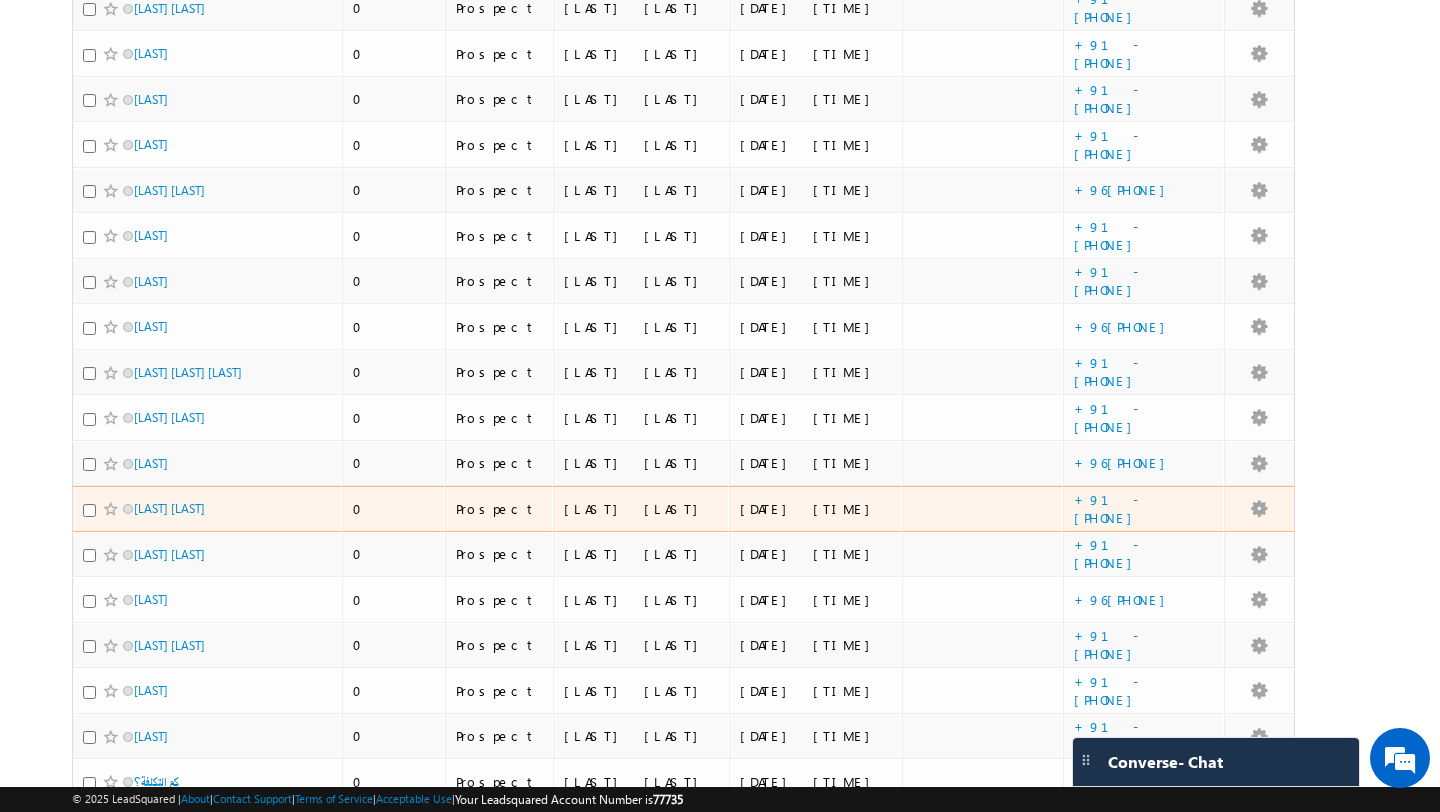 scroll, scrollTop: 492, scrollLeft: 0, axis: vertical 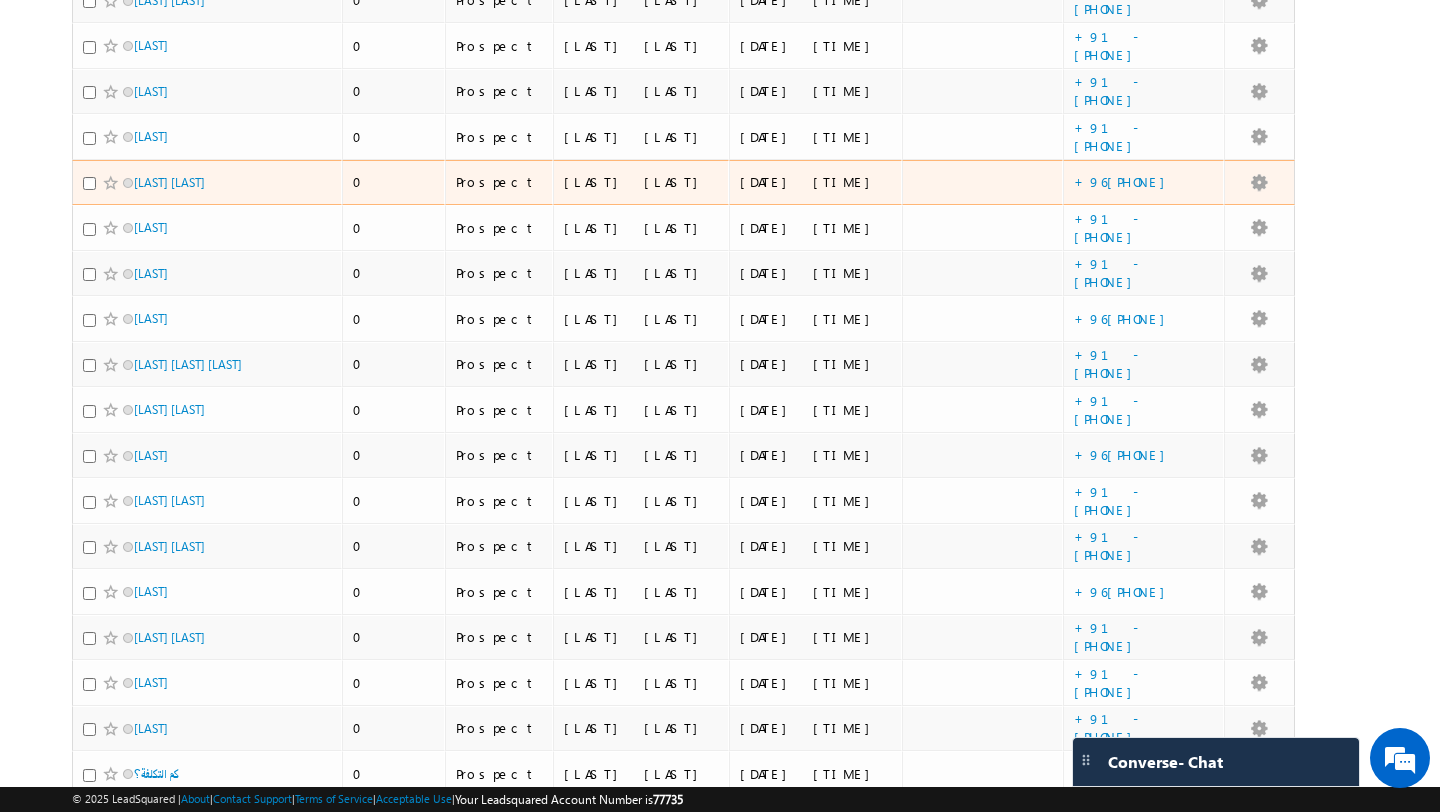 click on "+96[PHONE]" at bounding box center [1143, 183] 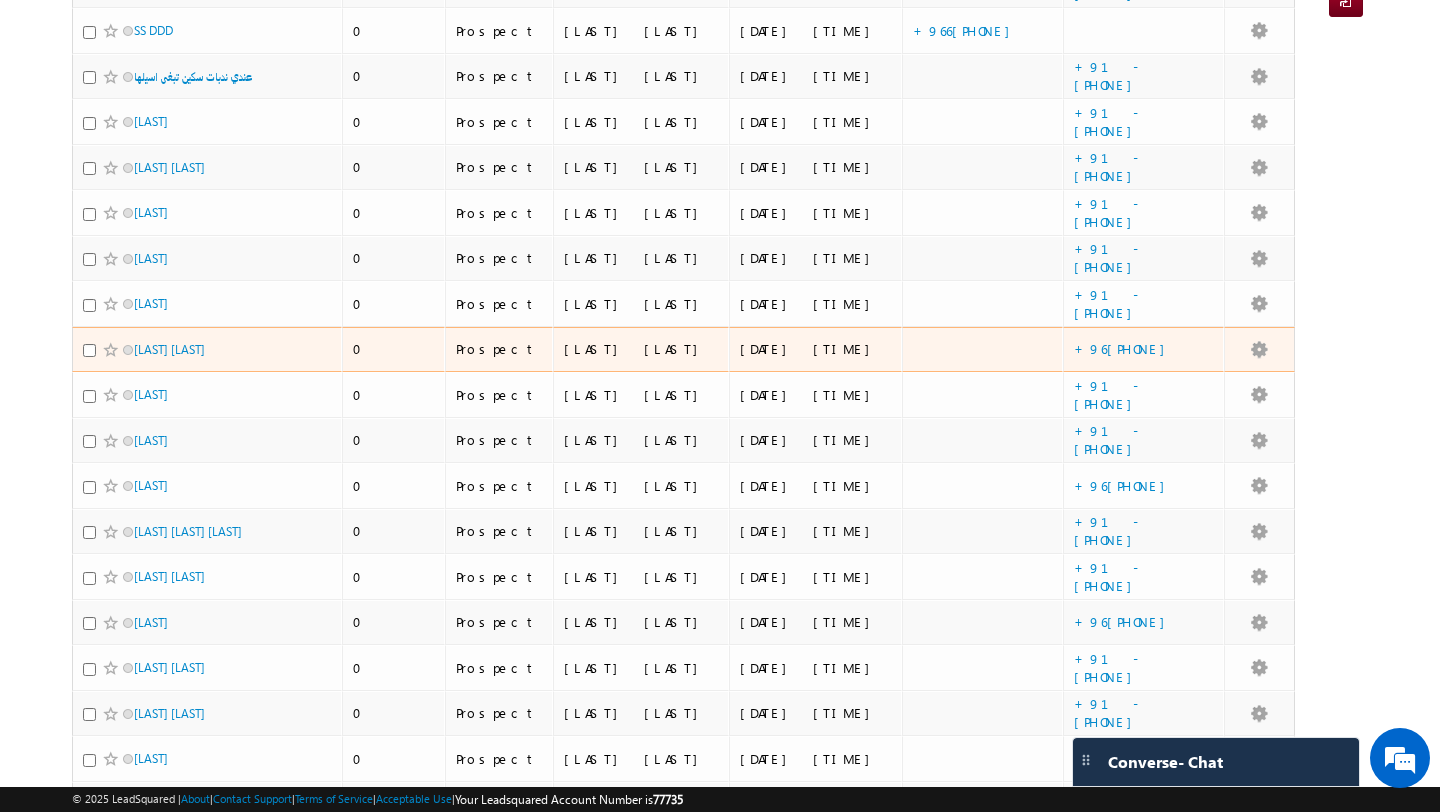 scroll, scrollTop: 0, scrollLeft: 0, axis: both 